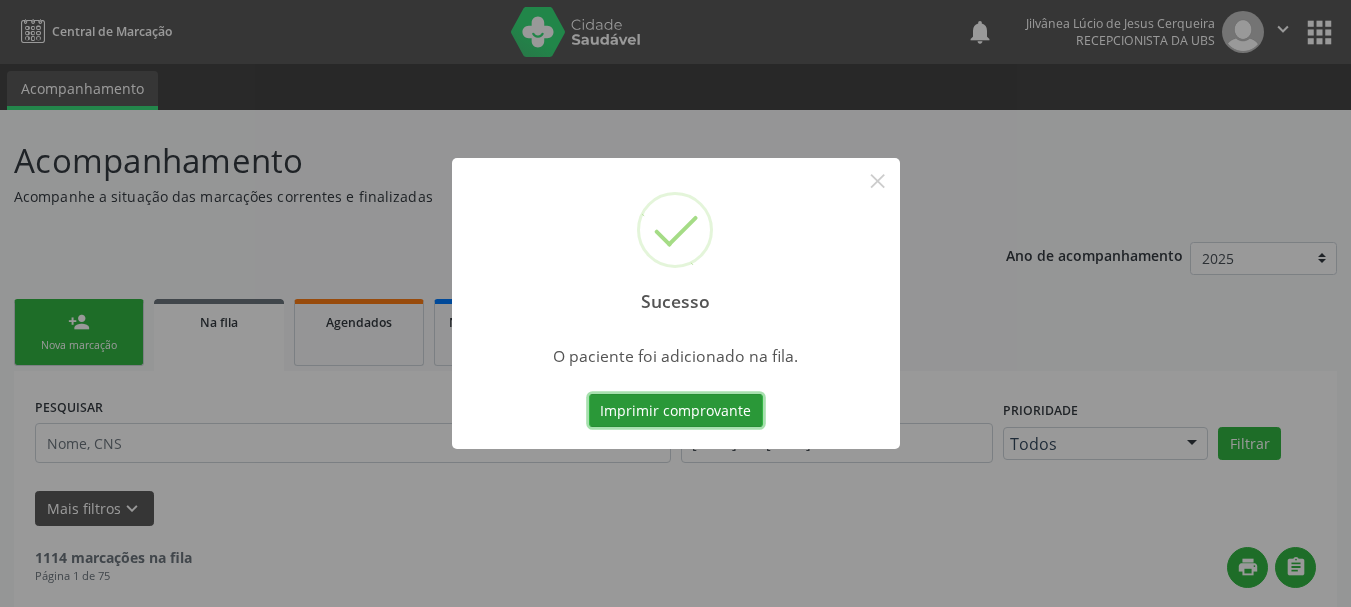 scroll, scrollTop: 60, scrollLeft: 0, axis: vertical 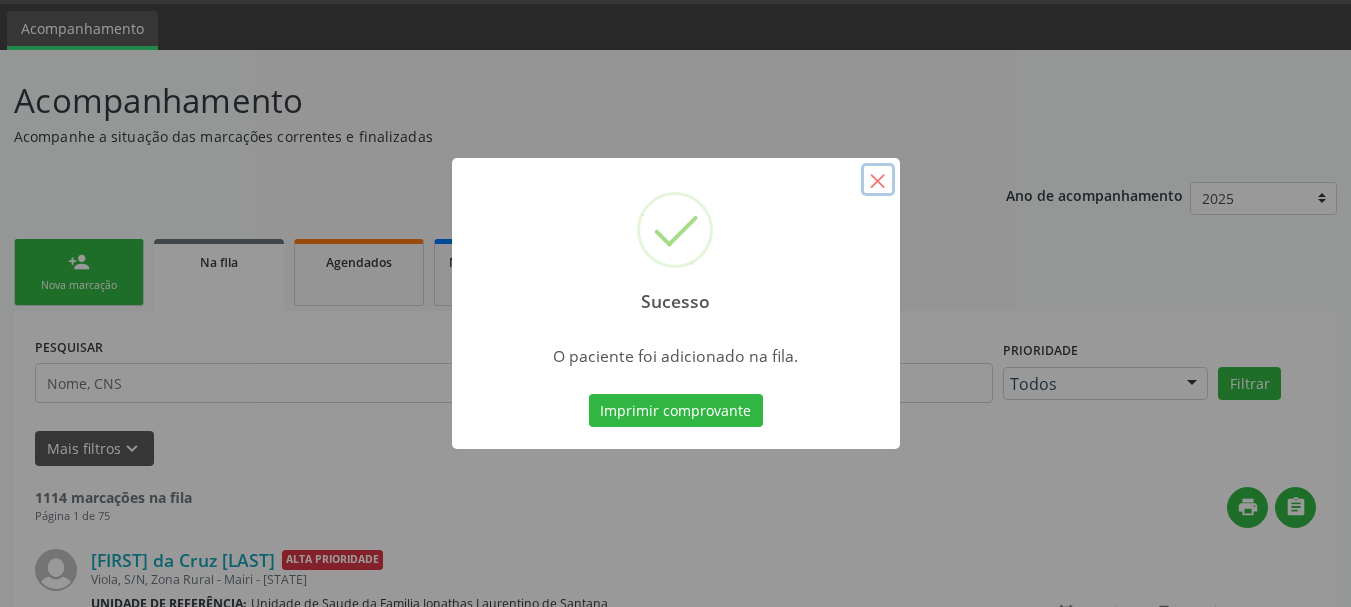 click on "×" at bounding box center (878, 180) 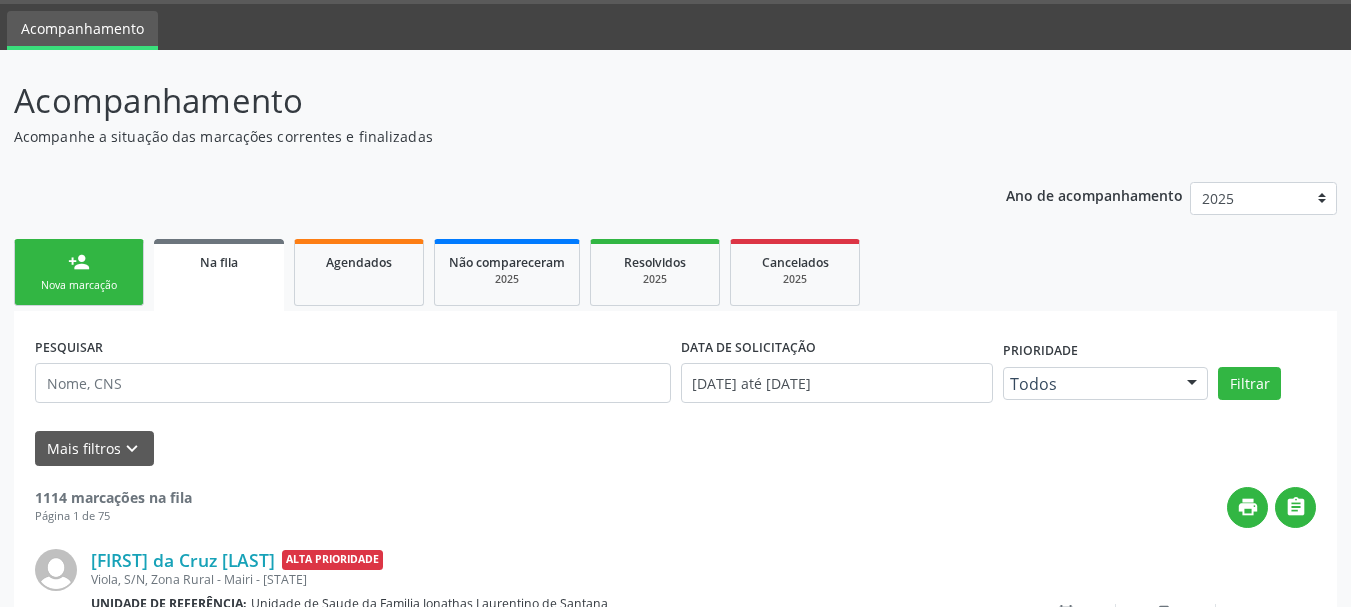 click on "person_add
Nova marcação" at bounding box center [79, 272] 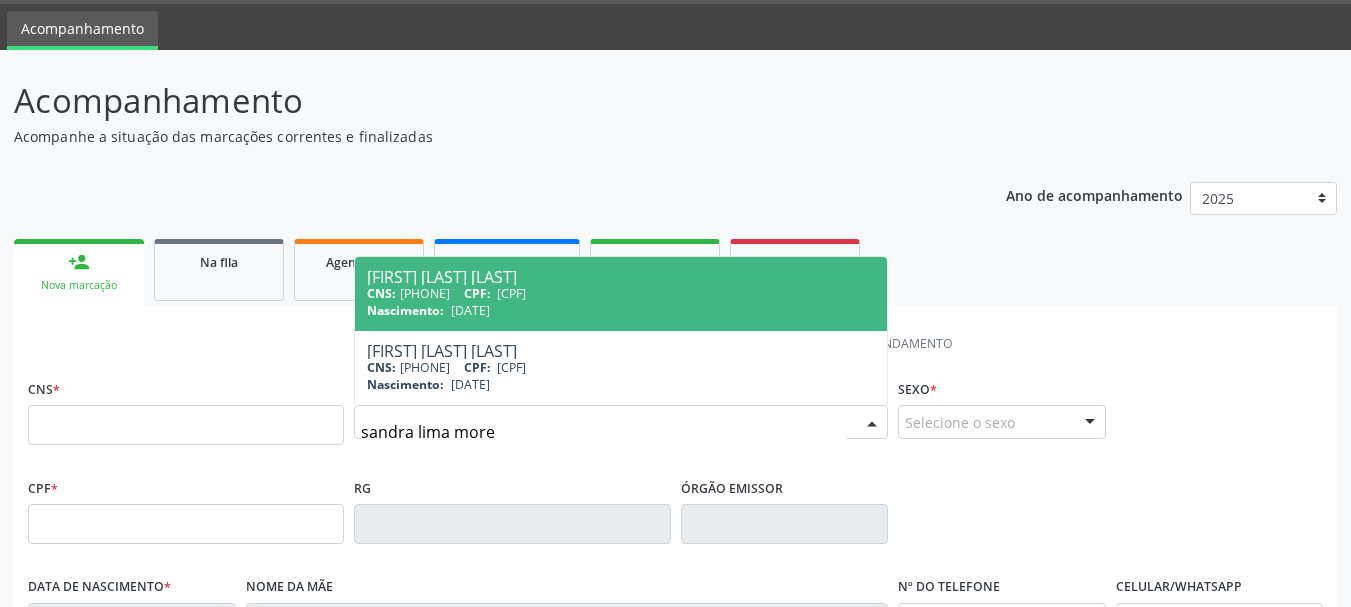 type on "sandra lima morei" 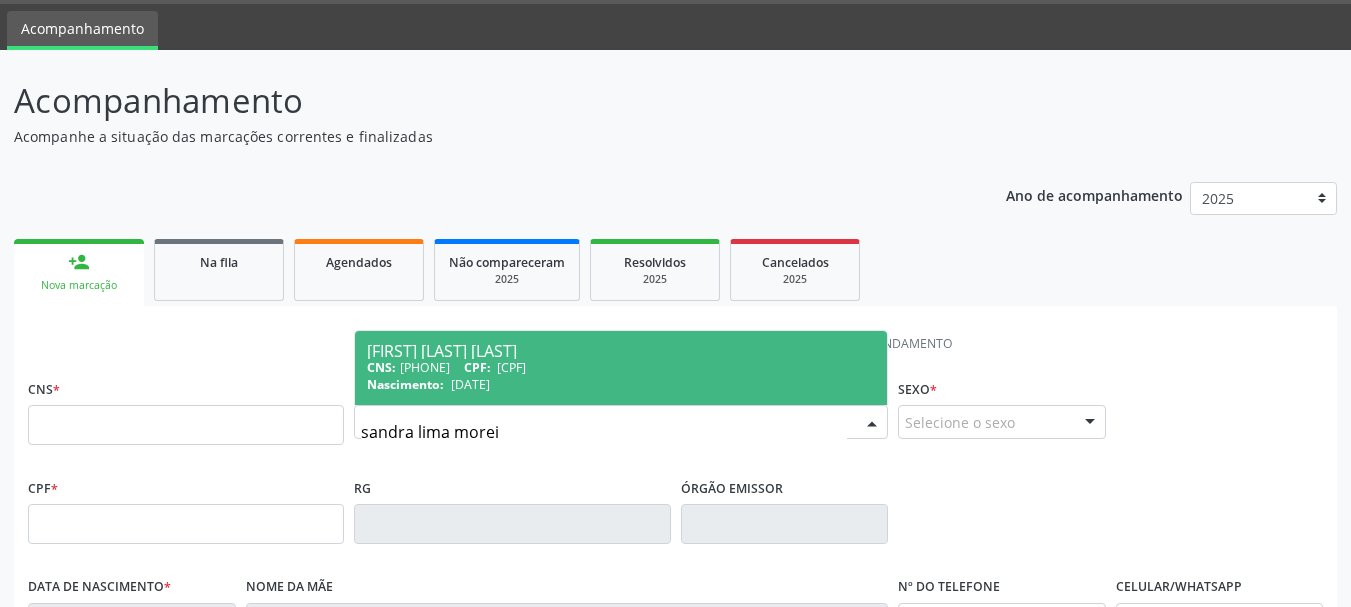 click on "CPF:" at bounding box center [477, 367] 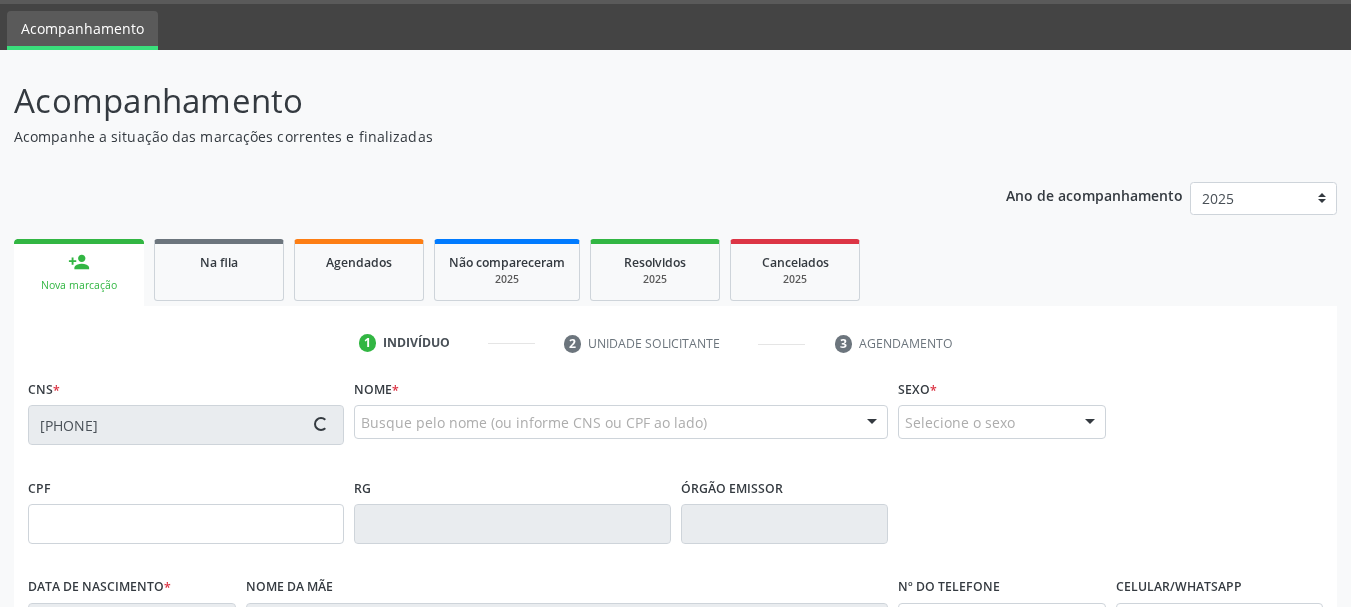 type on "[CPF]" 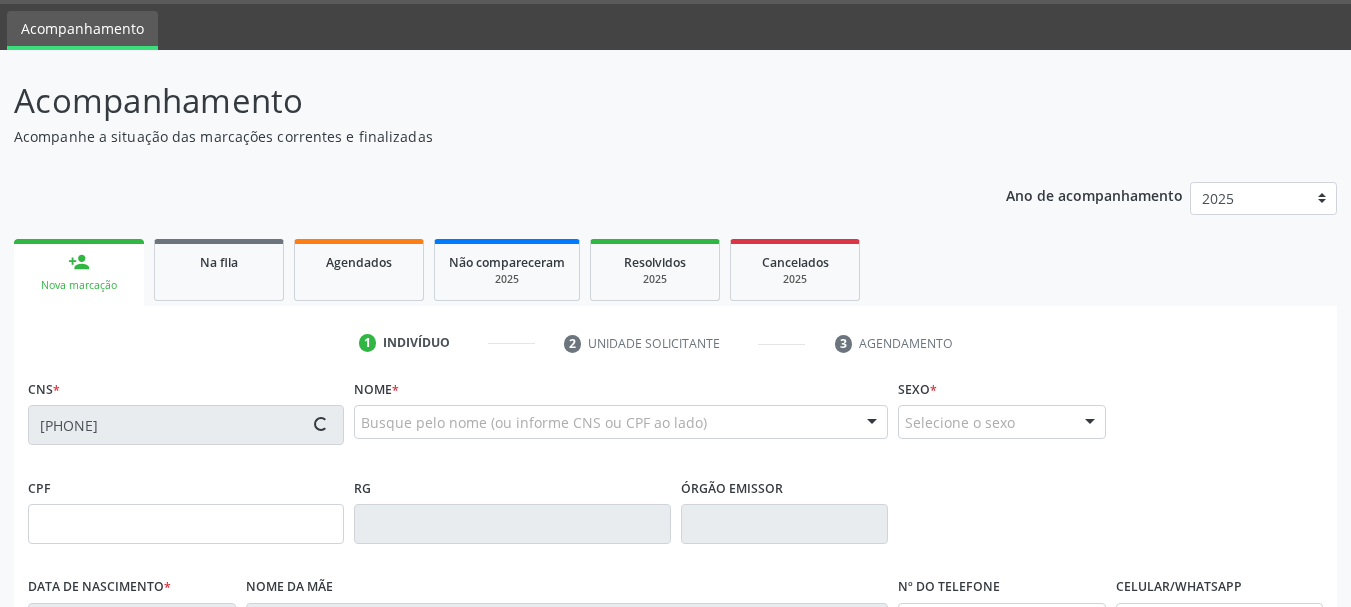 type on "[DATE]" 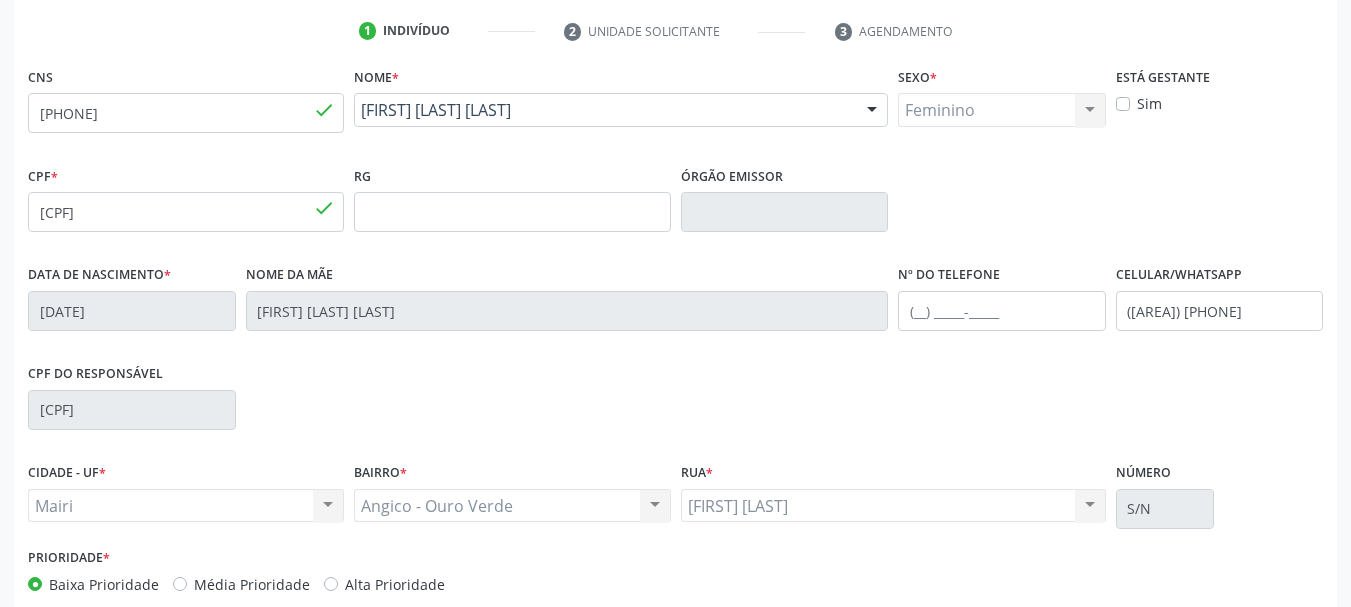 scroll, scrollTop: 477, scrollLeft: 0, axis: vertical 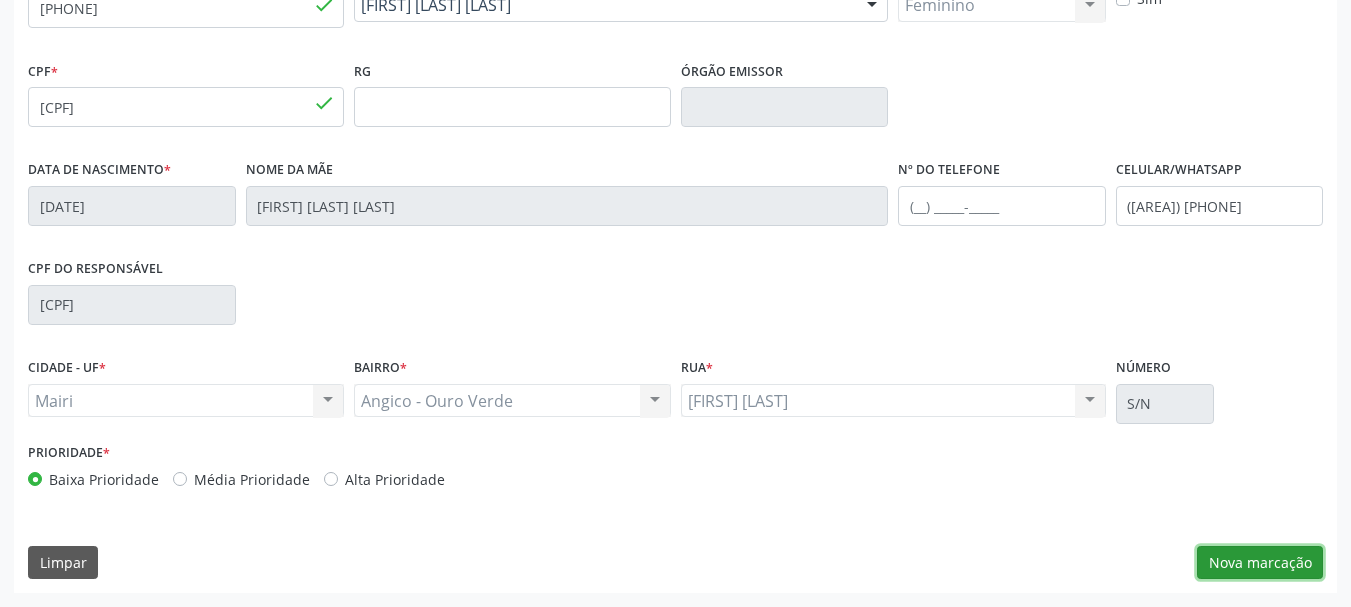 click on "Nova marcação" at bounding box center [1260, 563] 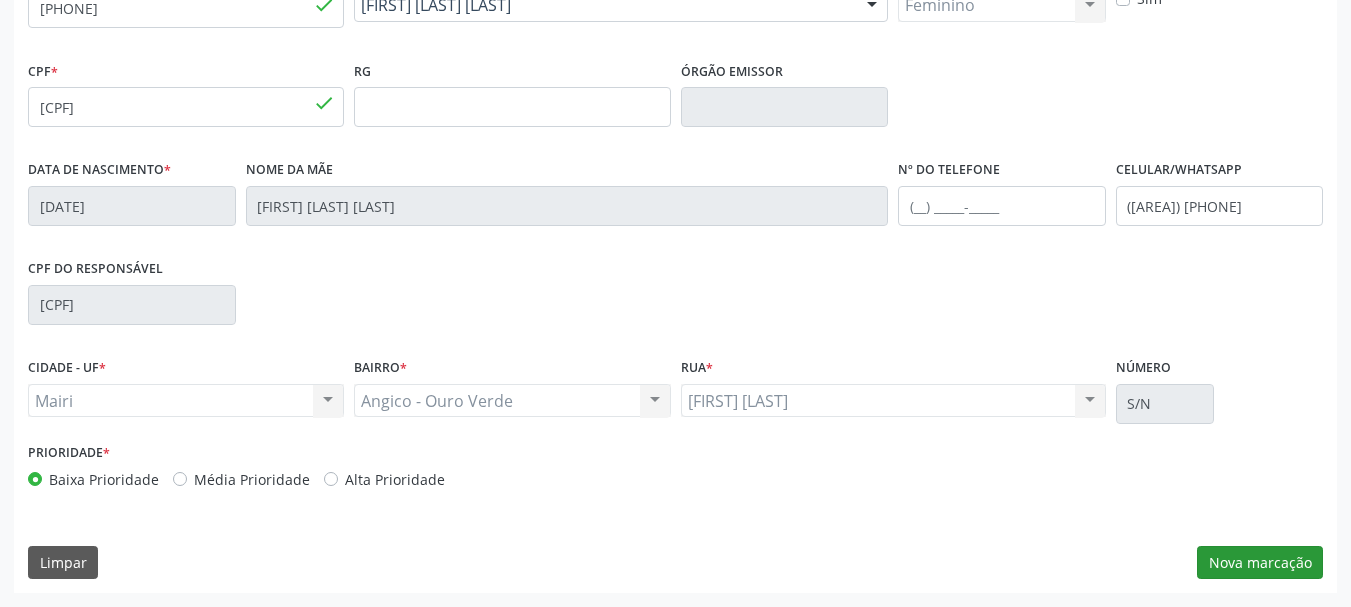 scroll, scrollTop: 299, scrollLeft: 0, axis: vertical 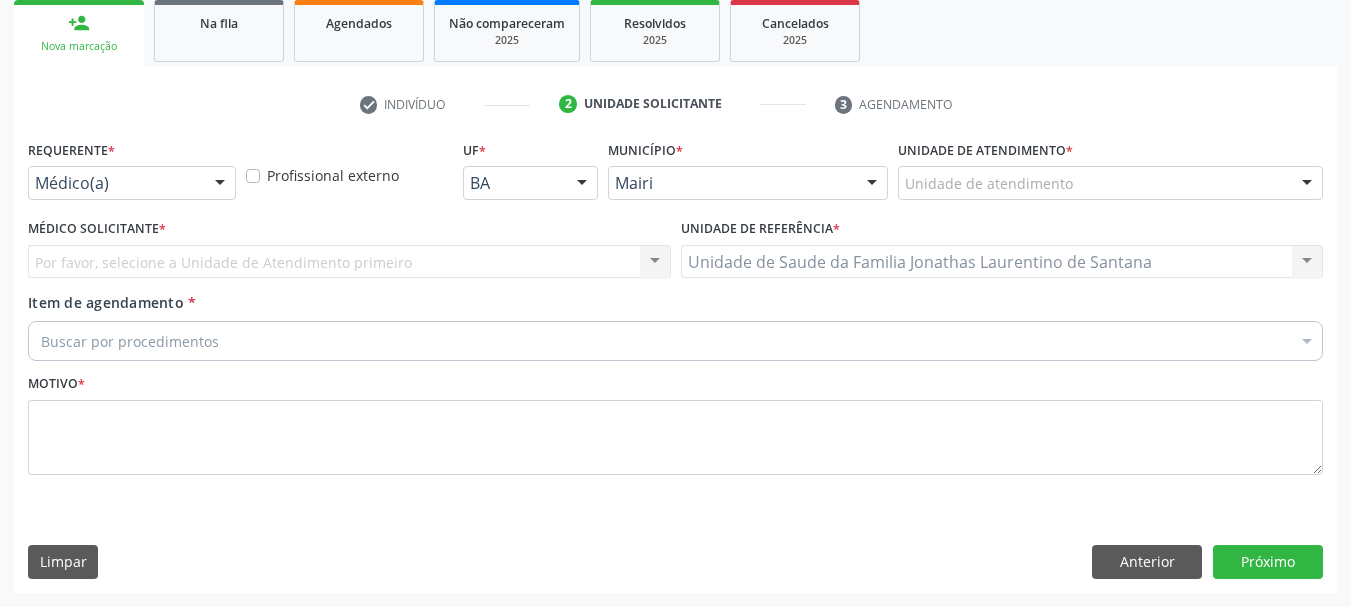 click on "Unidade de atendimento" at bounding box center (1110, 183) 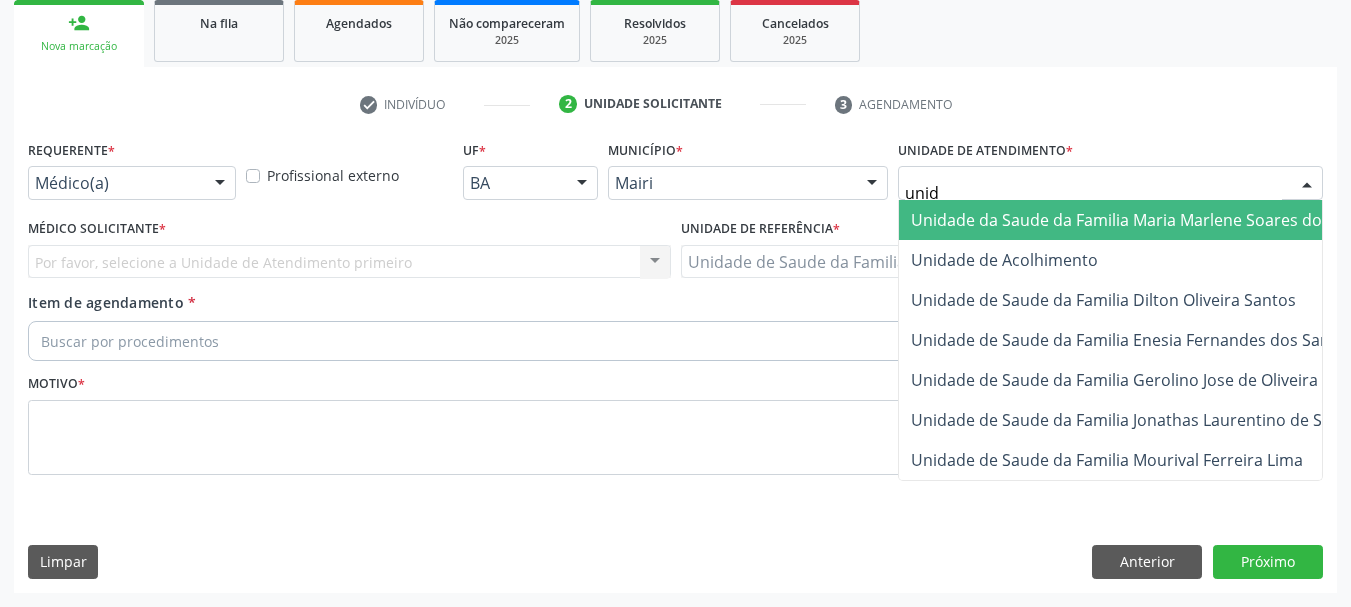 type on "unida" 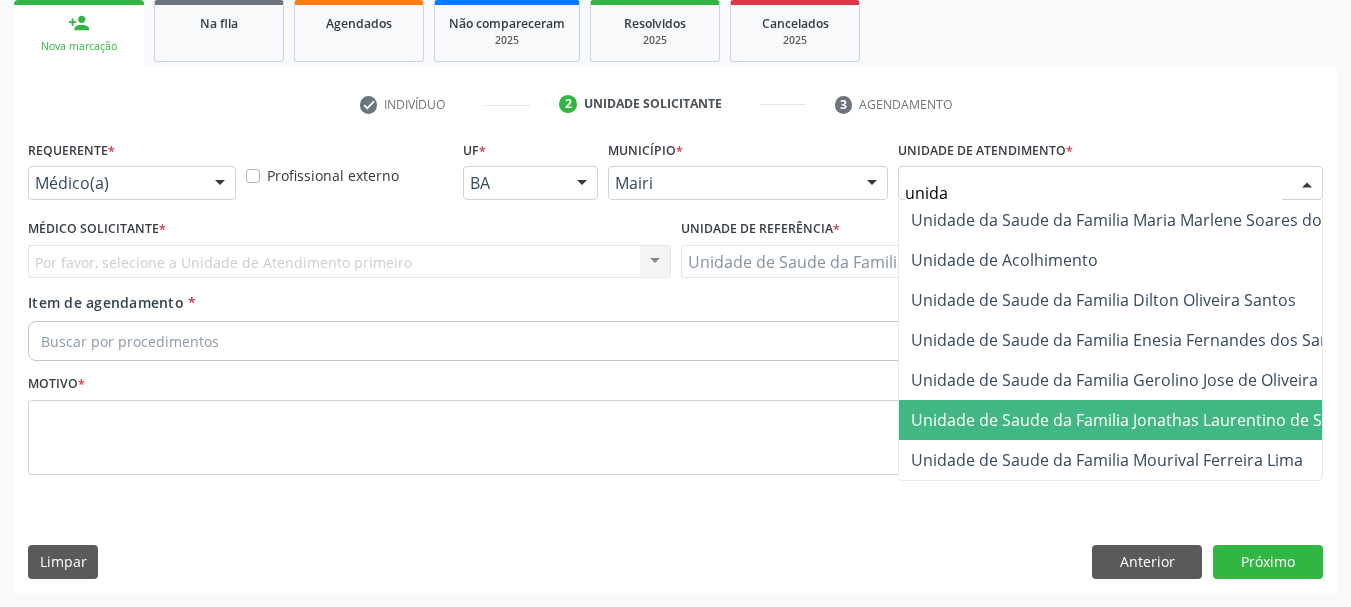 click on "Unidade de Saude da Familia Jonathas Laurentino de Santana" at bounding box center (1143, 420) 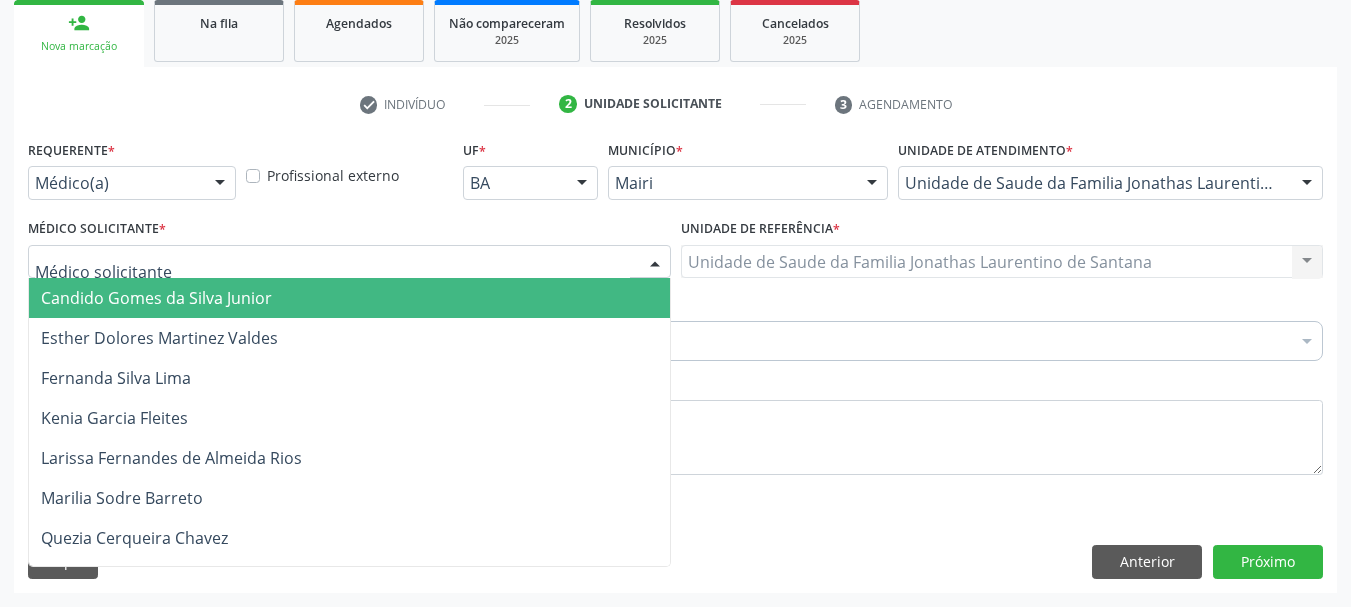 click at bounding box center [349, 262] 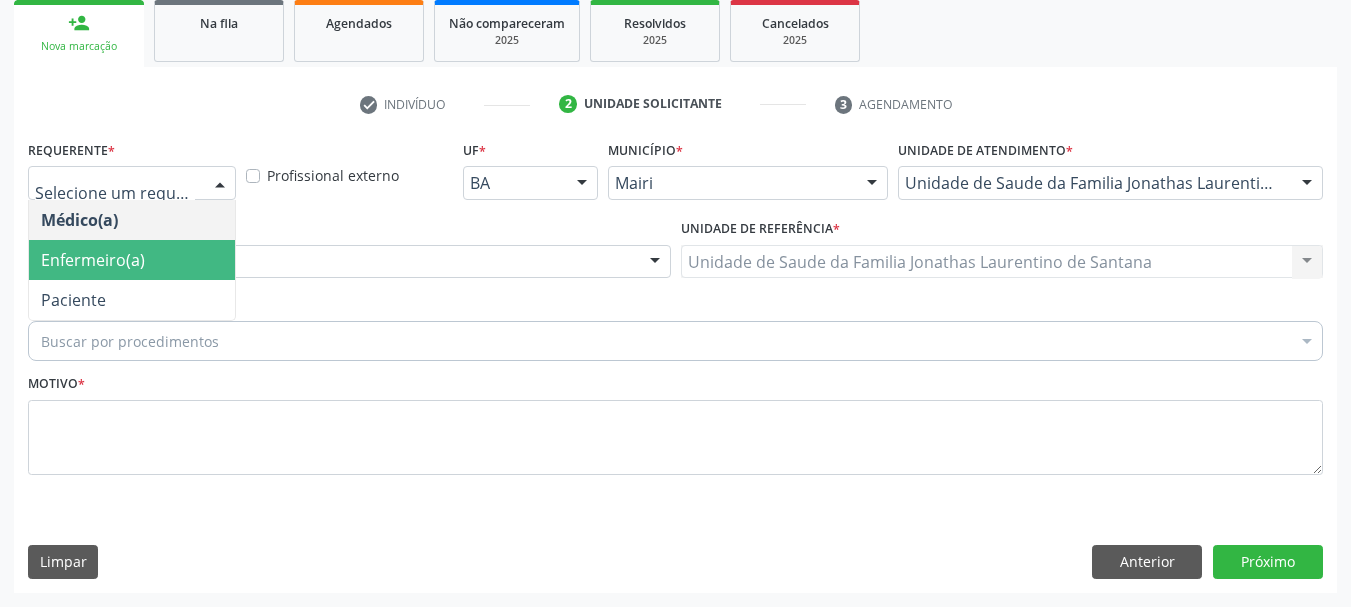 click on "Enfermeiro(a)" at bounding box center [132, 260] 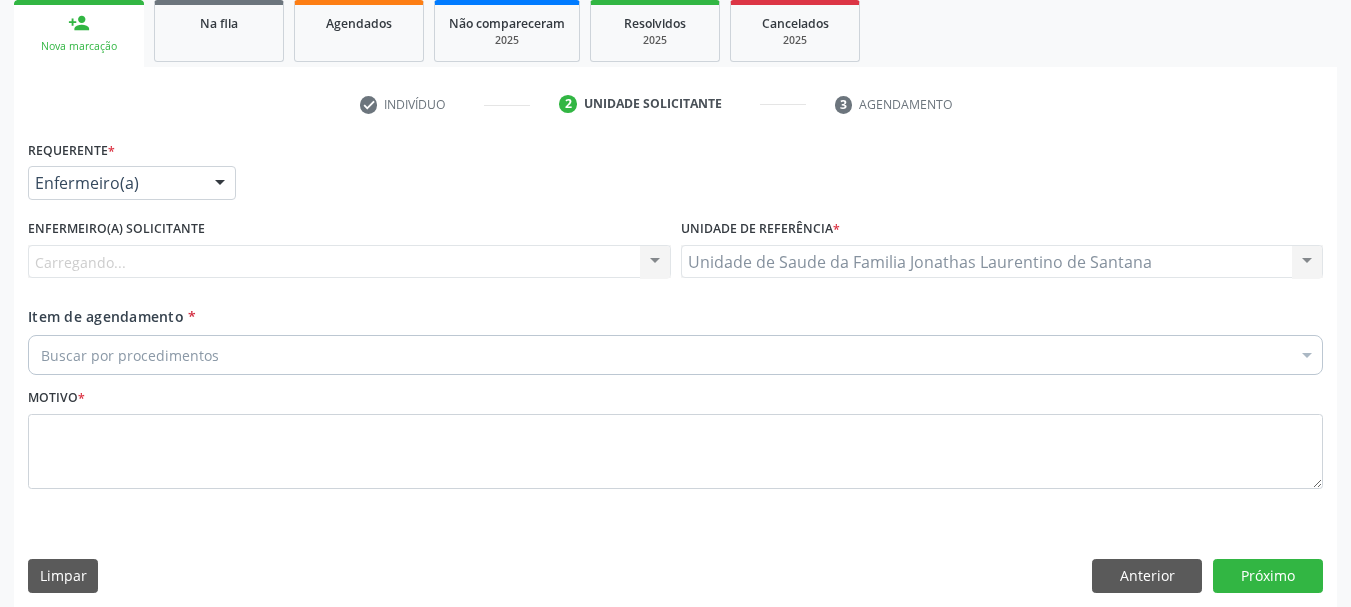click on "Carregando...
Nenhum resultado encontrado para: "   "
Não há nenhuma opção para ser exibida." at bounding box center (349, 262) 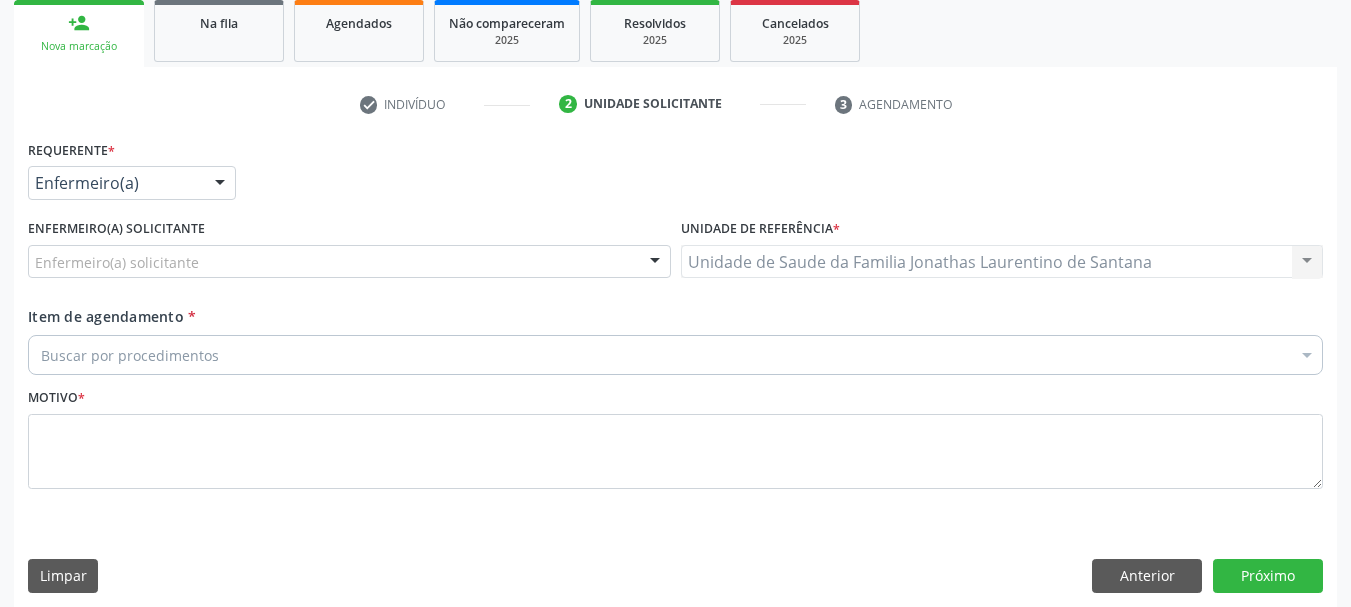 click on "Enfermeiro(a) solicitante" at bounding box center (349, 262) 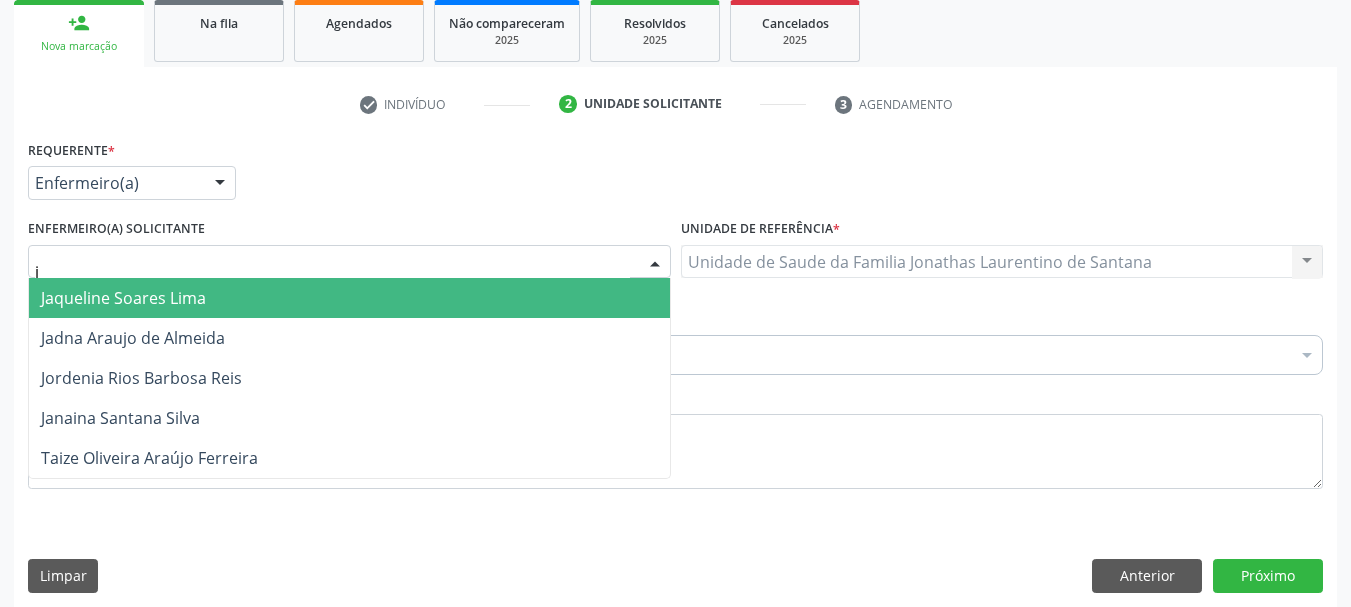 type on "ja" 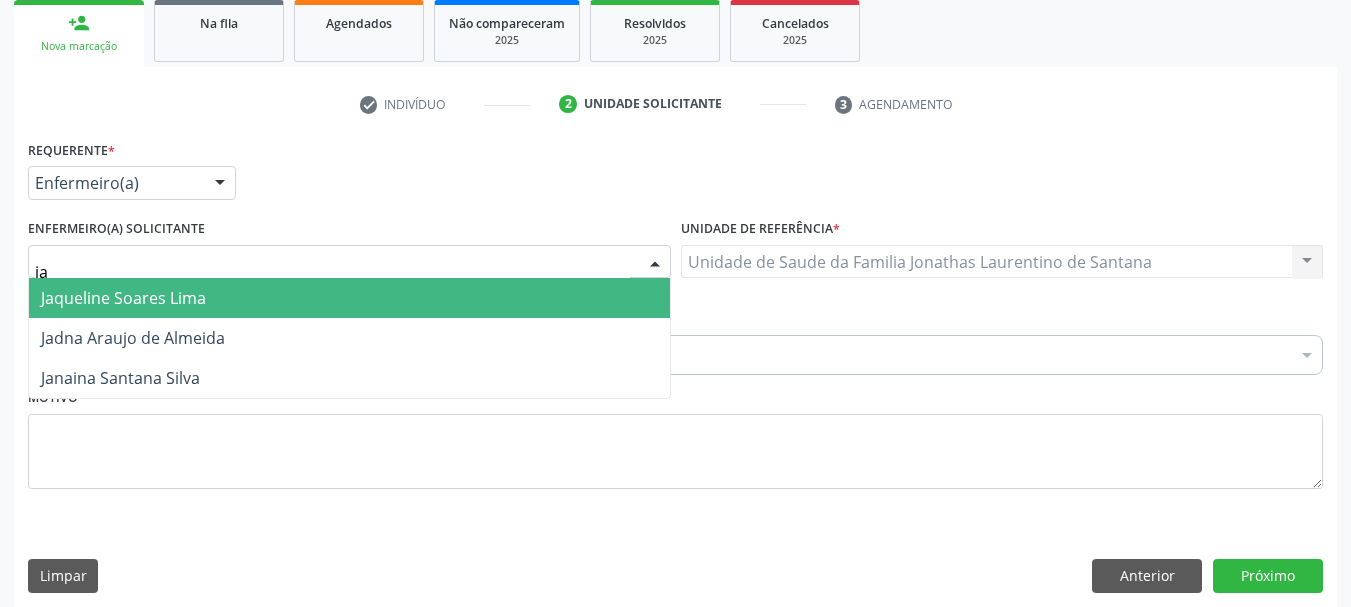 click on "Jaqueline Soares Lima" at bounding box center (349, 298) 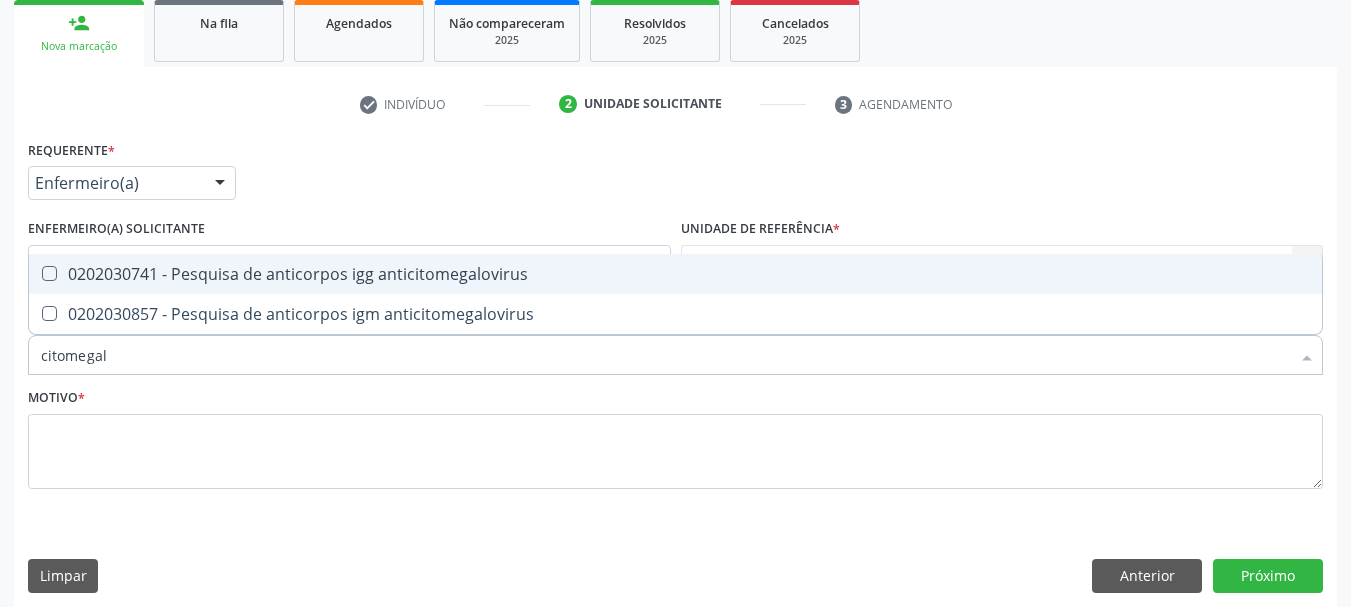 type on "citomegalo" 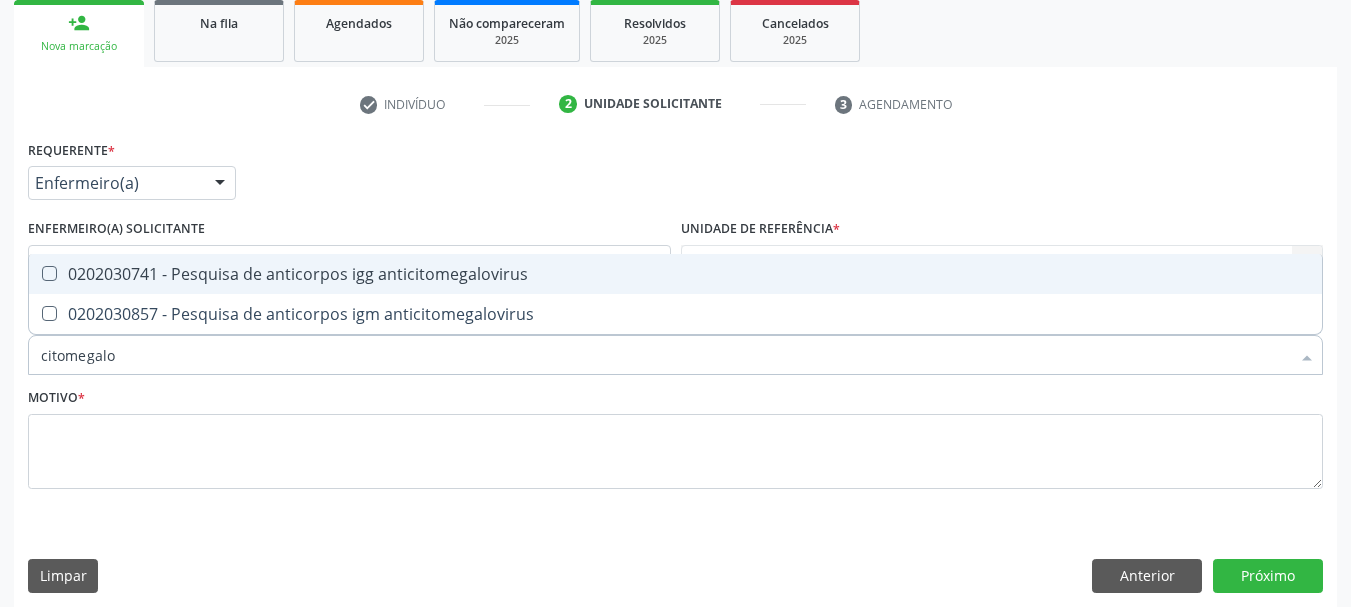 click on "0202030741 - Pesquisa de anticorpos igg anticitomegalovirus" at bounding box center [675, 274] 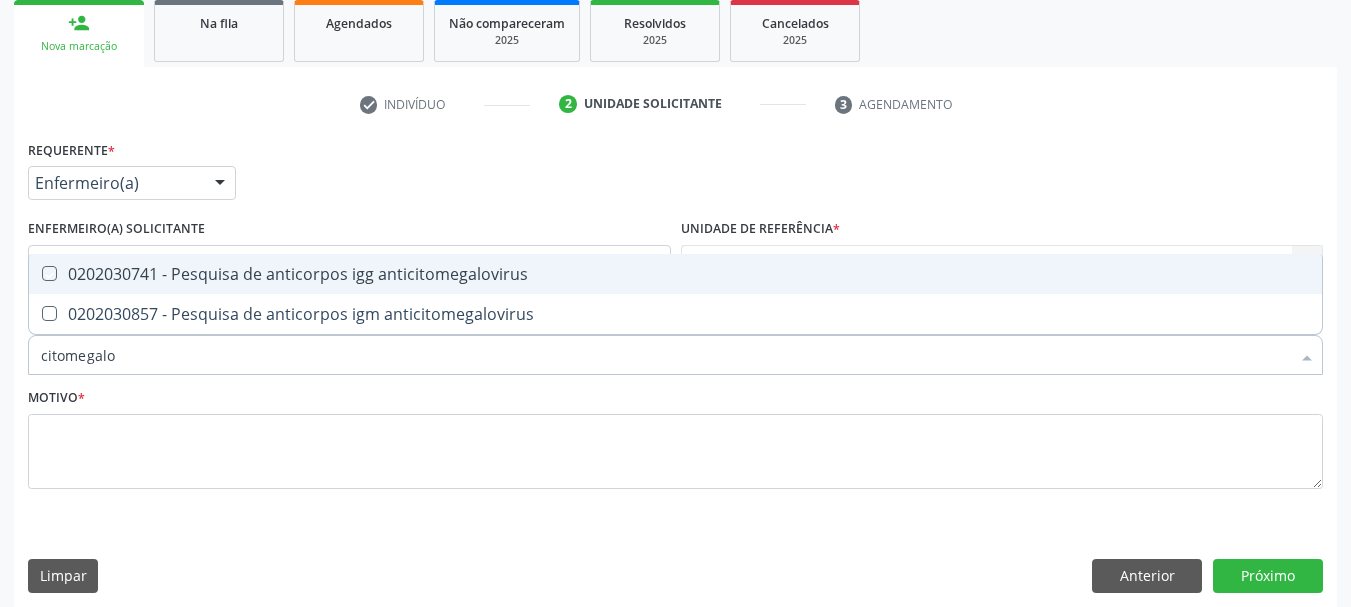 checkbox on "true" 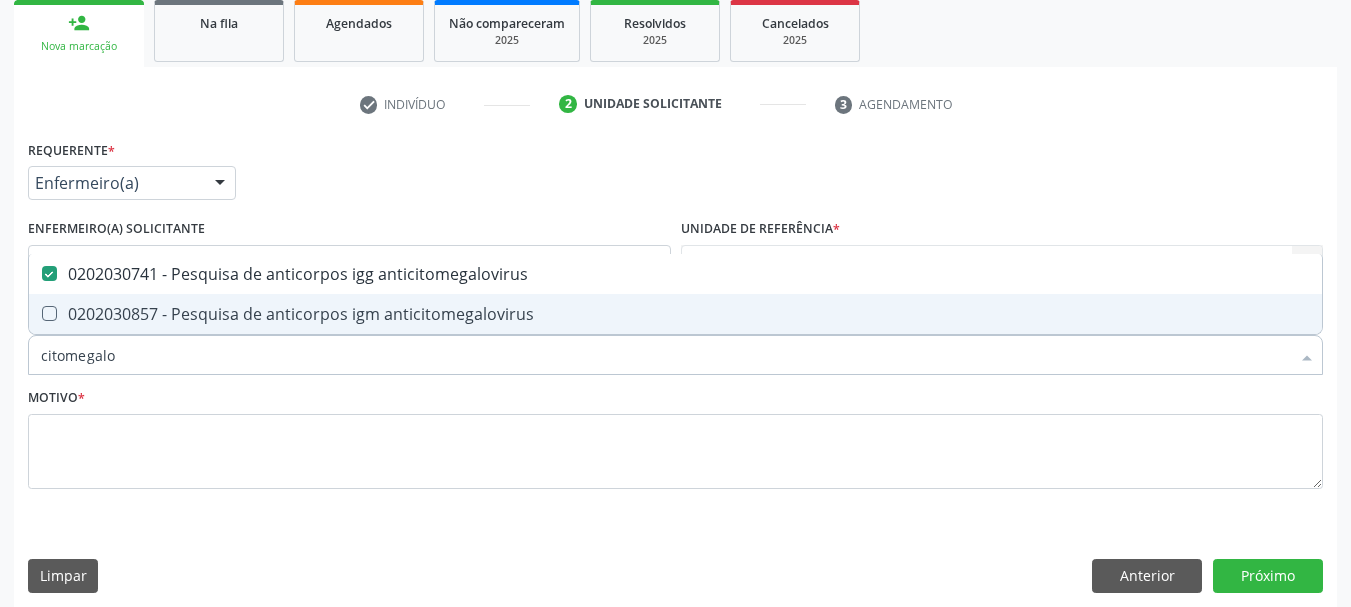 click on "0202030857 - Pesquisa de anticorpos igm anticitomegalovirus" at bounding box center (675, 314) 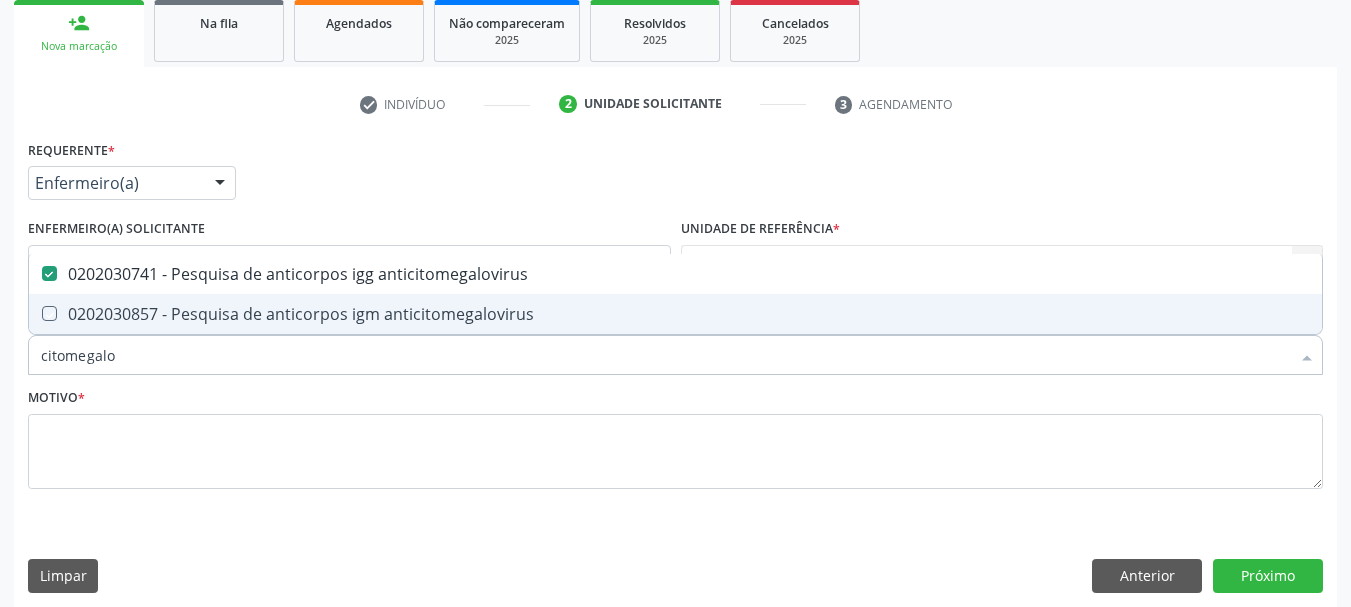 checkbox on "true" 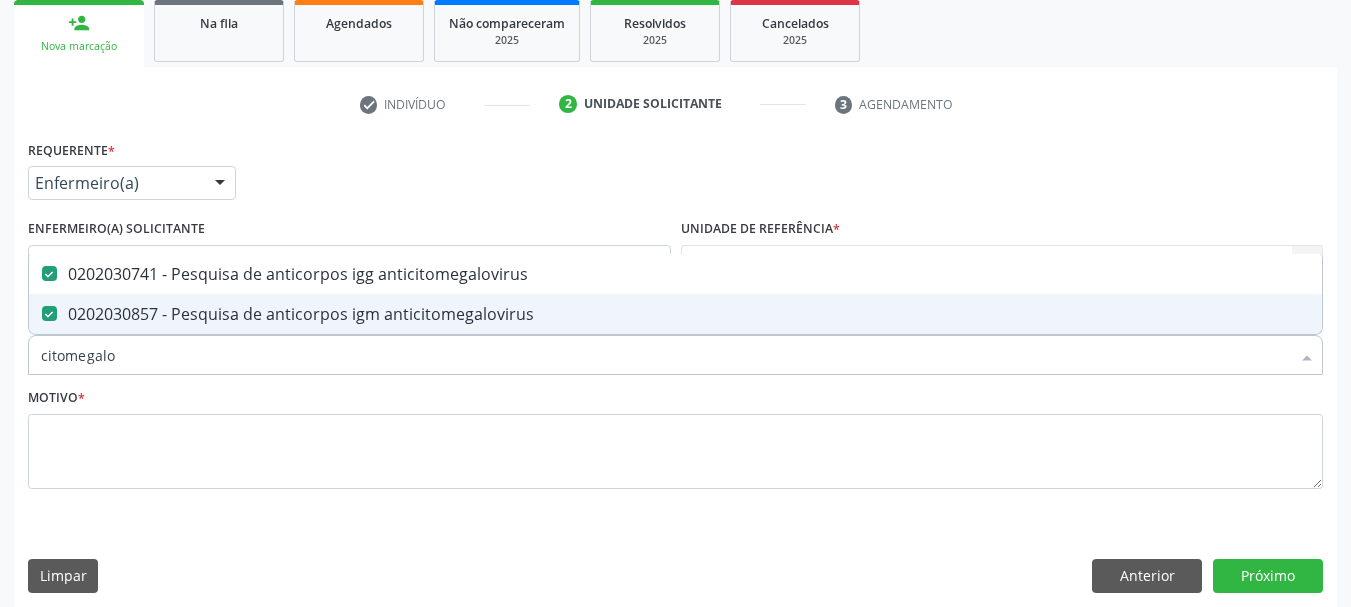 drag, startPoint x: 161, startPoint y: 365, endPoint x: 0, endPoint y: 359, distance: 161.11176 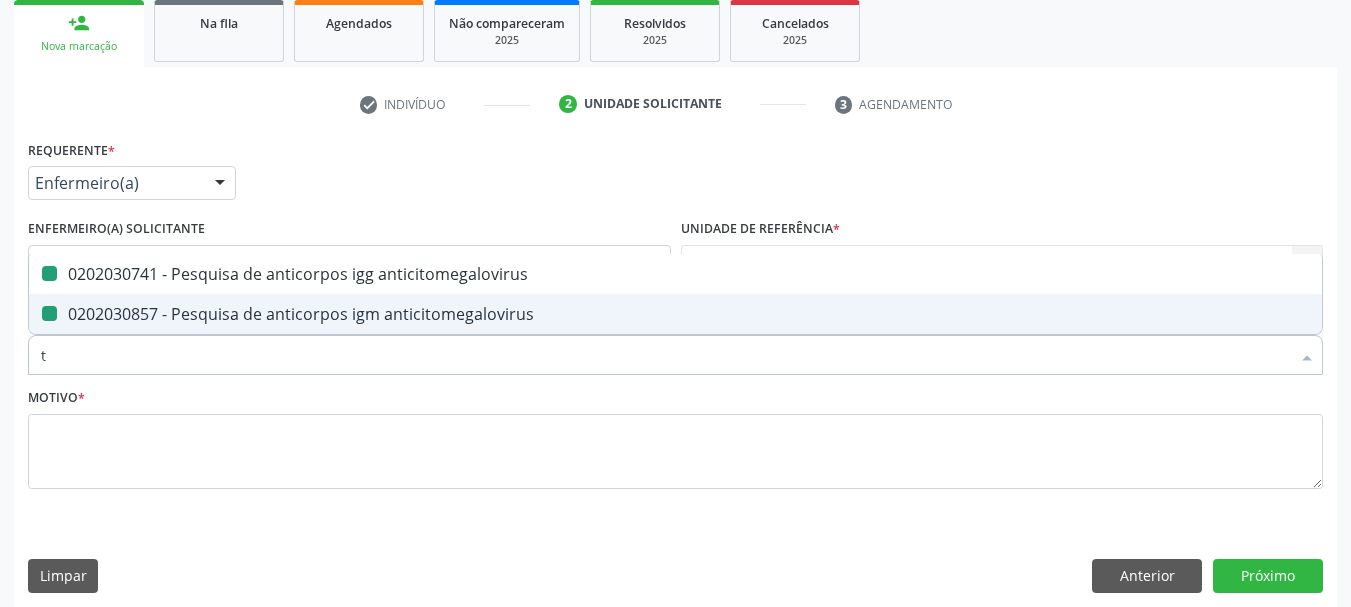 type on "to" 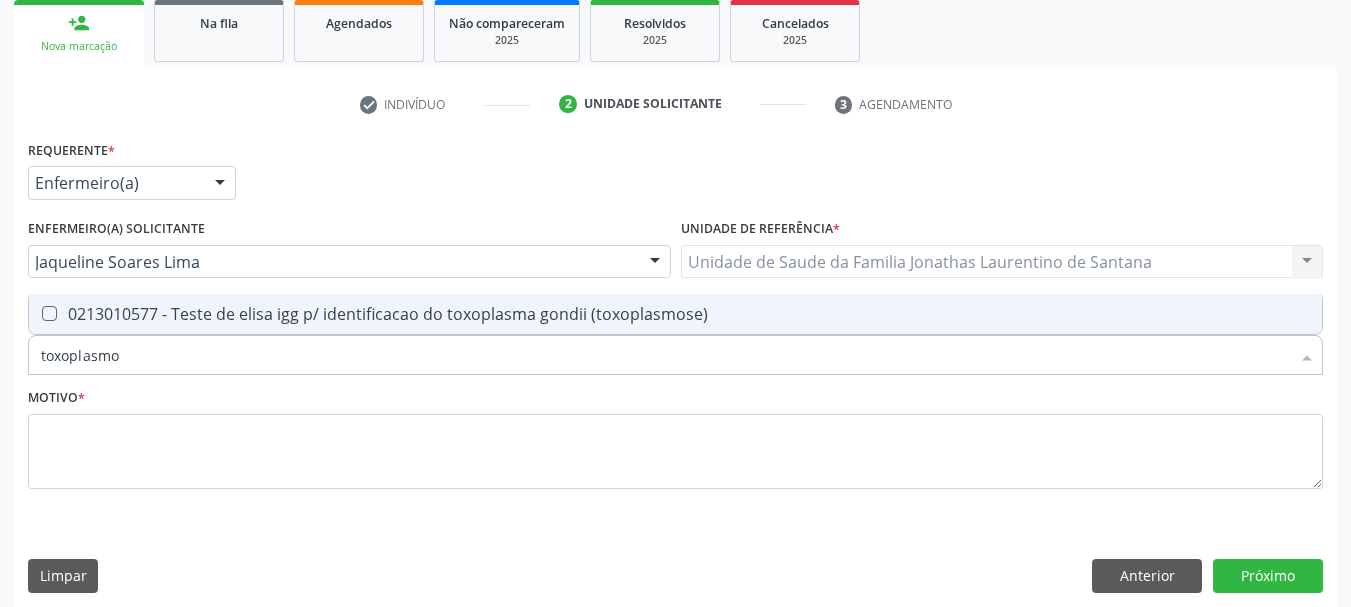 type on "toxoplasm" 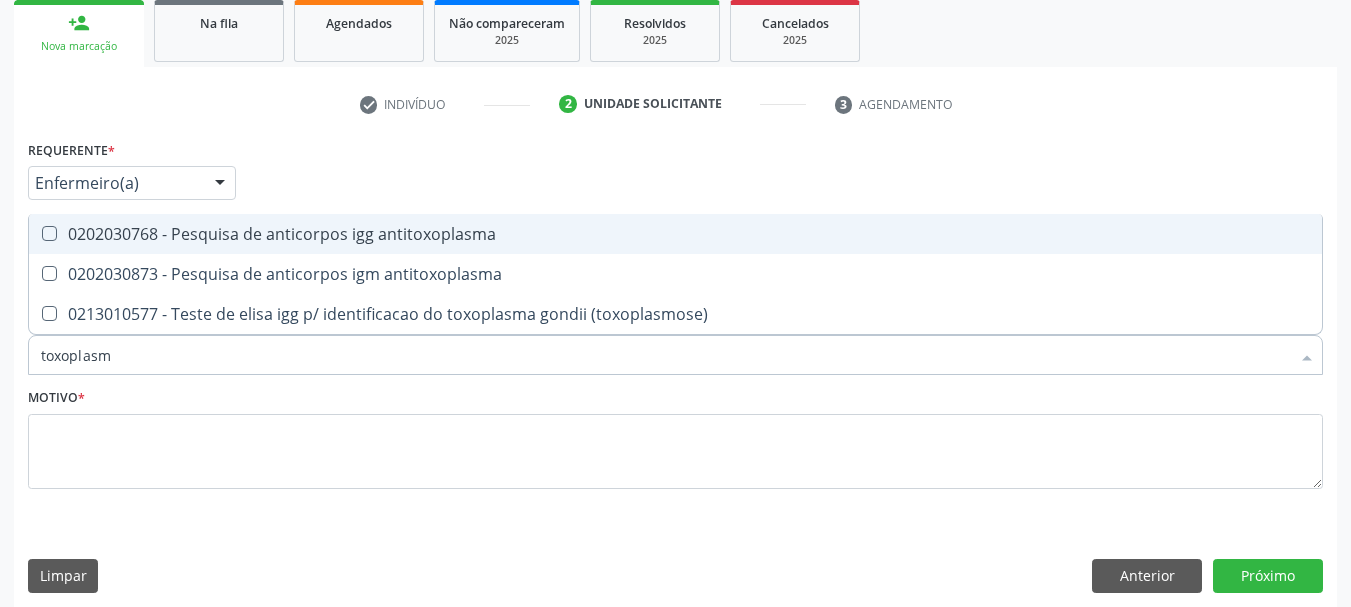 click on "0202030768 - Pesquisa de anticorpos igg antitoxoplasma" at bounding box center (675, 234) 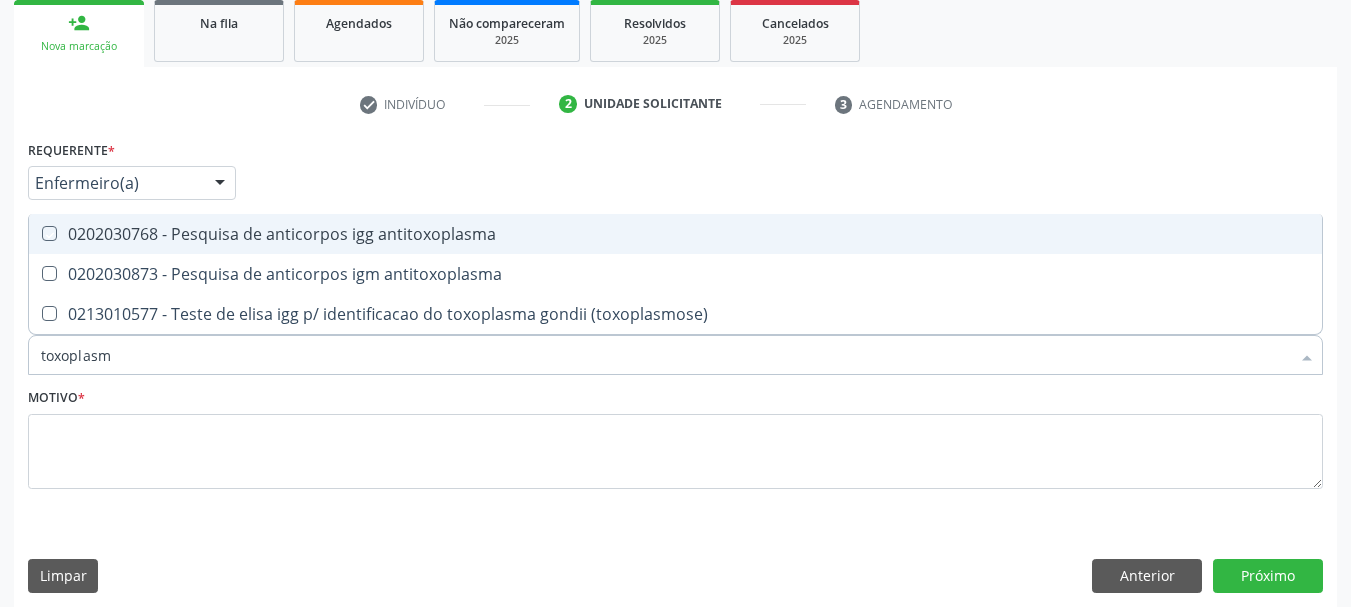 checkbox on "true" 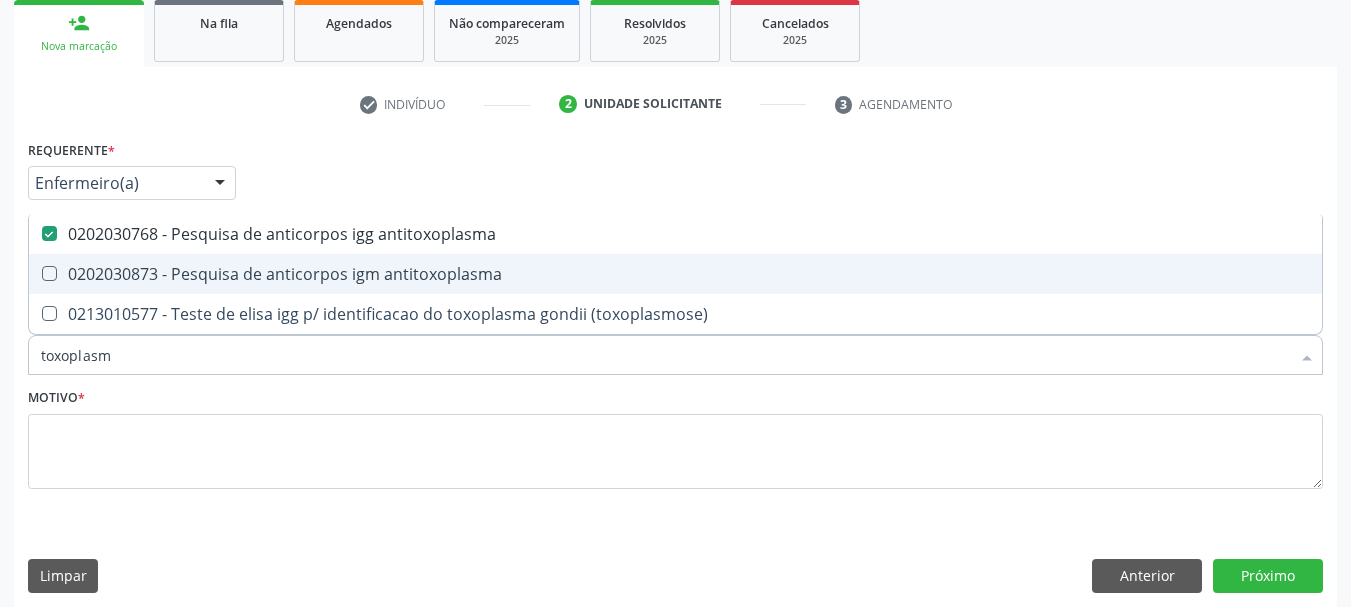 click on "0202030873 - Pesquisa de anticorpos igm antitoxoplasma" at bounding box center (675, 274) 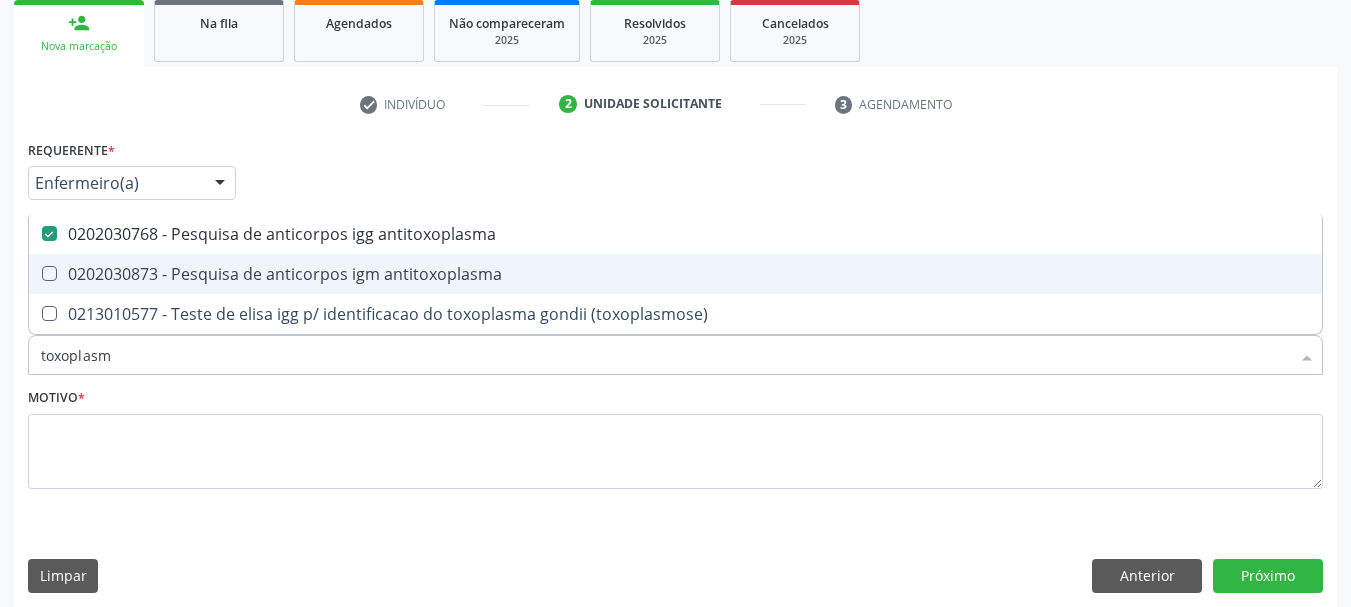 checkbox on "true" 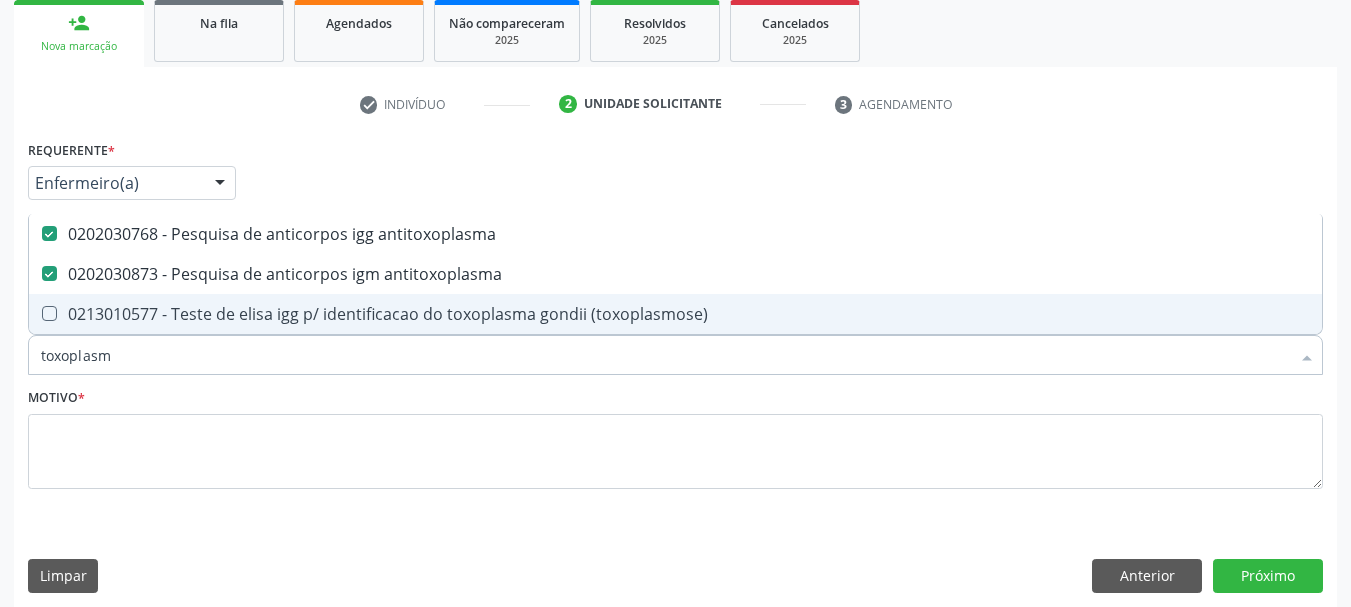click on "Acompanhamento
Acompanhe a situação das marcações correntes e finalizadas
Relatórios
Ano de acompanhamento
2025 2024 2023 2022 2021 2020 2019
person_add
Nova marcação
Na fila   Agendados   Não compareceram
2025
Resolvidos
2025
Cancelados
2025
check
Indivíduo
2
Unidade solicitante
3
Agendamento
CNS
700 0084 2523 9901       done
Nome
*
[FIRST] [LAST] [LAST]
[FIRST] [LAST] [LAST]
CNS:
700 0084 2523 9901
CPF:
[CPF]
Nascimento:
[DATE]
Nenhum resultado encontrado para: "   "
Digite o nome
Sexo
*
Feminino         Masculino   Feminino
Nenhum resultado encontrado para: "   "
Está gestante" at bounding box center (675, 216) 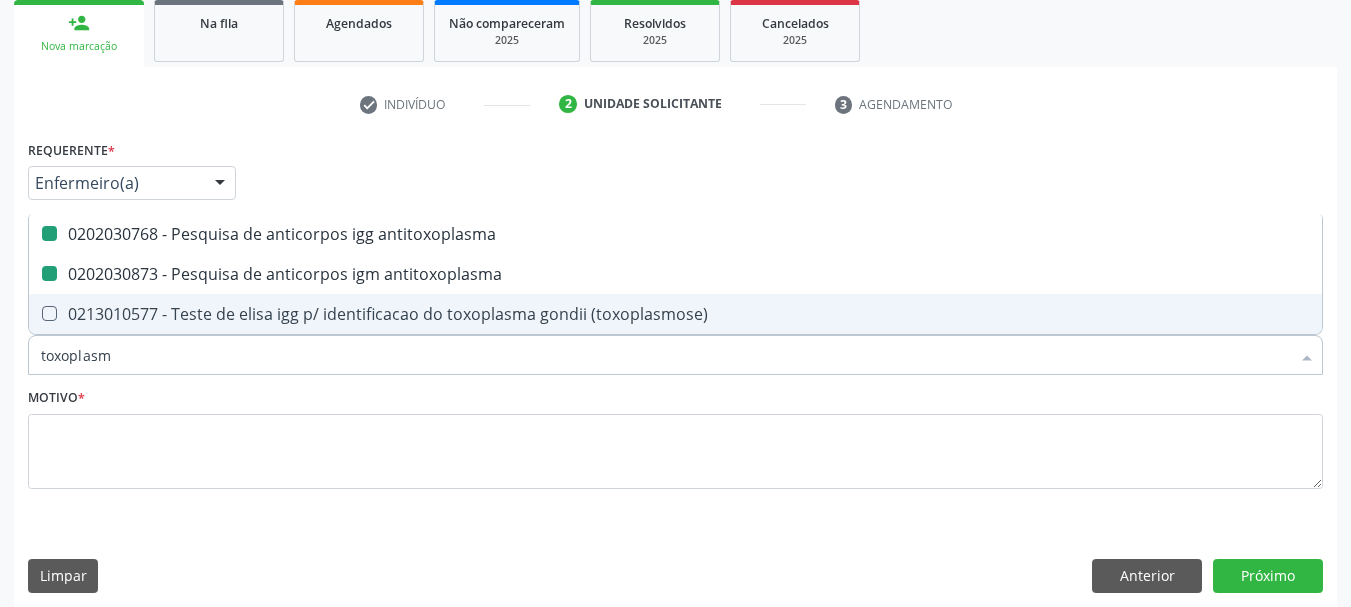 type on "h" 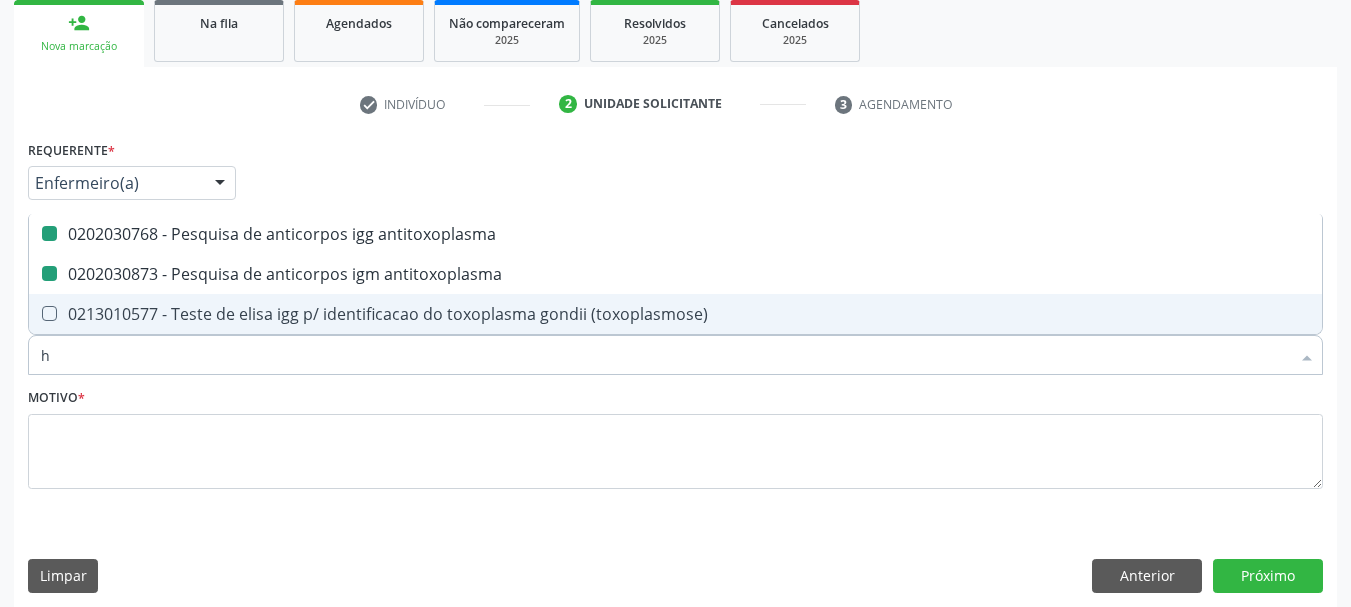 checkbox on "false" 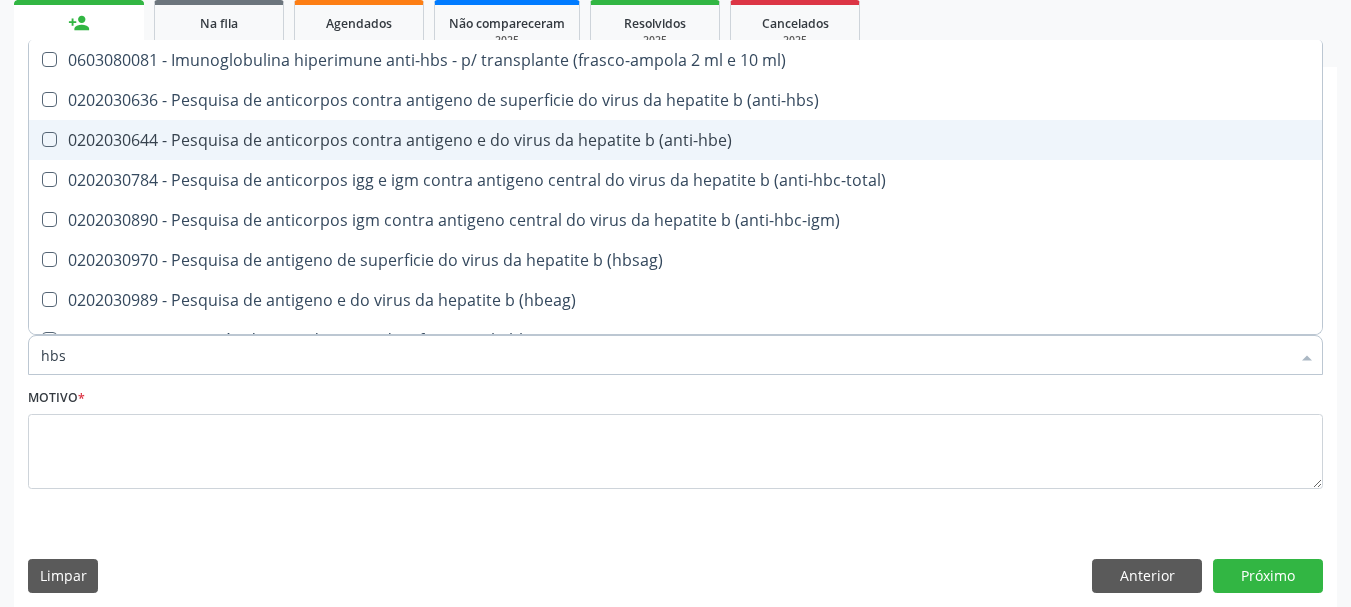type on "hbsa" 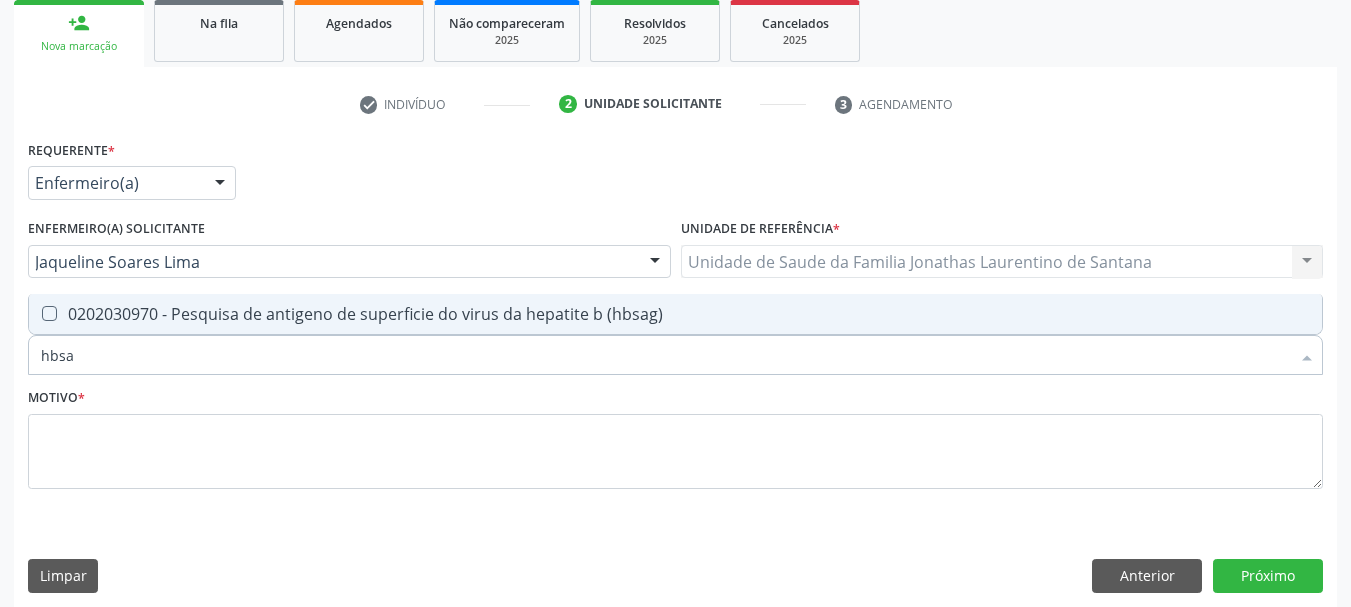 click on "0202030970 - Pesquisa de antigeno de superficie do virus da hepatite b (hbsag)" at bounding box center (675, 314) 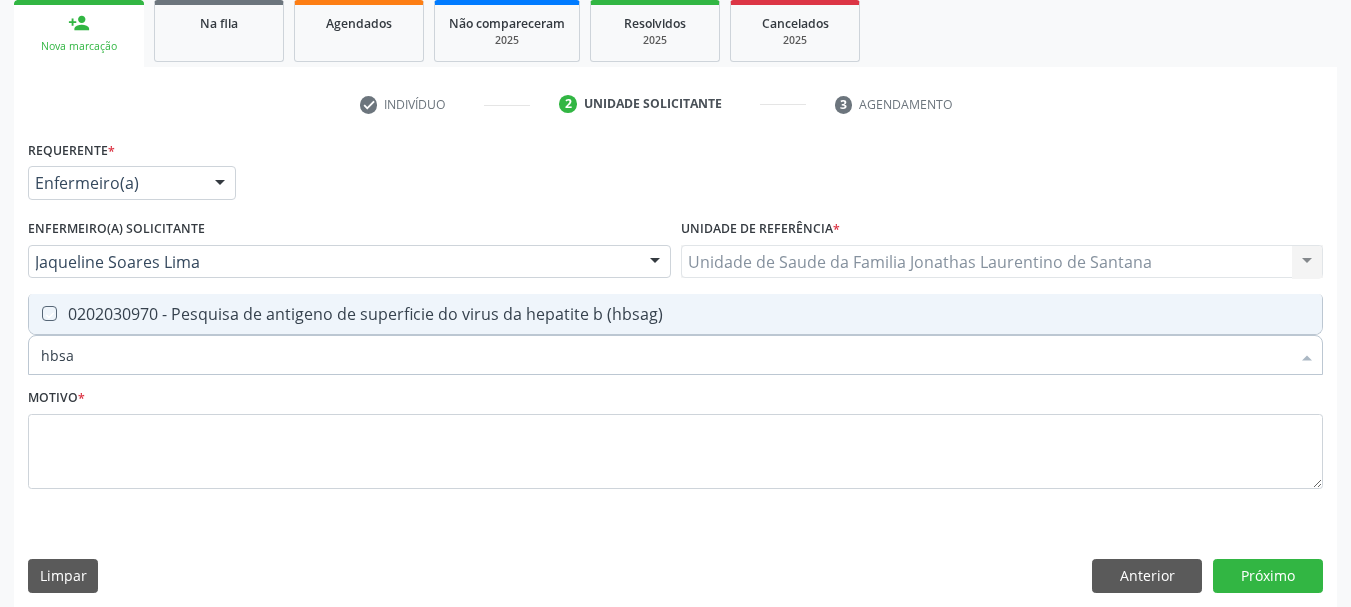 checkbox on "true" 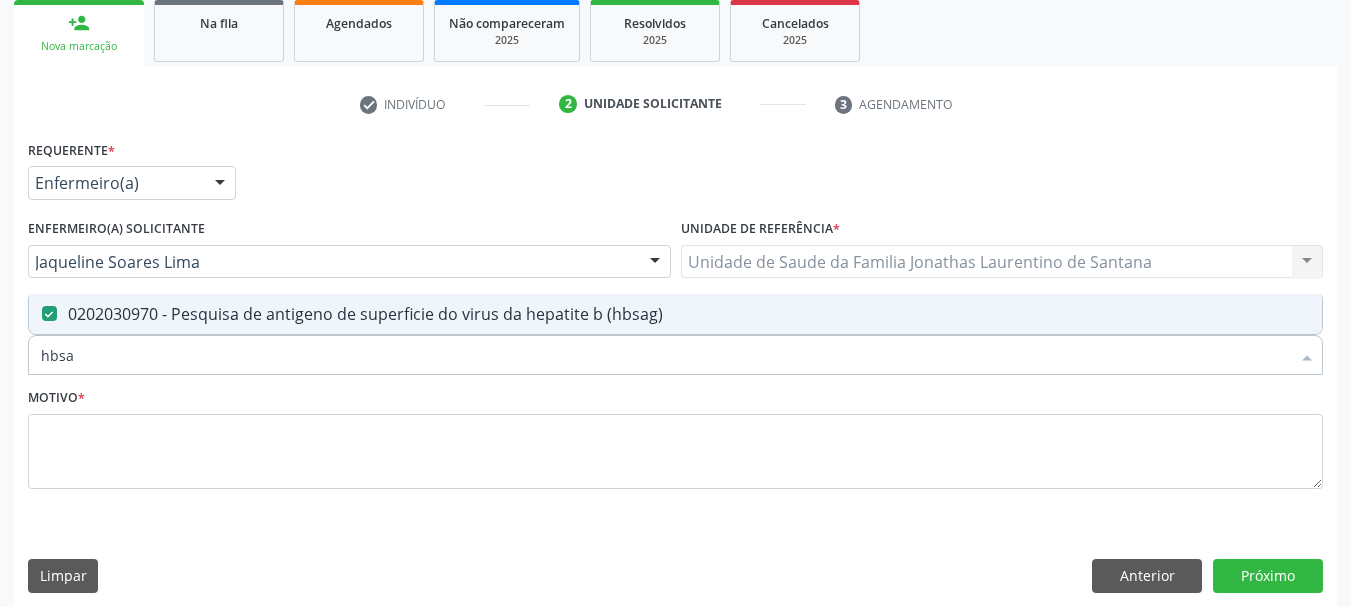 drag, startPoint x: 74, startPoint y: 365, endPoint x: 0, endPoint y: 368, distance: 74.06078 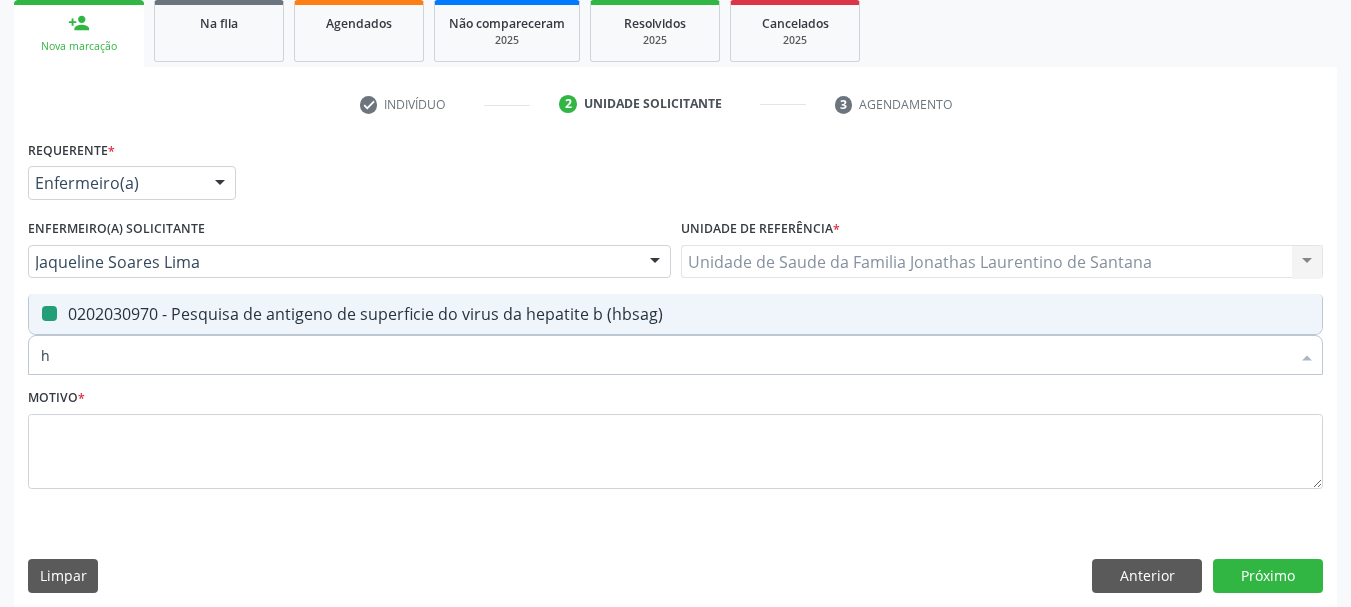 type on "he" 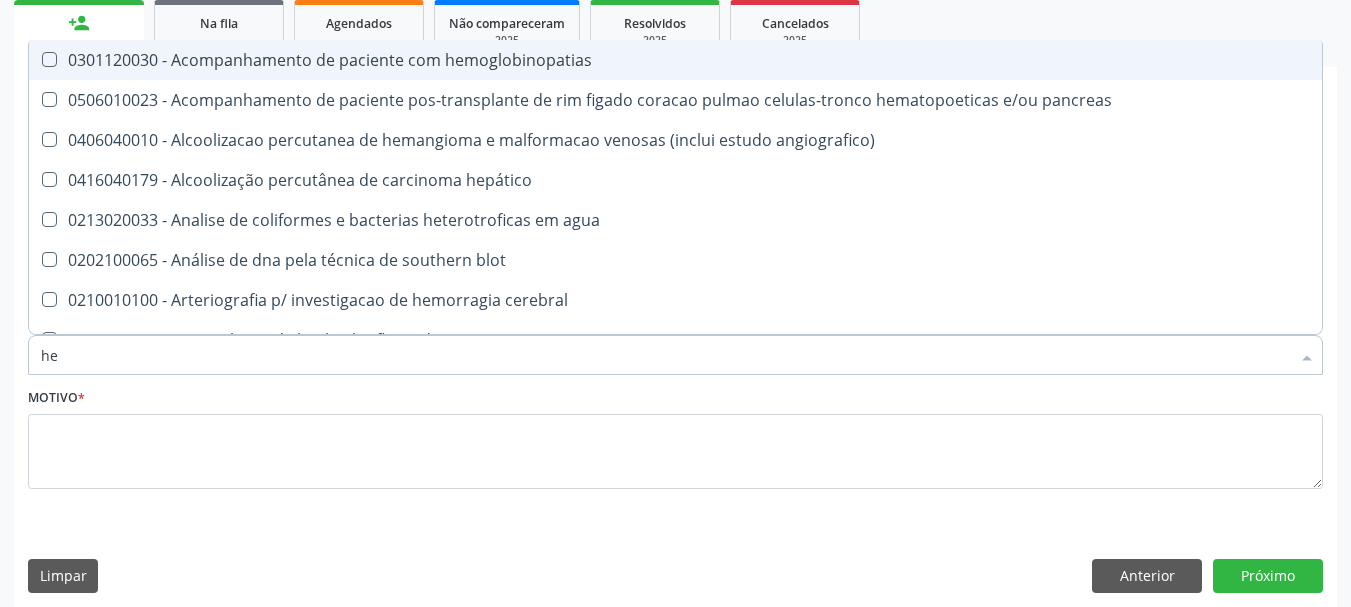 type on "hep" 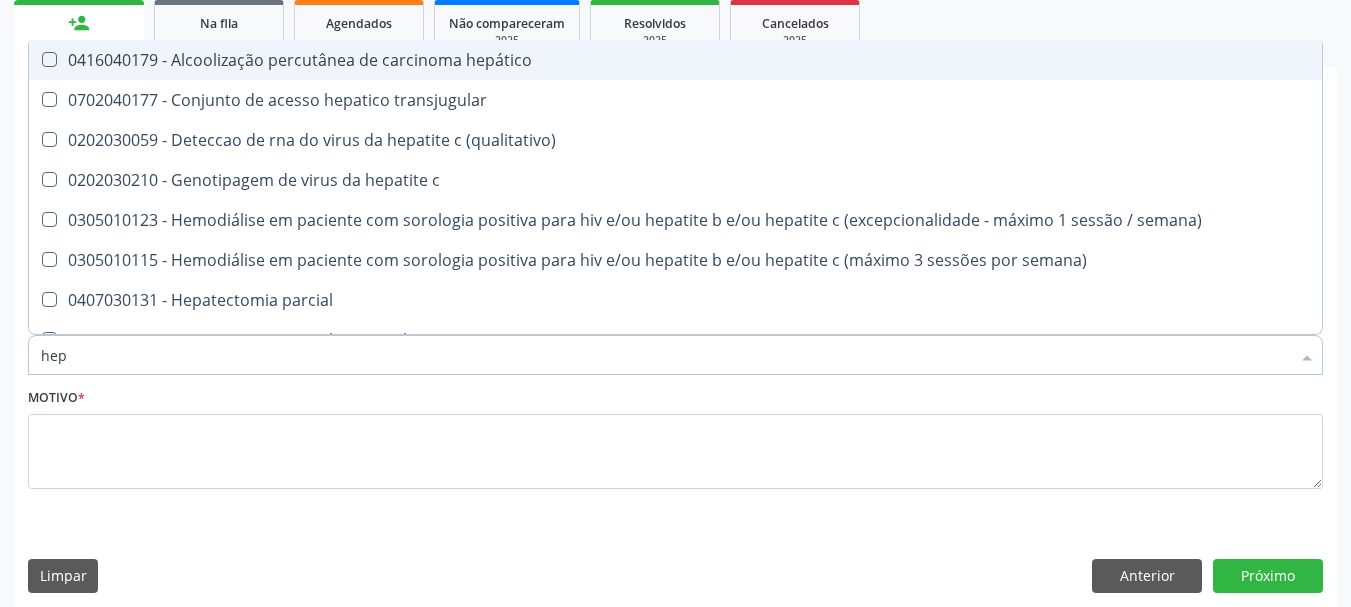 type on "hepa" 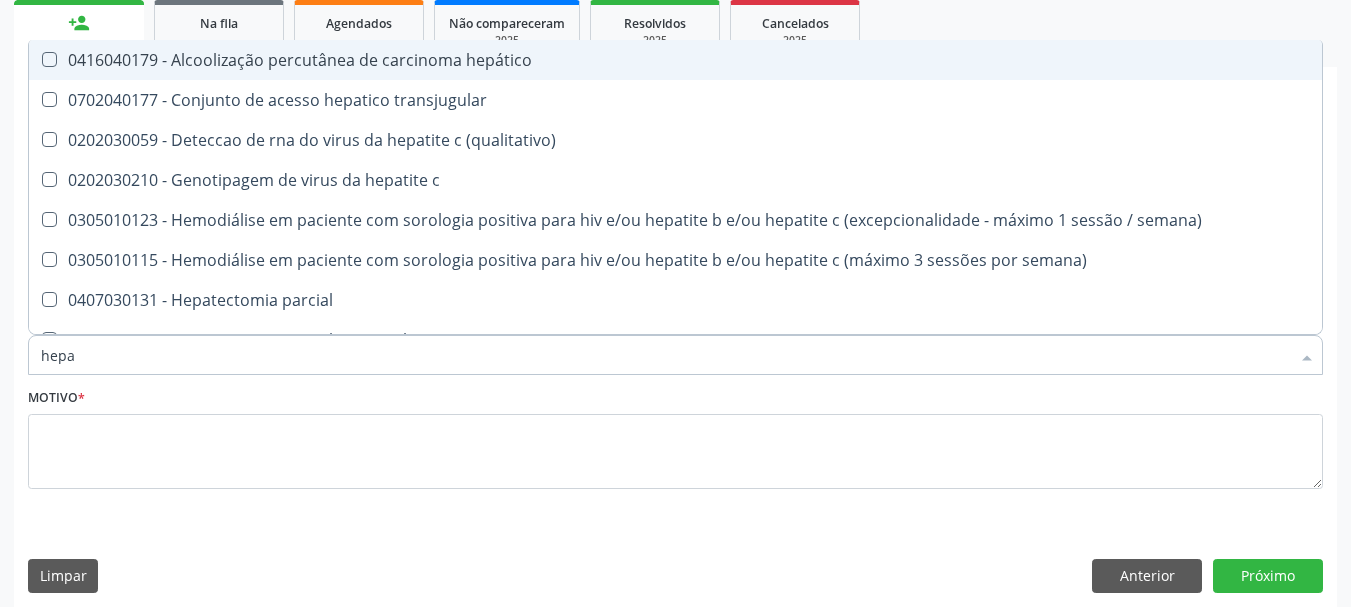 checkbox on "true" 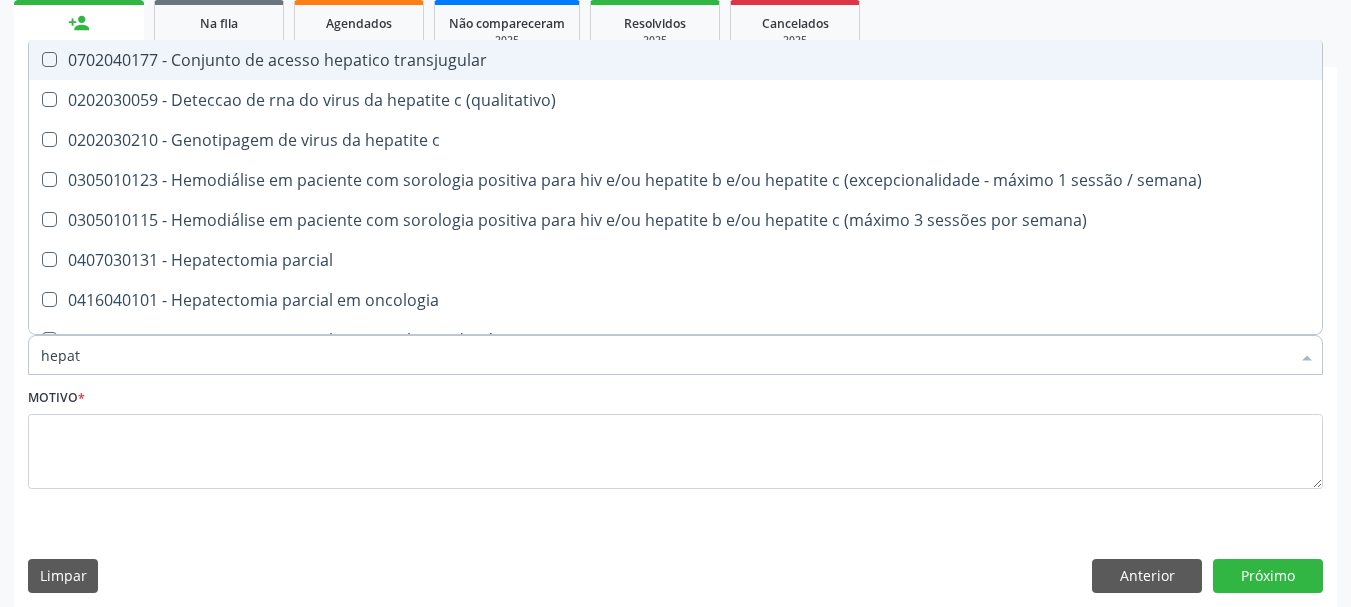 type on "hepati" 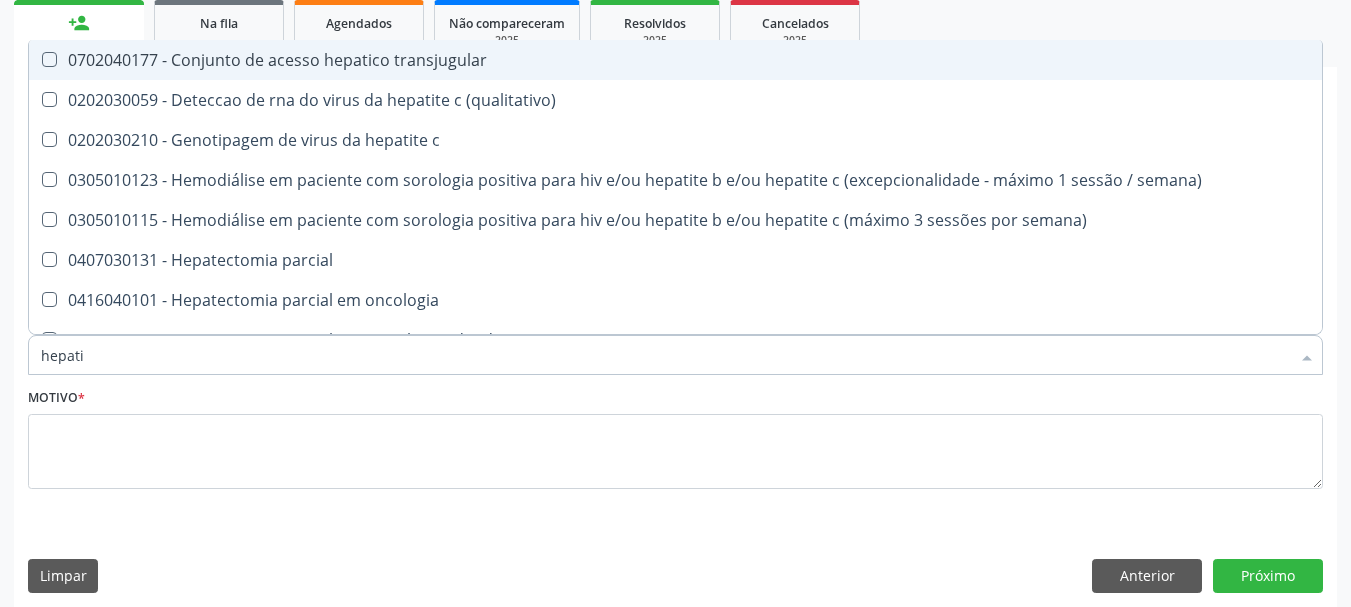 checkbox on "true" 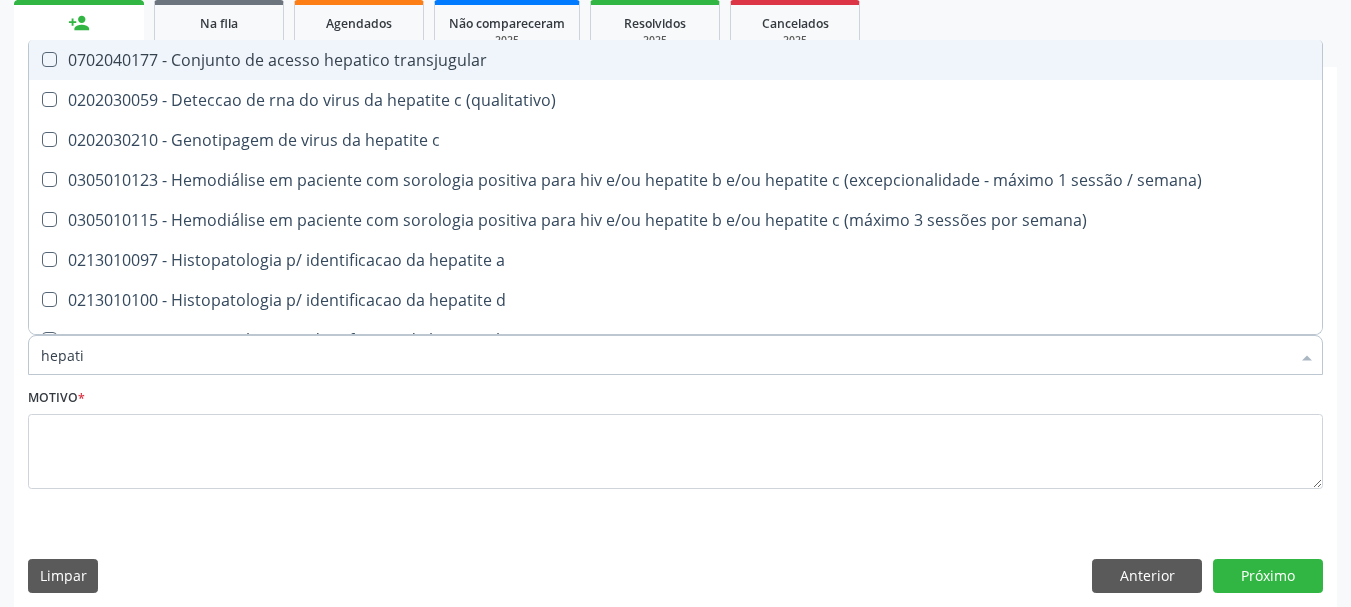 type on "hepatit" 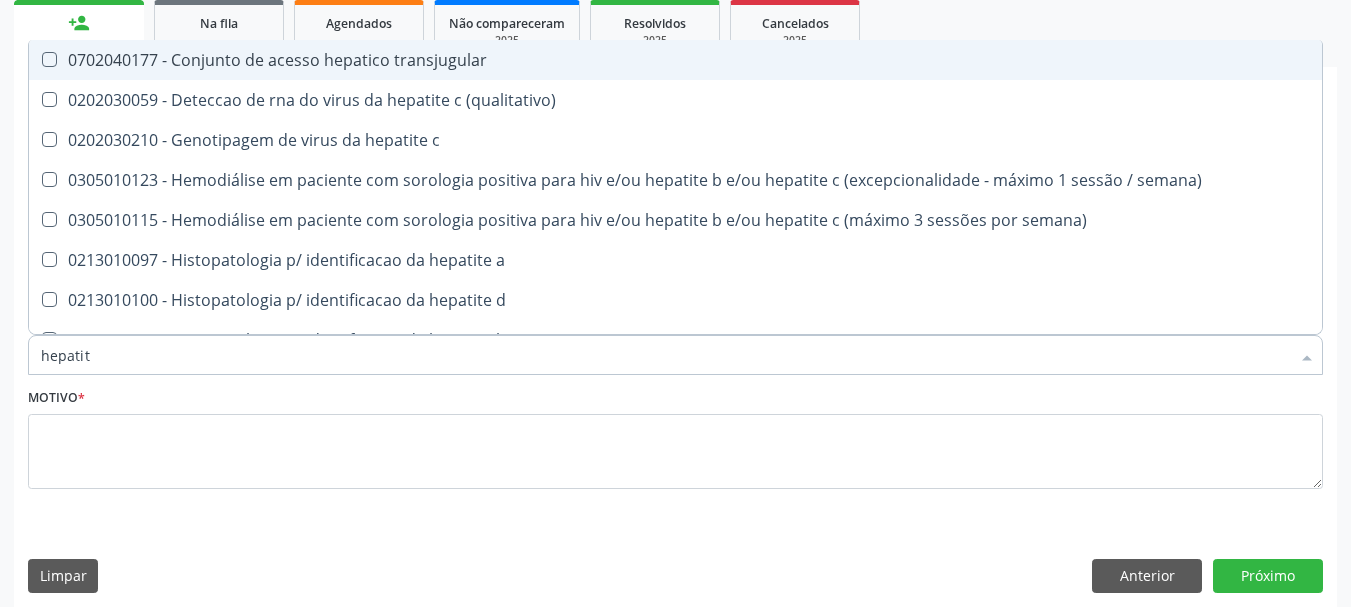 checkbox on "true" 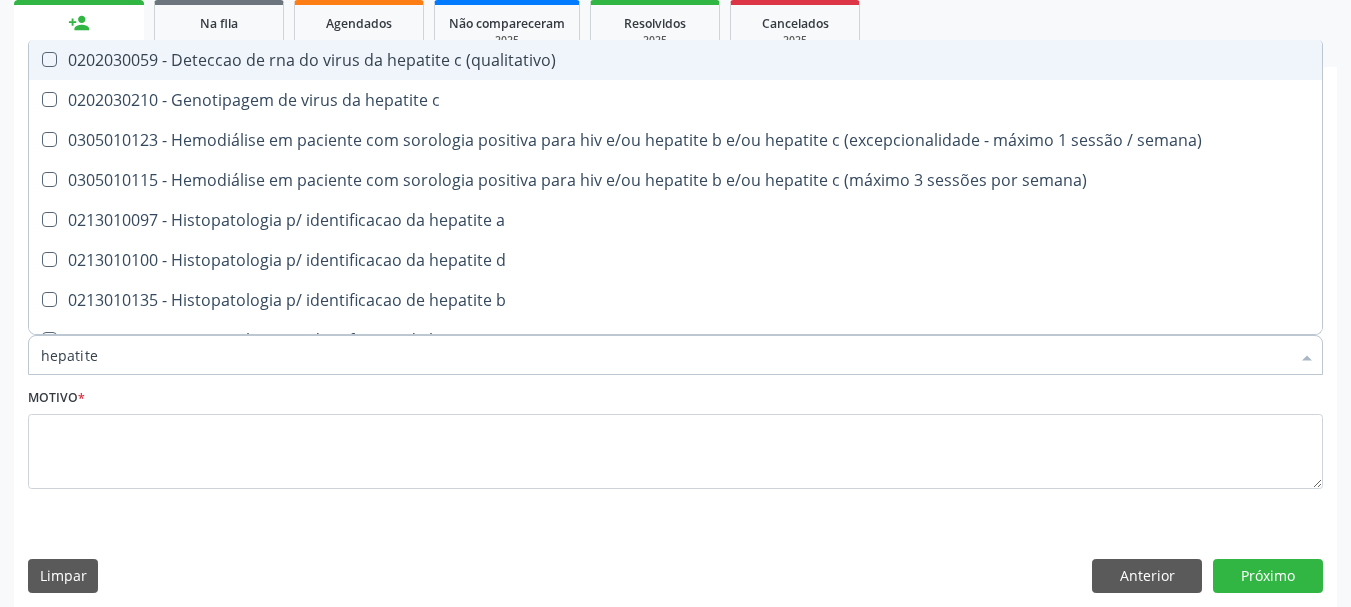 type on "hepatite c" 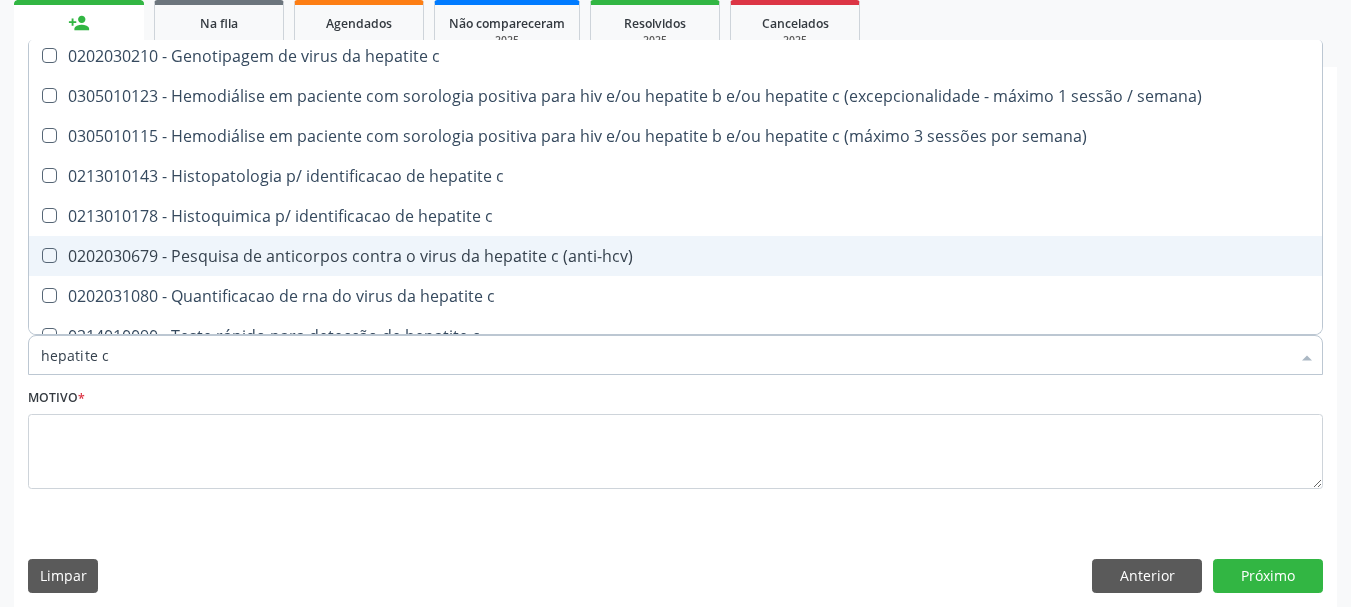 scroll, scrollTop: 66, scrollLeft: 0, axis: vertical 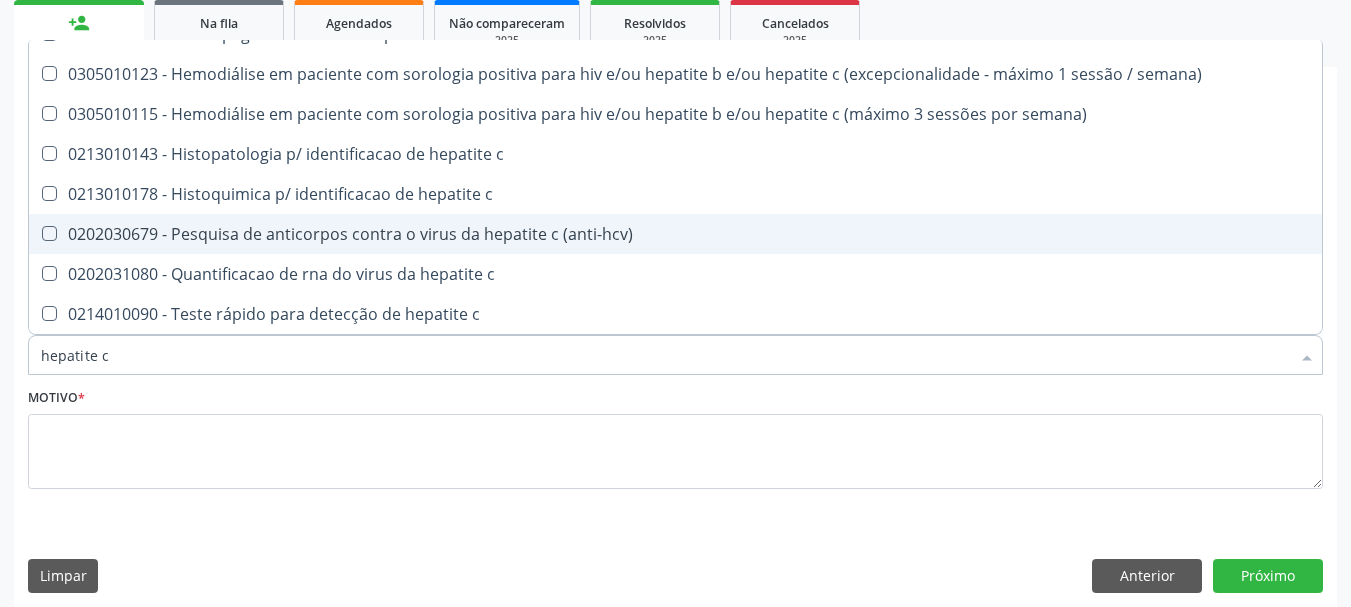 click on "0202030679 - Pesquisa de anticorpos contra o virus da hepatite c (anti-hcv)" at bounding box center (675, 234) 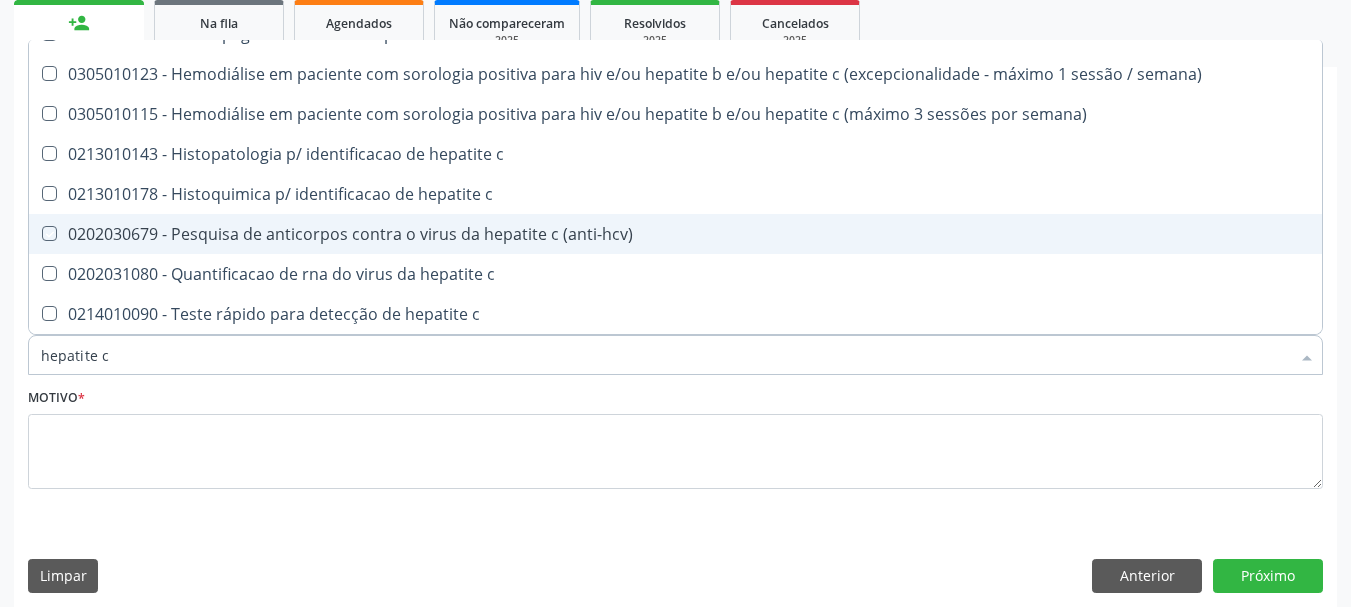 checkbox on "true" 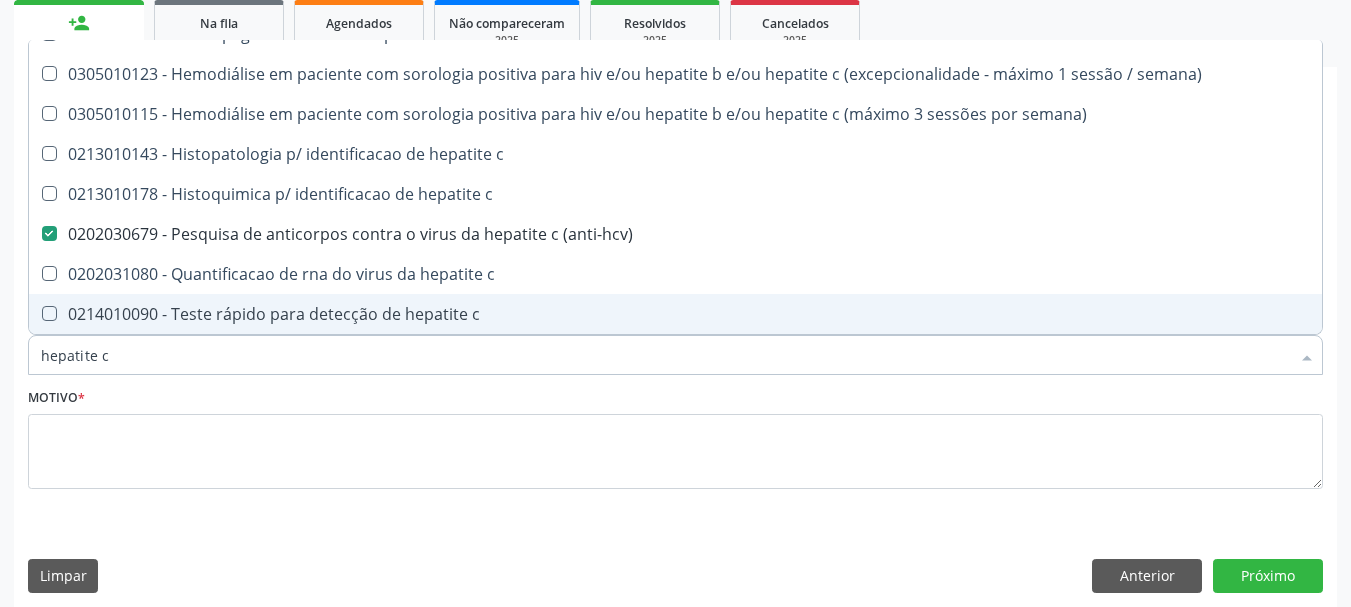 drag, startPoint x: 198, startPoint y: 365, endPoint x: 0, endPoint y: 367, distance: 198.0101 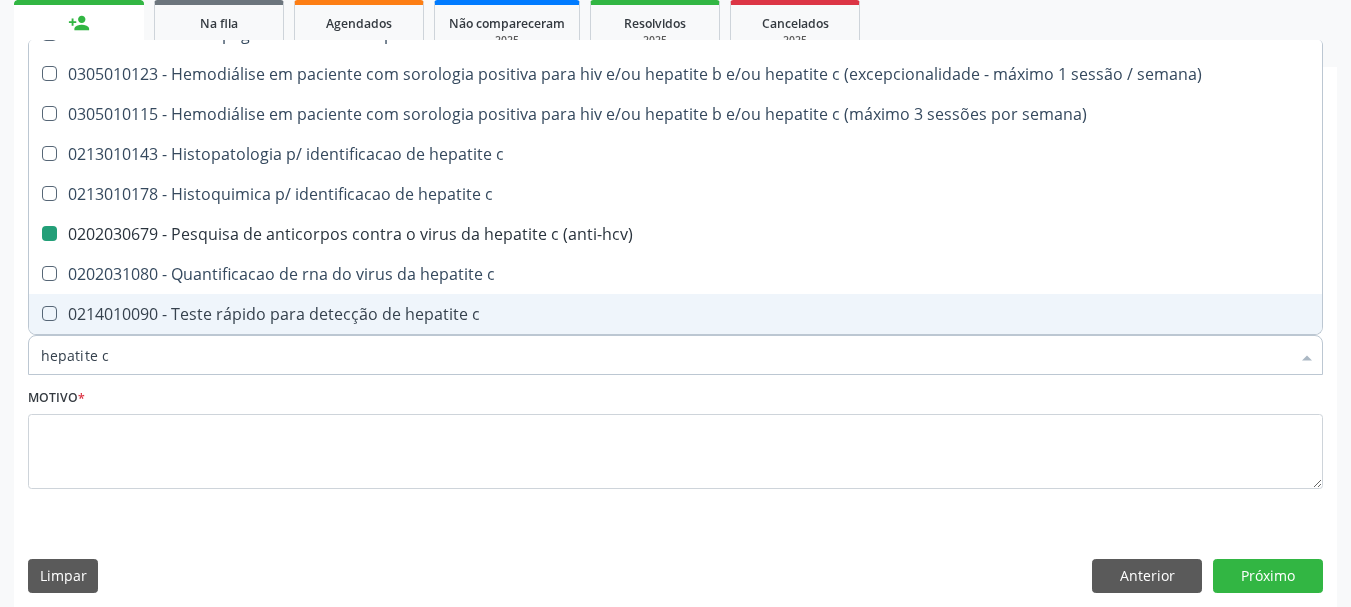 type on "h" 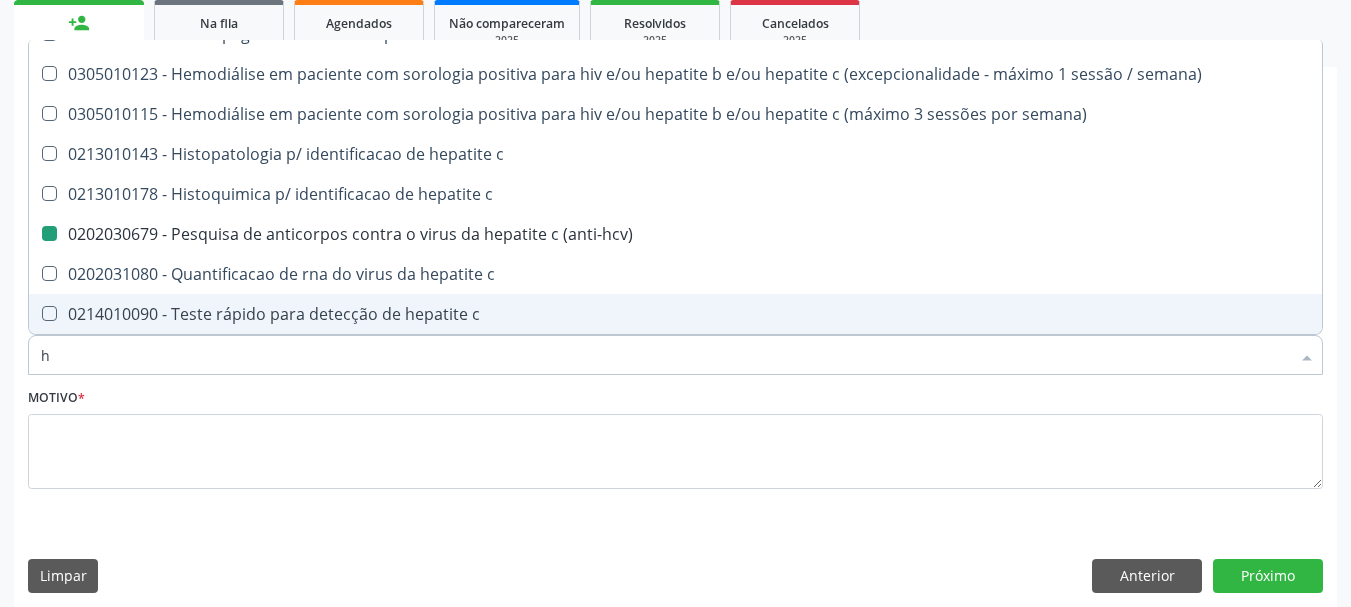 checkbox on "false" 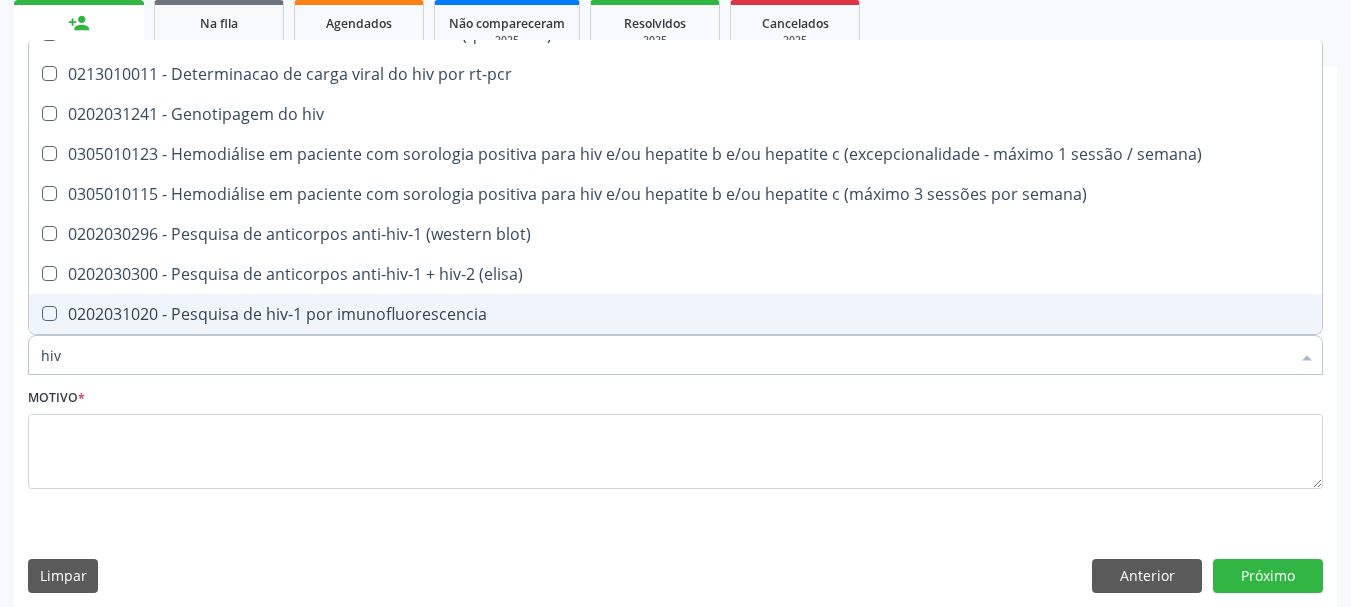 type on "hiv" 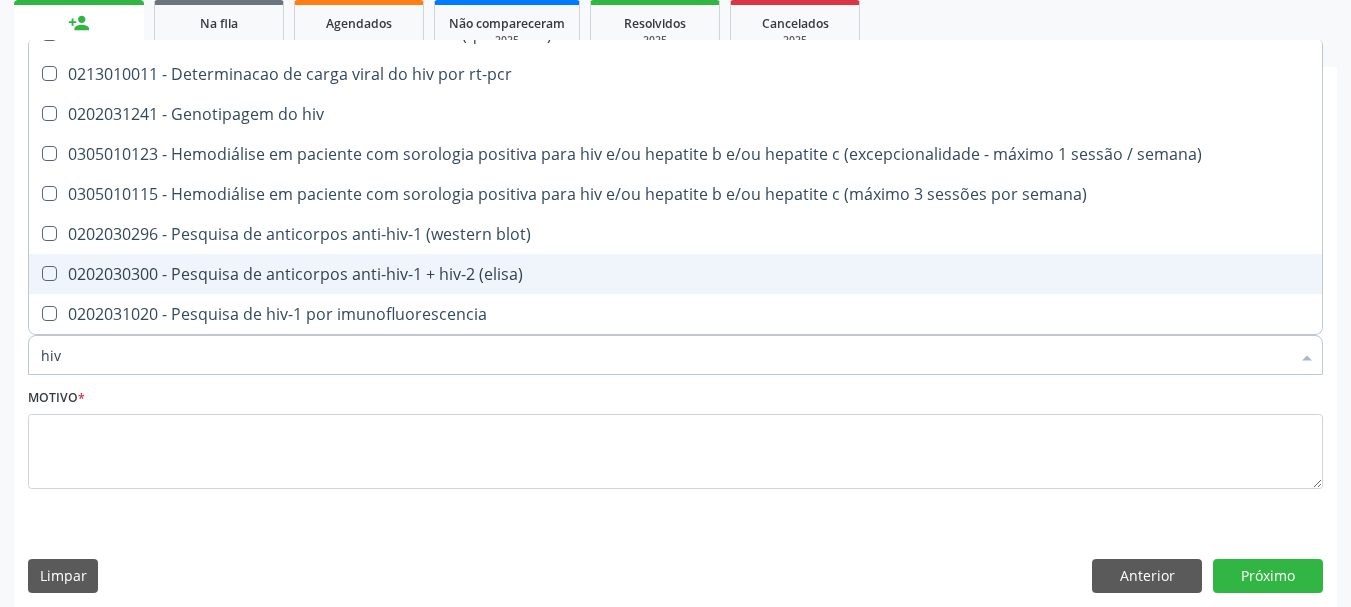 click on "0202030300 - Pesquisa de anticorpos anti-hiv-1 + hiv-2 (elisa)" at bounding box center [675, 274] 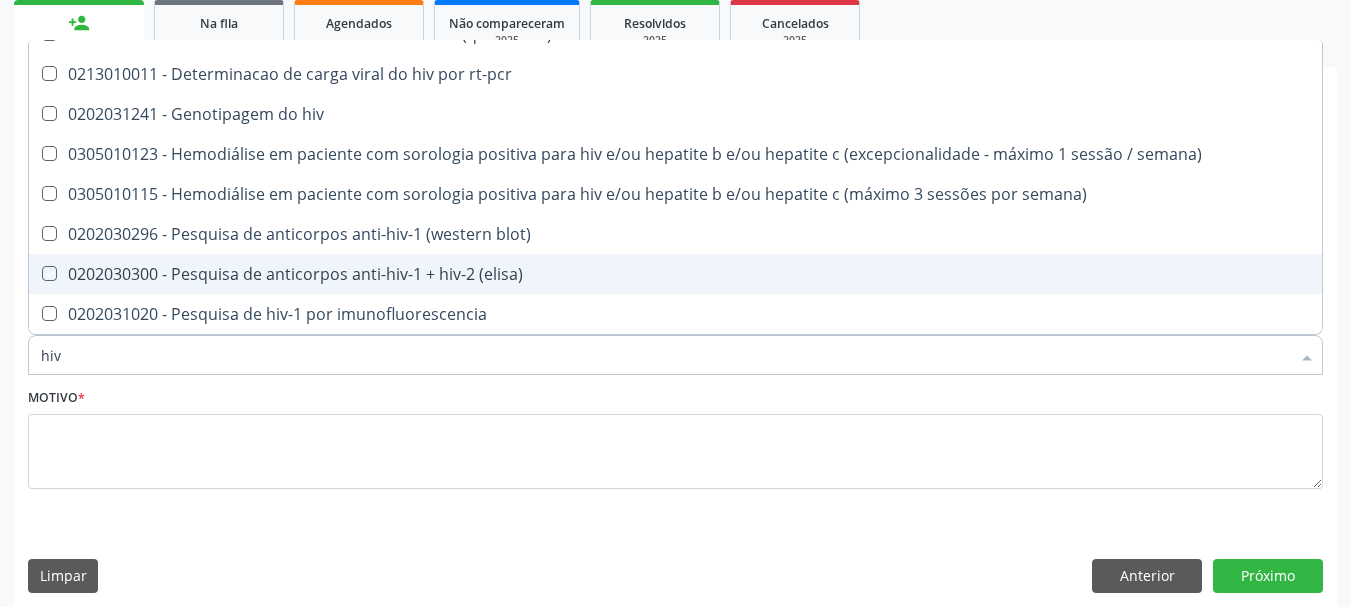 checkbox on "true" 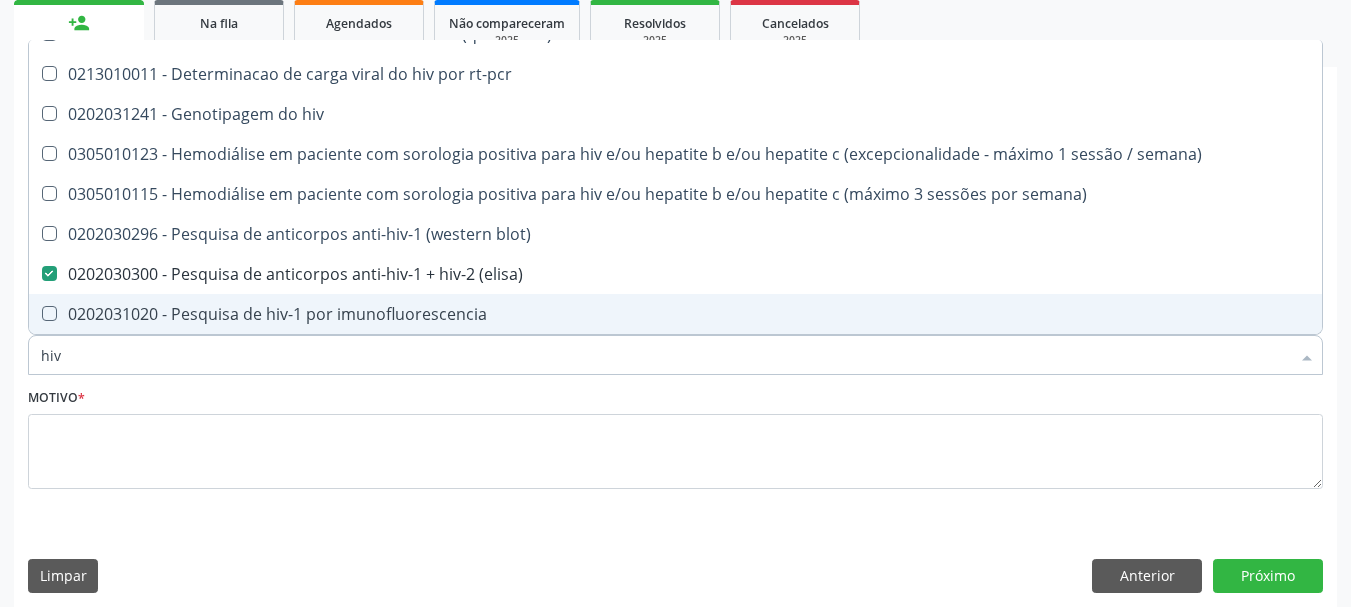drag, startPoint x: 178, startPoint y: 354, endPoint x: 0, endPoint y: 375, distance: 179.23448 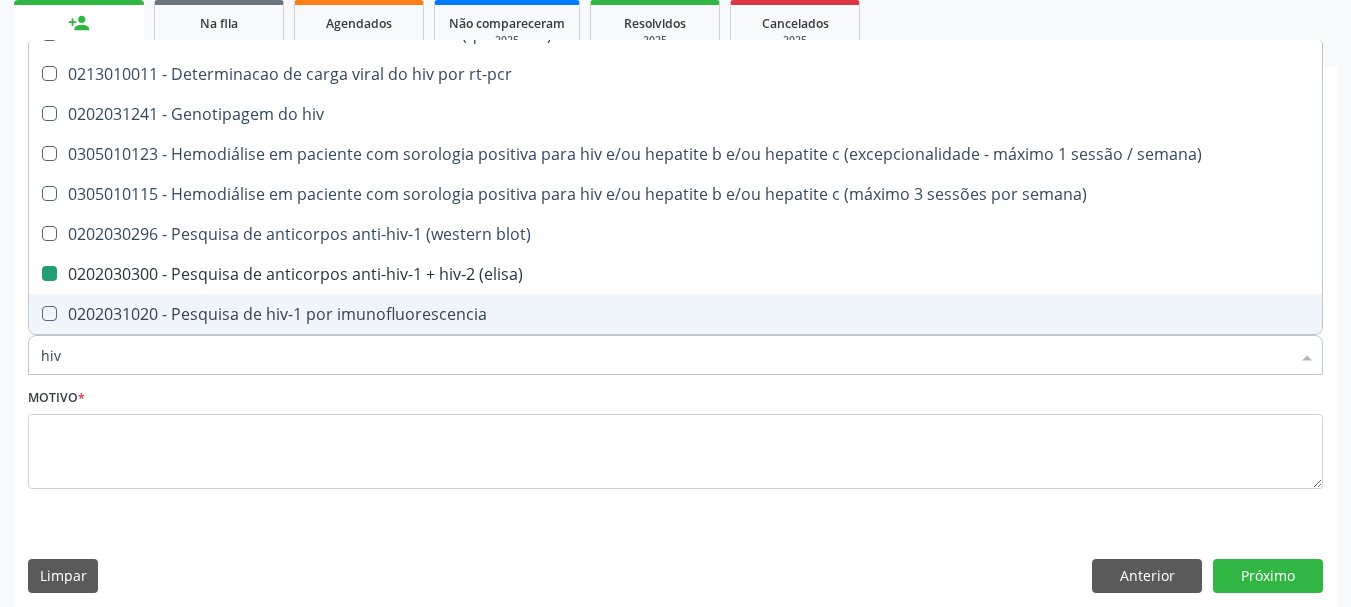type 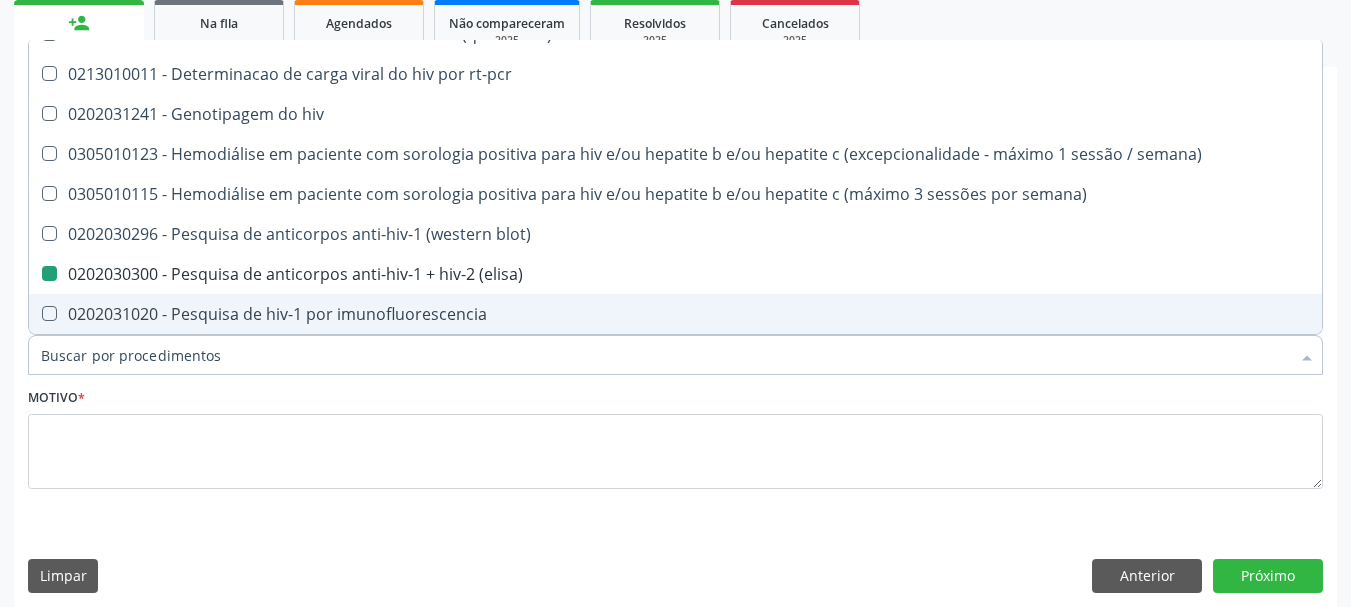 checkbox on "false" 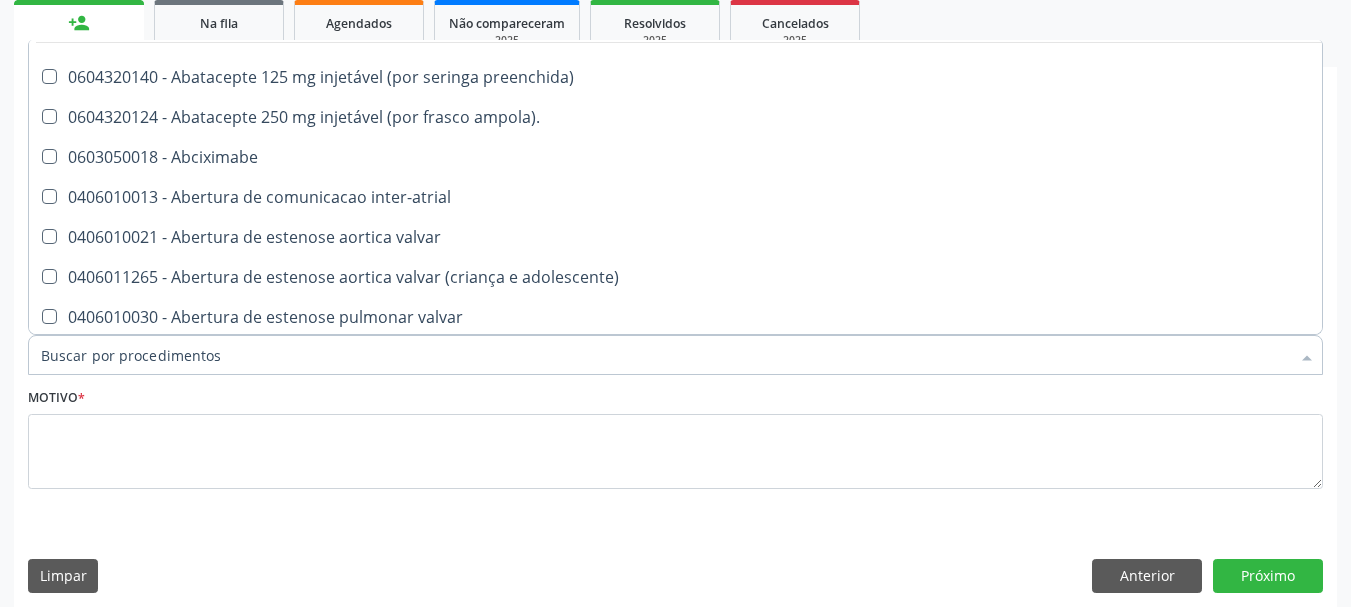 scroll, scrollTop: 149, scrollLeft: 0, axis: vertical 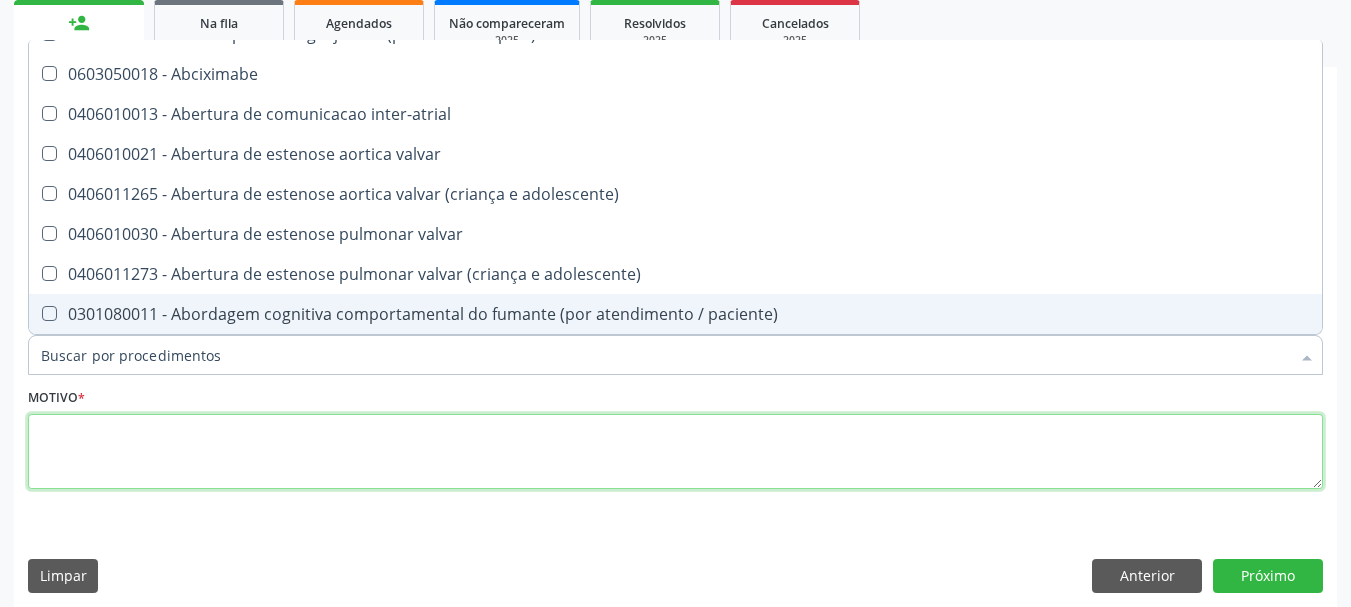 click at bounding box center (675, 452) 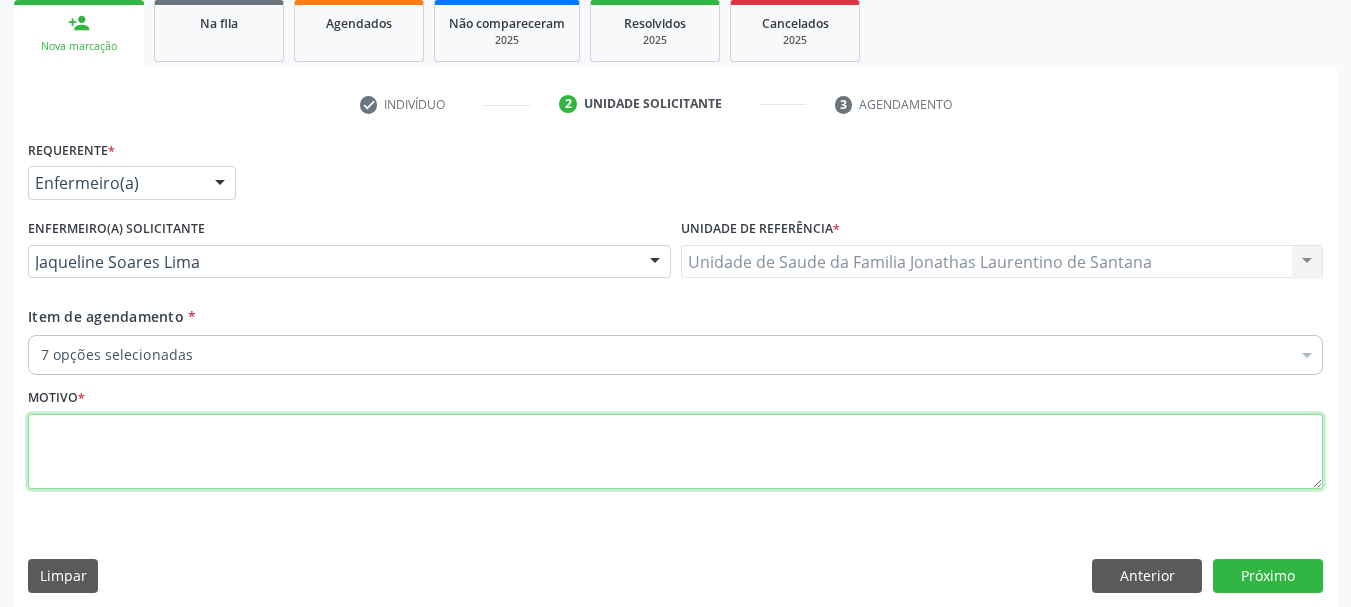 scroll, scrollTop: 76, scrollLeft: 0, axis: vertical 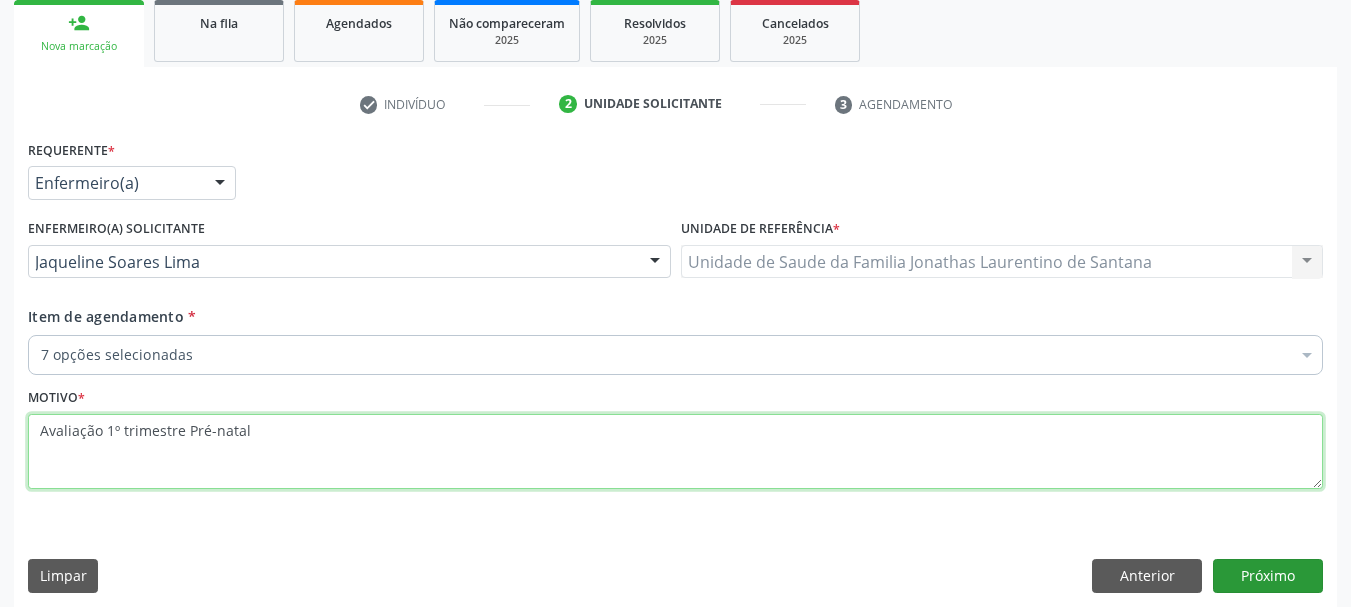 type on "Avaliação 1º trimestre Pré-natal" 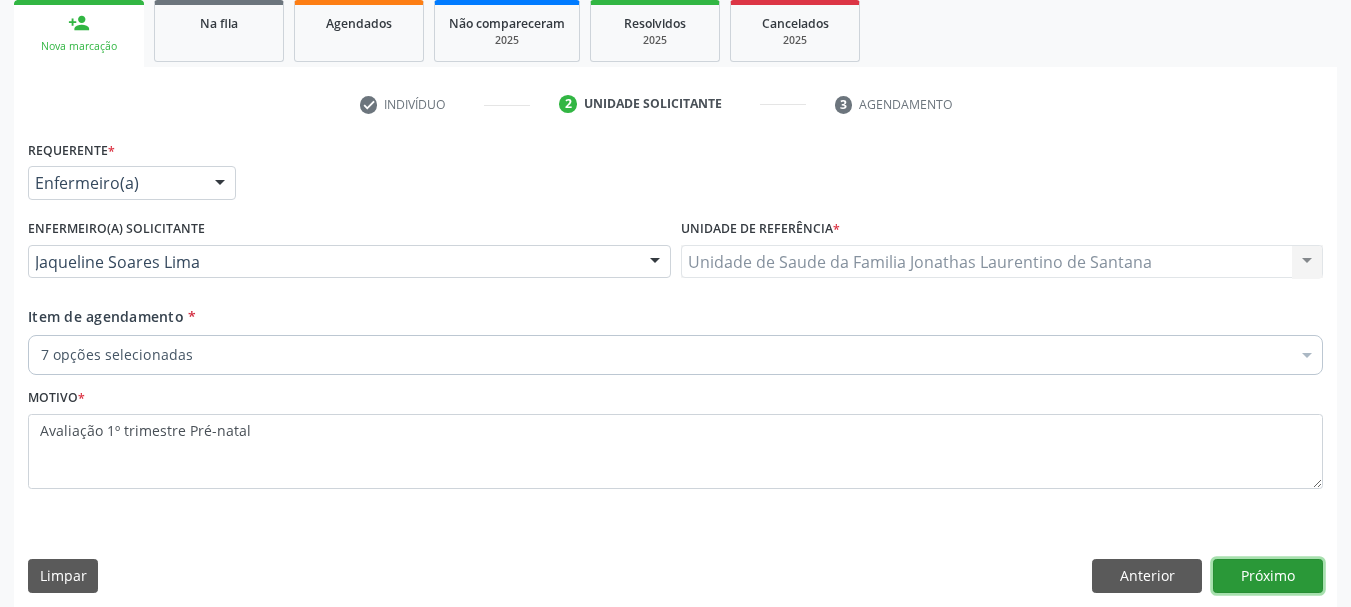 click on "Próximo" at bounding box center (1268, 576) 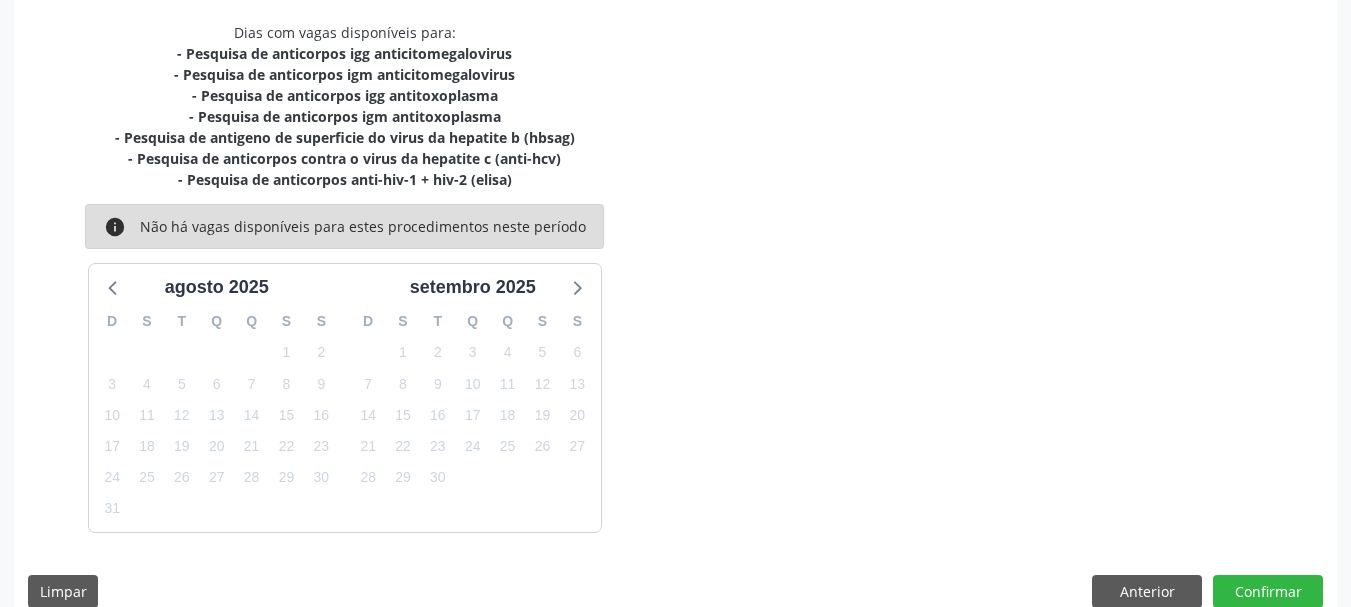 scroll, scrollTop: 448, scrollLeft: 0, axis: vertical 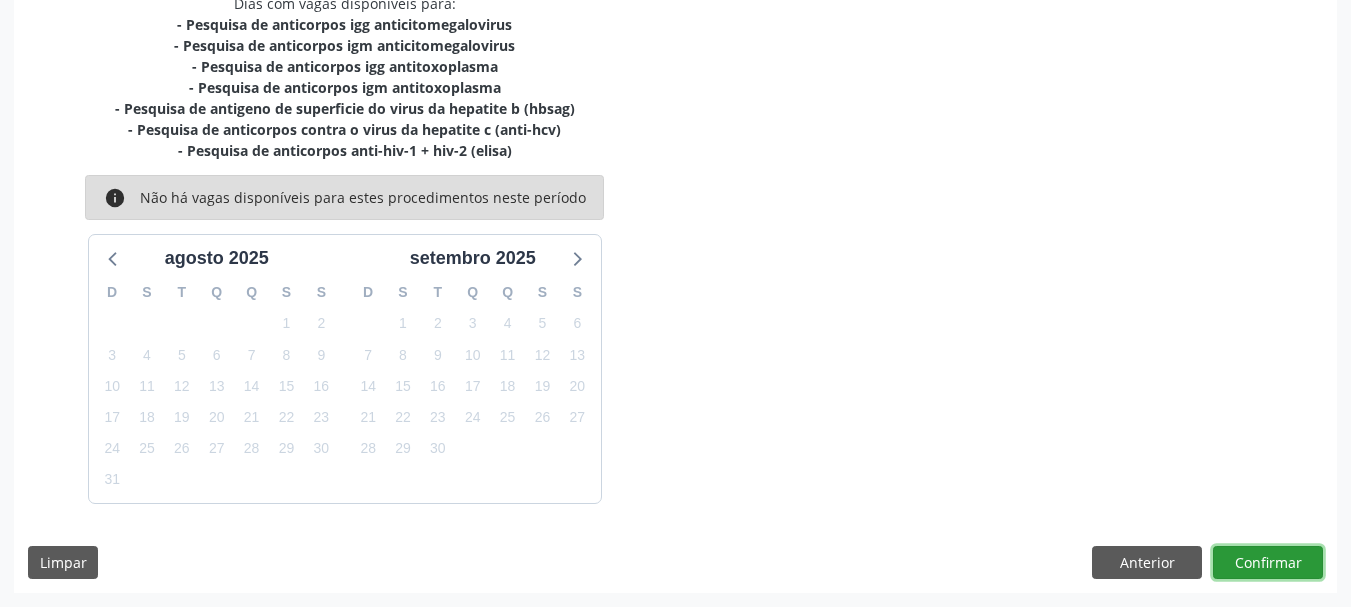 click on "Confirmar" at bounding box center (1268, 563) 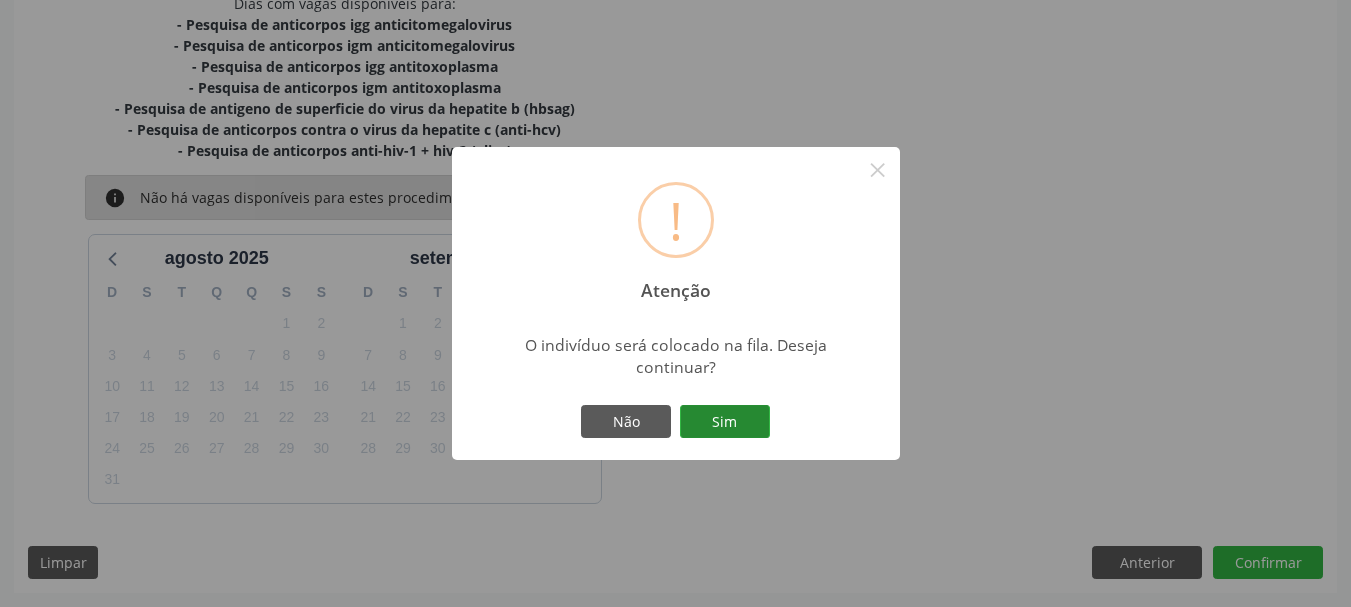 click on "Sim" at bounding box center (725, 422) 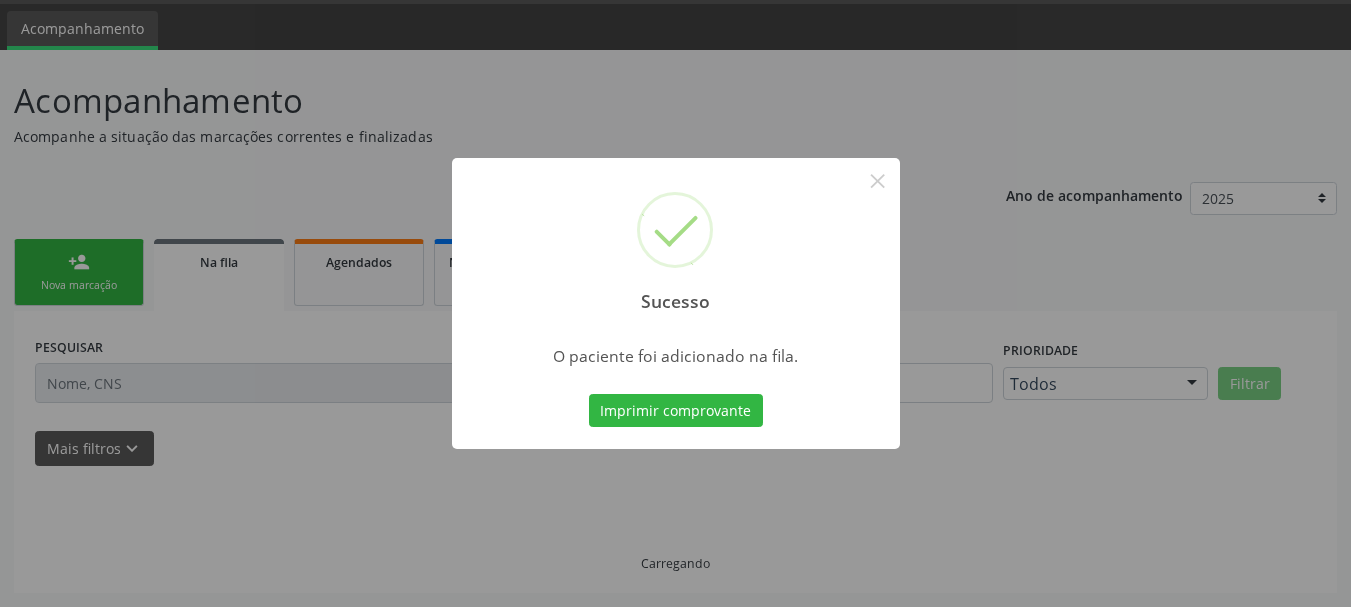 scroll, scrollTop: 60, scrollLeft: 0, axis: vertical 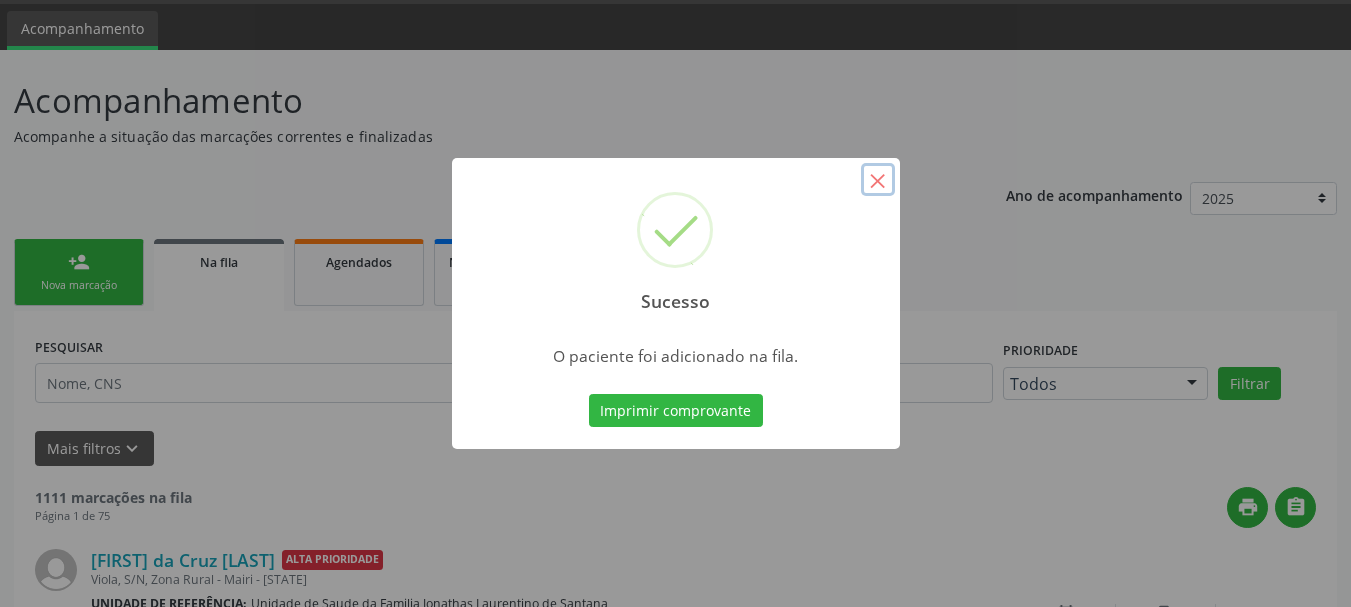 click on "×" at bounding box center [878, 180] 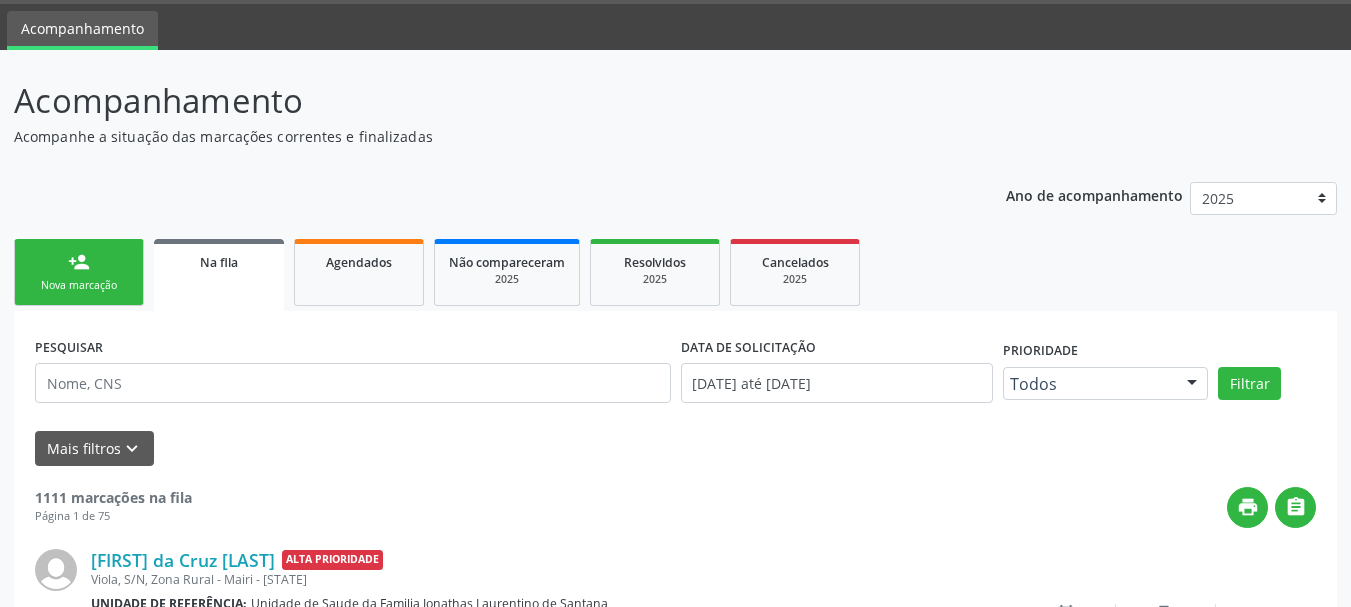 click on "Nova marcação" at bounding box center [79, 285] 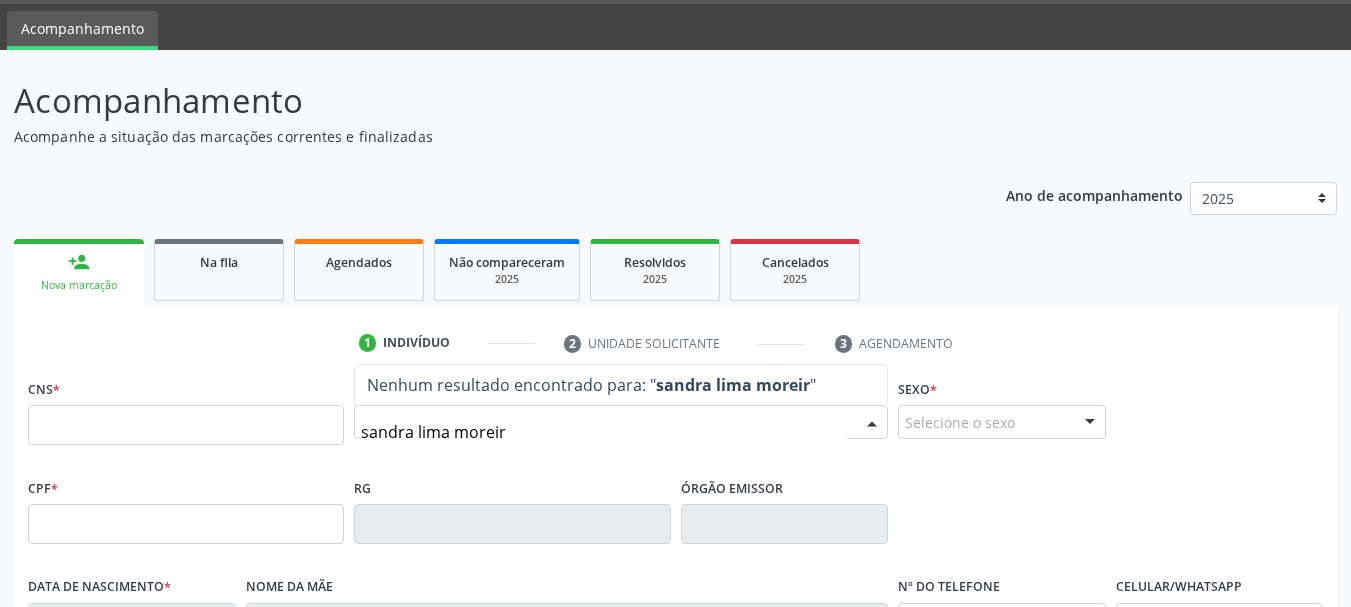 type on "sandra lima moreira" 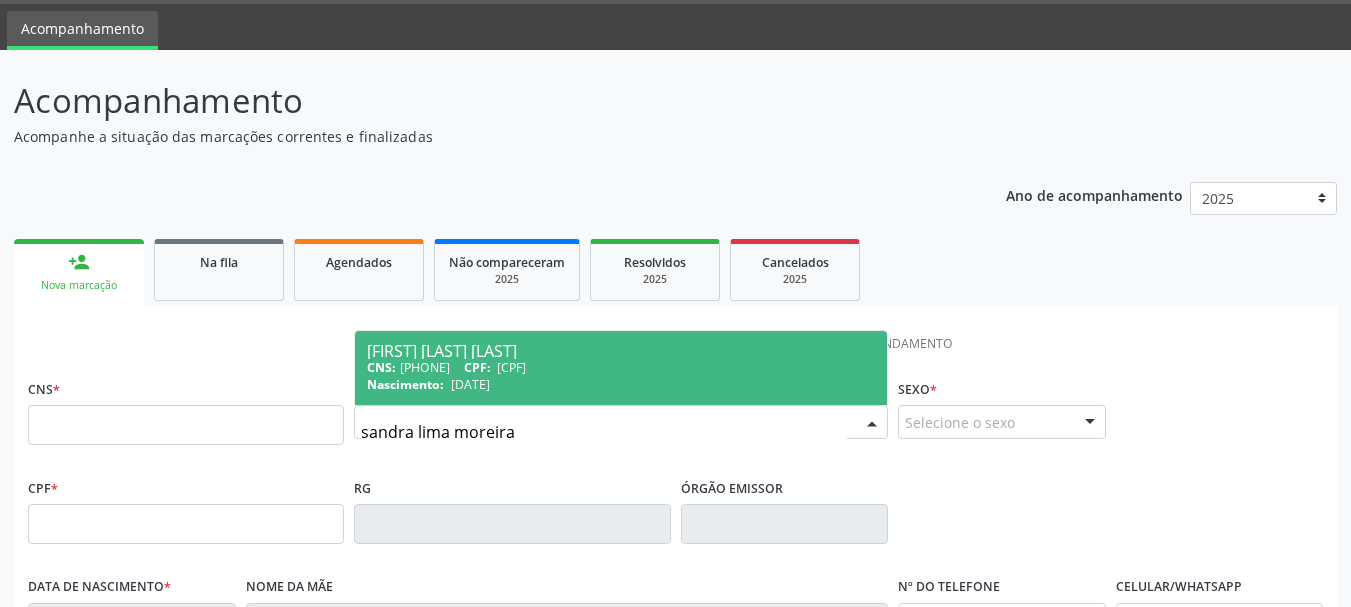 click on "[DATE]" at bounding box center (470, 384) 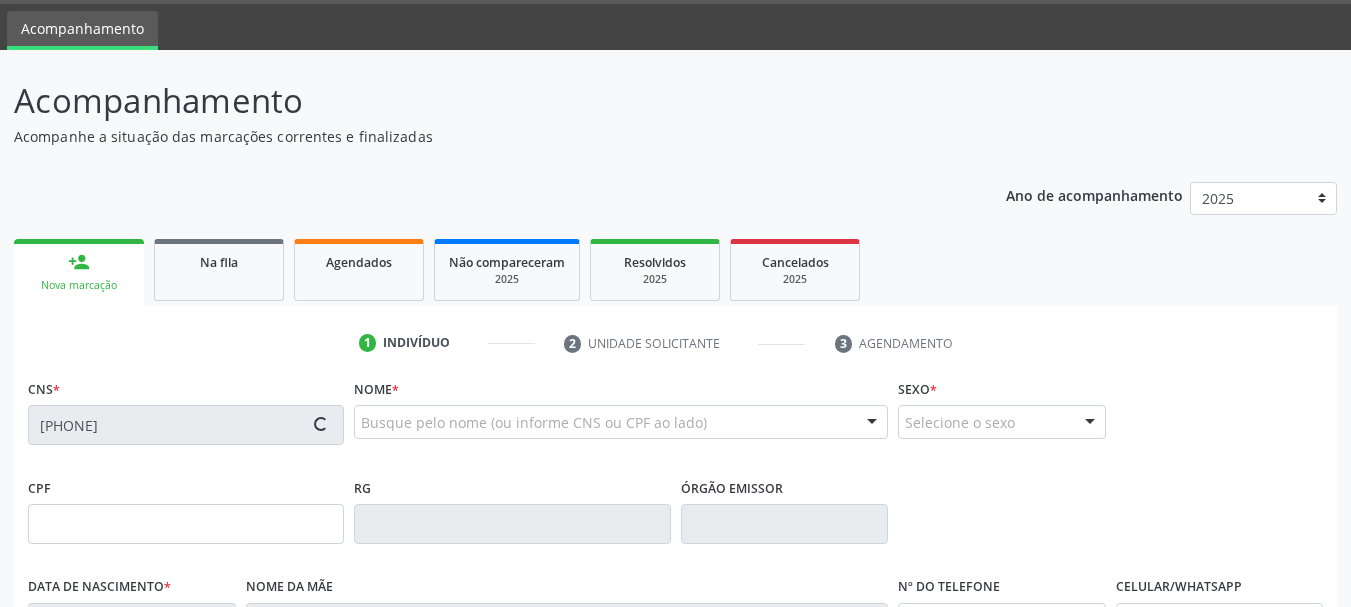 type on "[CPF]" 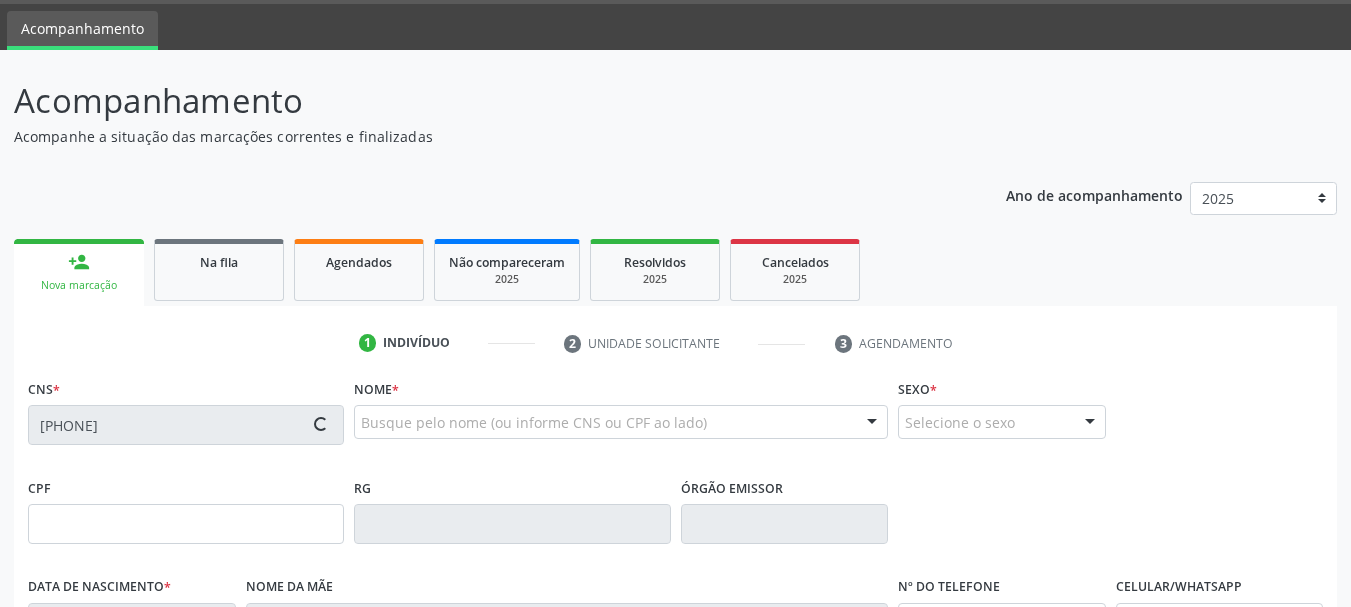 type on "[DATE]" 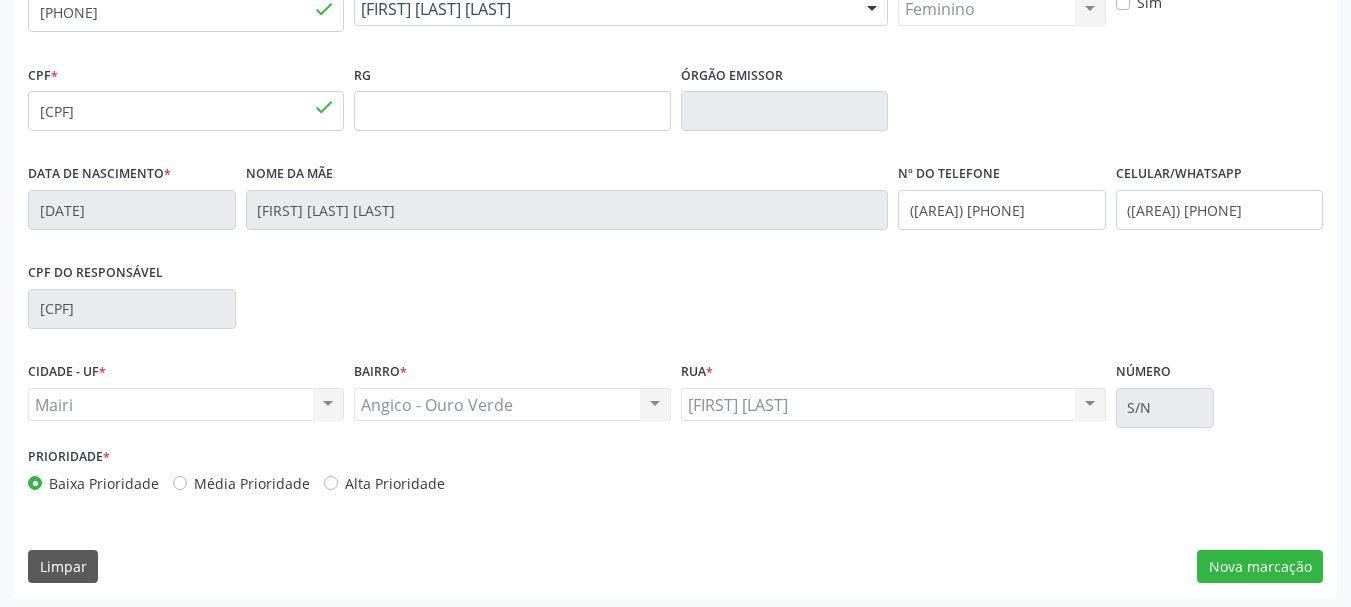 scroll, scrollTop: 477, scrollLeft: 0, axis: vertical 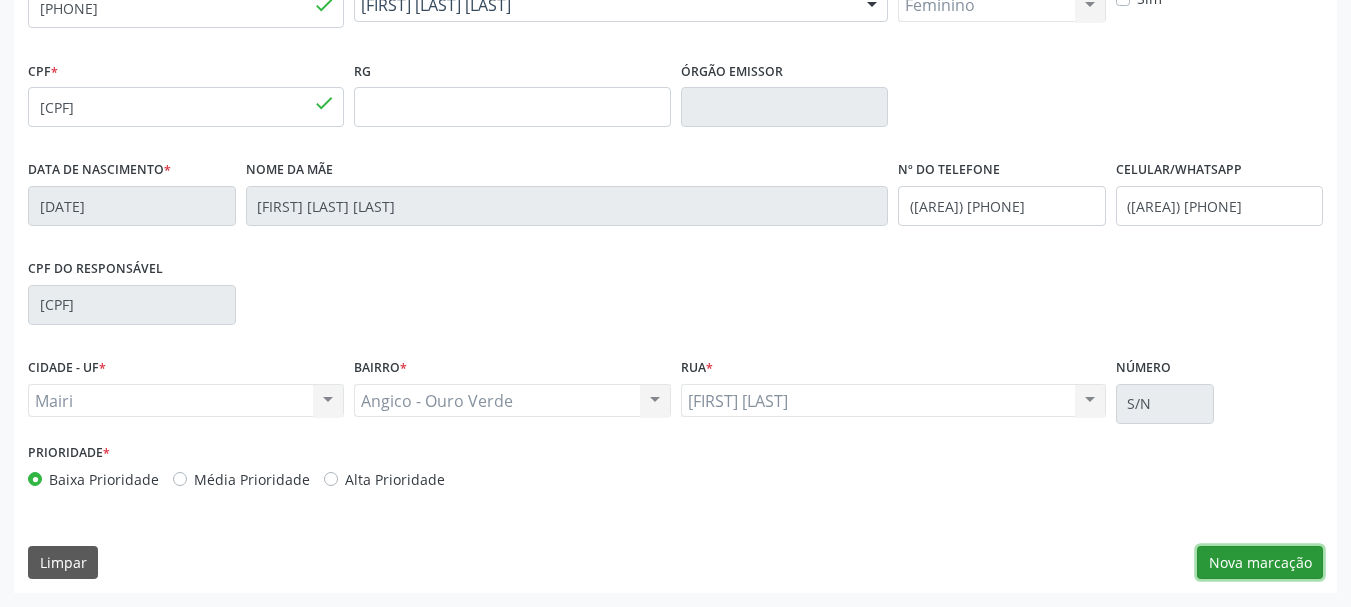 click on "Nova marcação" at bounding box center [1260, 563] 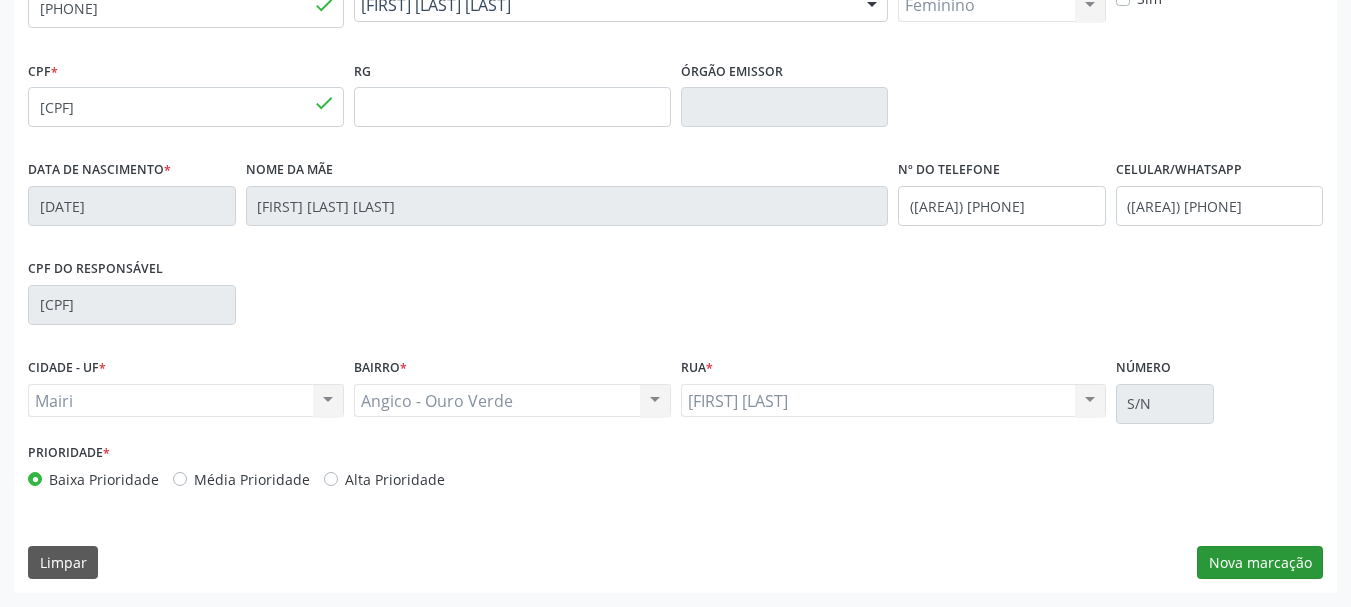 scroll, scrollTop: 299, scrollLeft: 0, axis: vertical 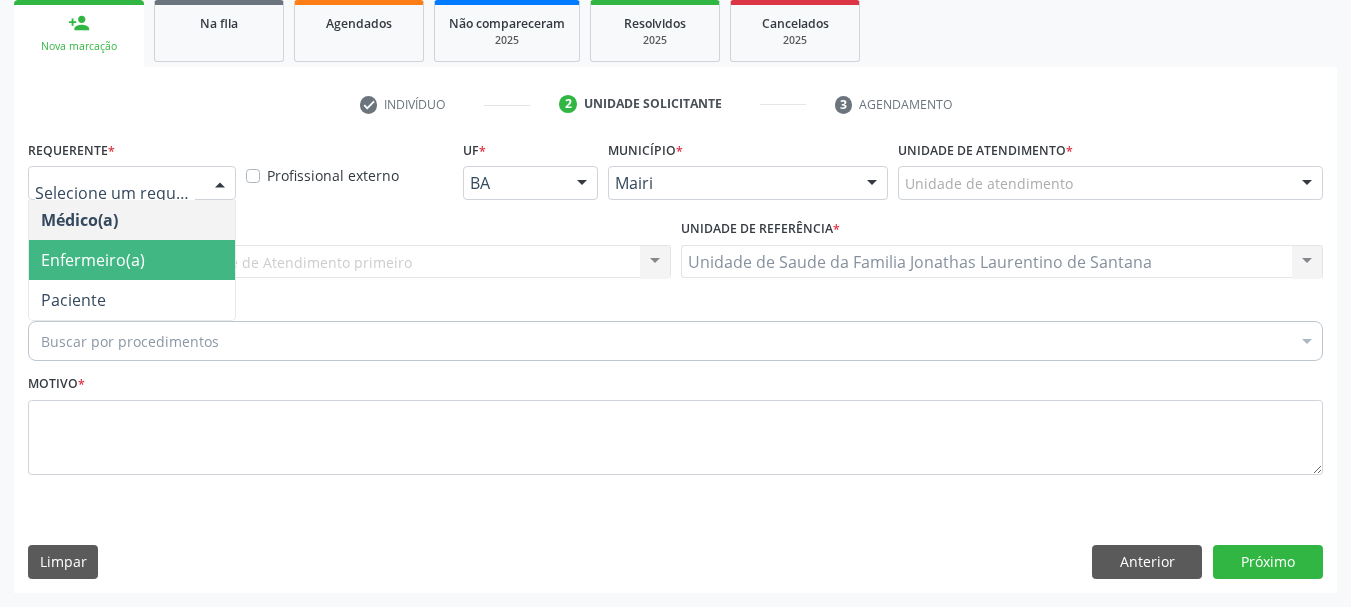 click on "Enfermeiro(a)" at bounding box center [93, 260] 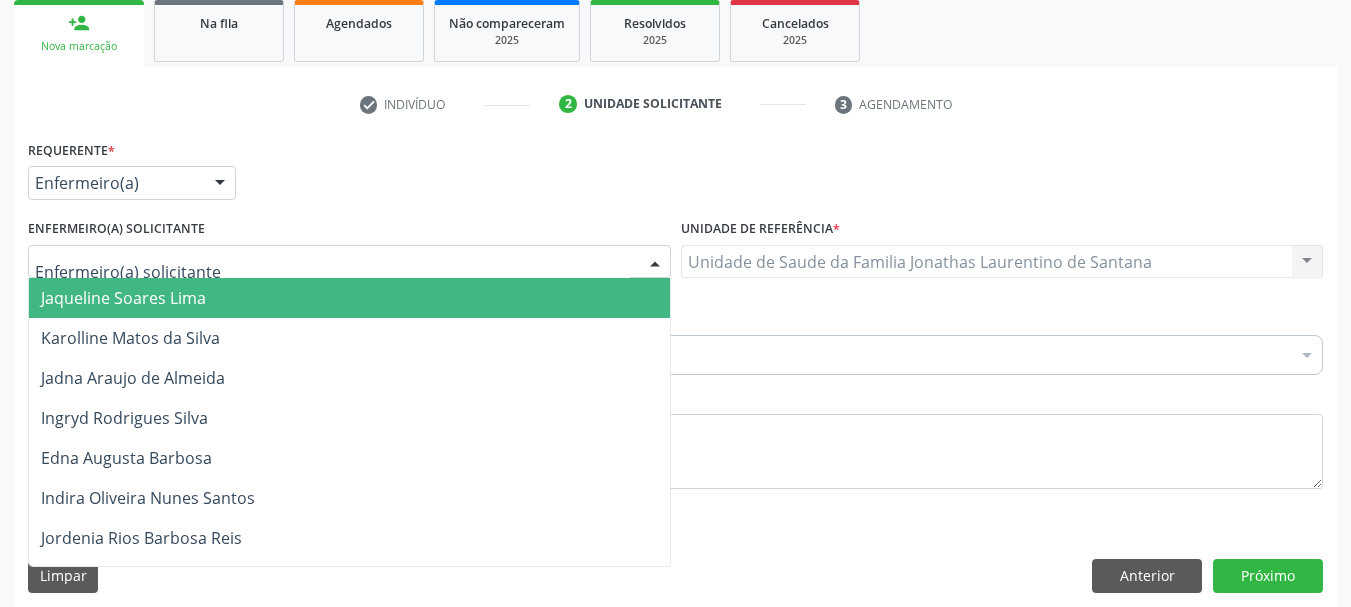click on "Jaqueline Soares Lima" at bounding box center (123, 298) 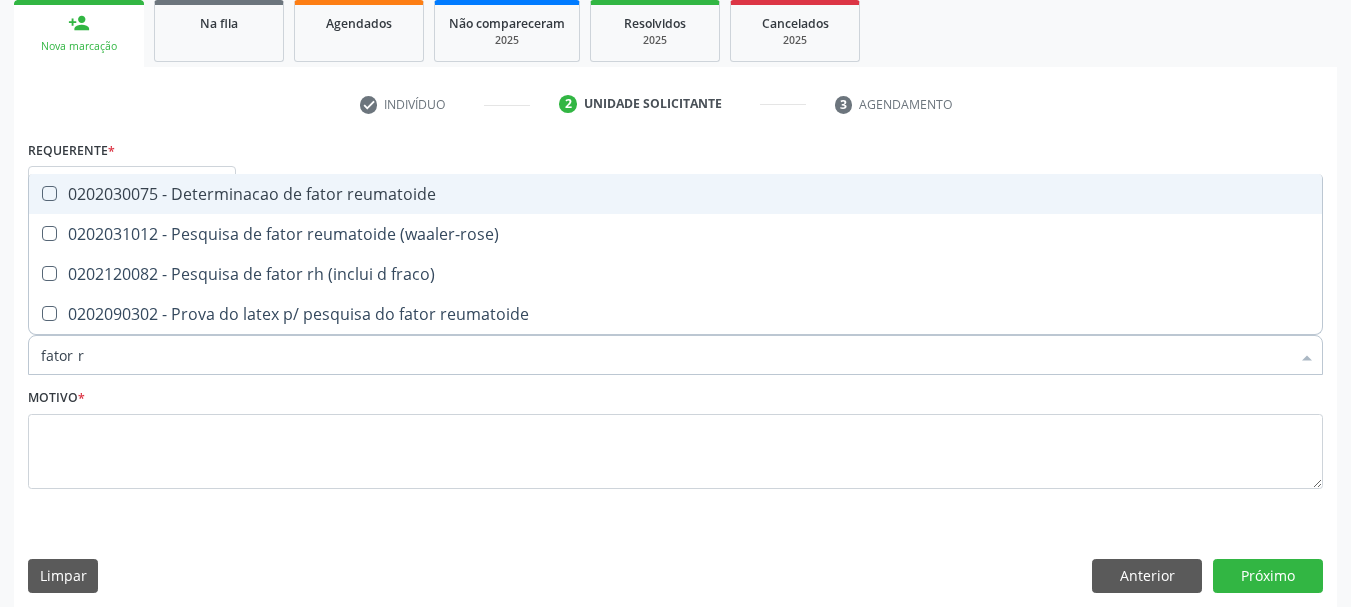 type on "fator rh" 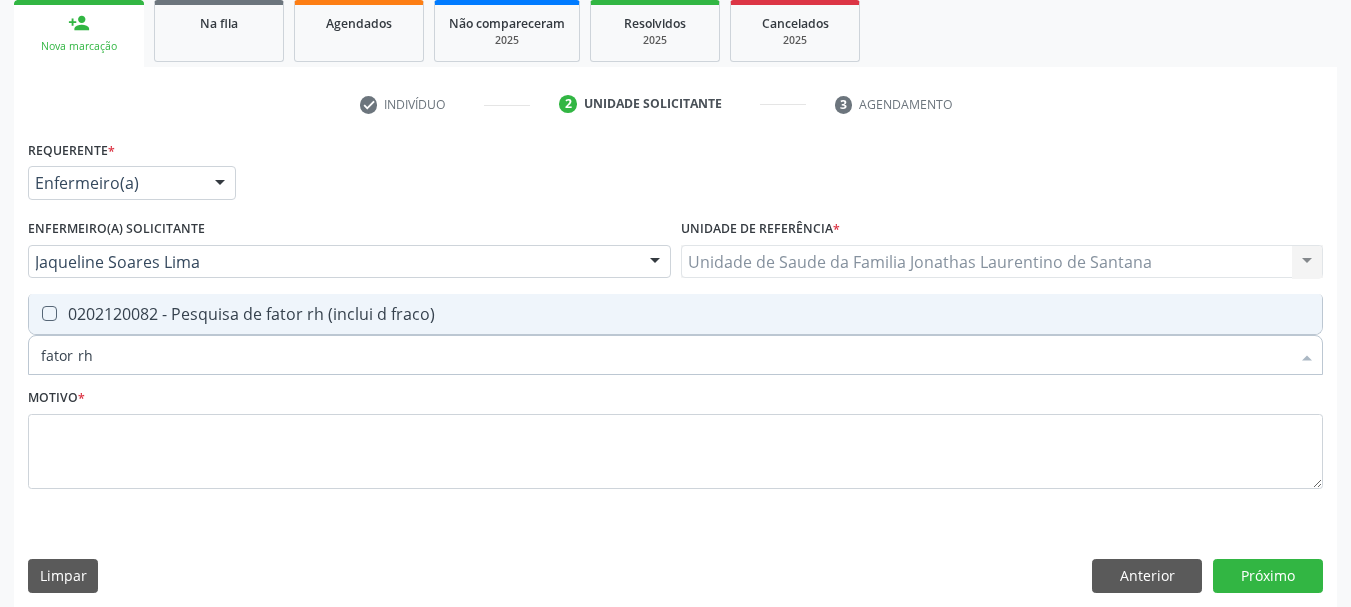 click on "0202120082 - Pesquisa de fator rh (inclui d fraco)" at bounding box center [675, 314] 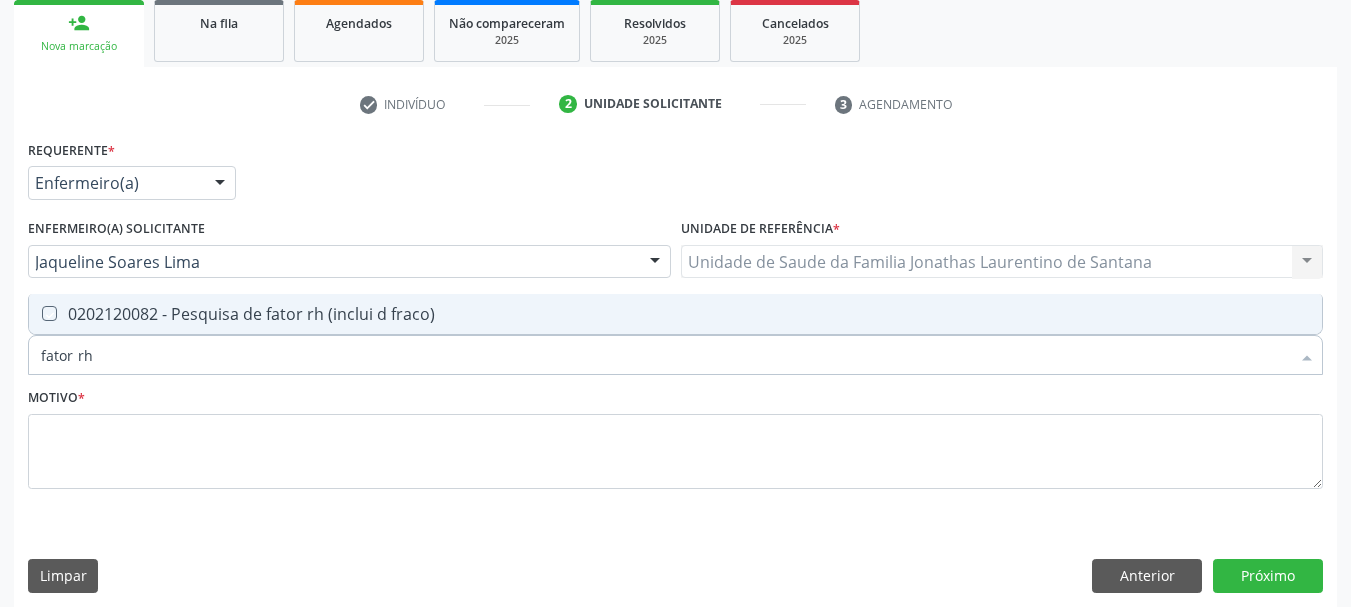 checkbox on "true" 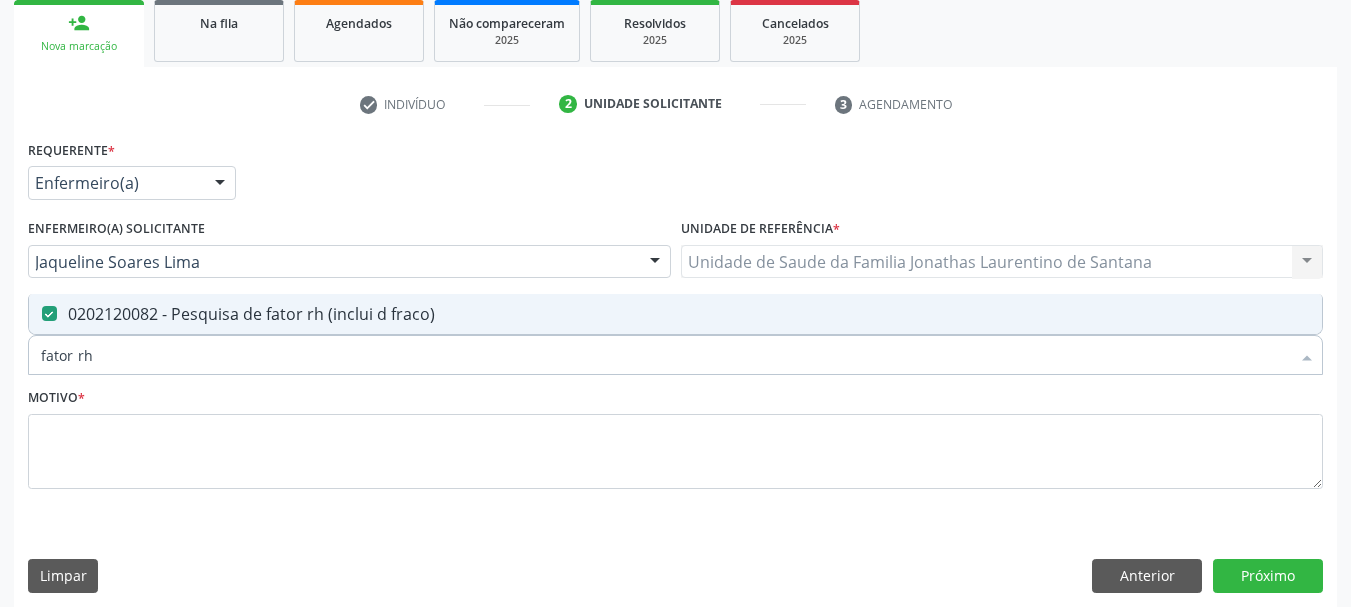 drag, startPoint x: 106, startPoint y: 366, endPoint x: 0, endPoint y: 358, distance: 106.30146 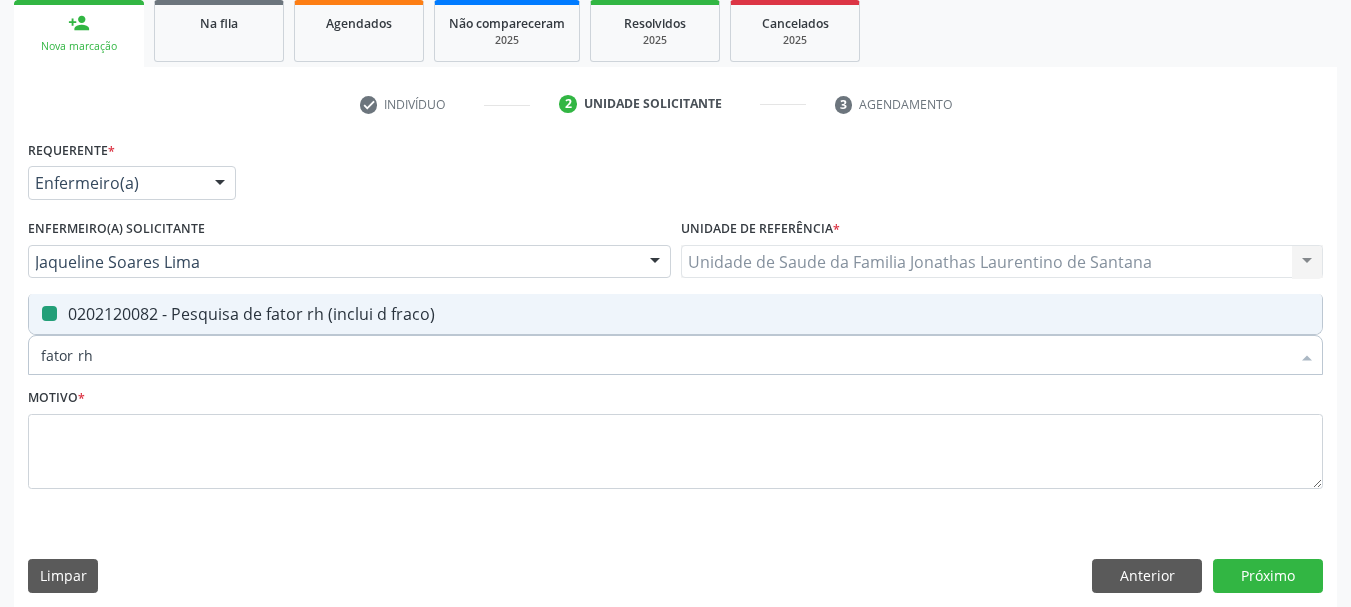 type on "h" 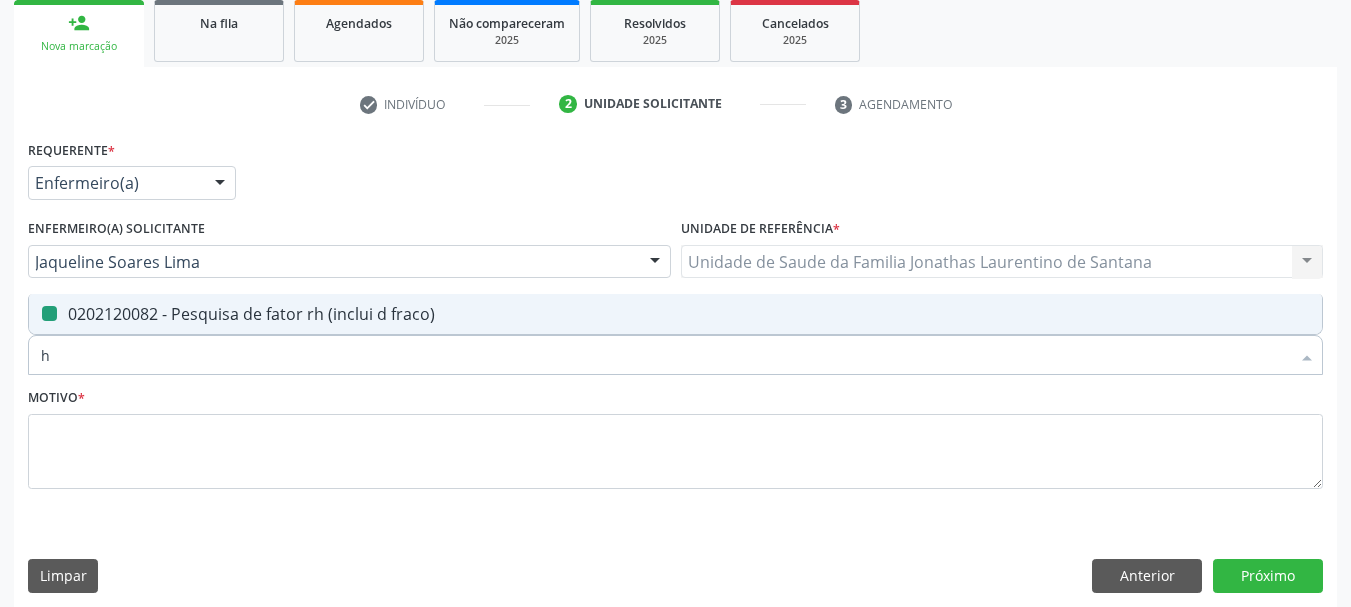 checkbox on "false" 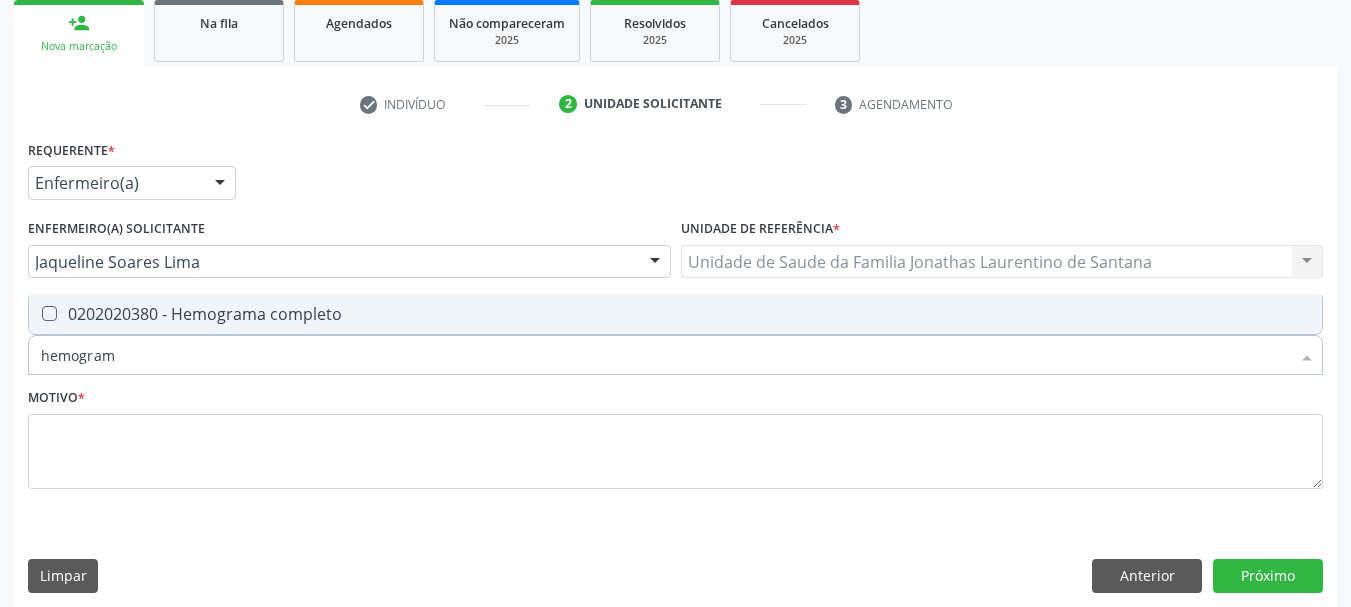type on "hemograma" 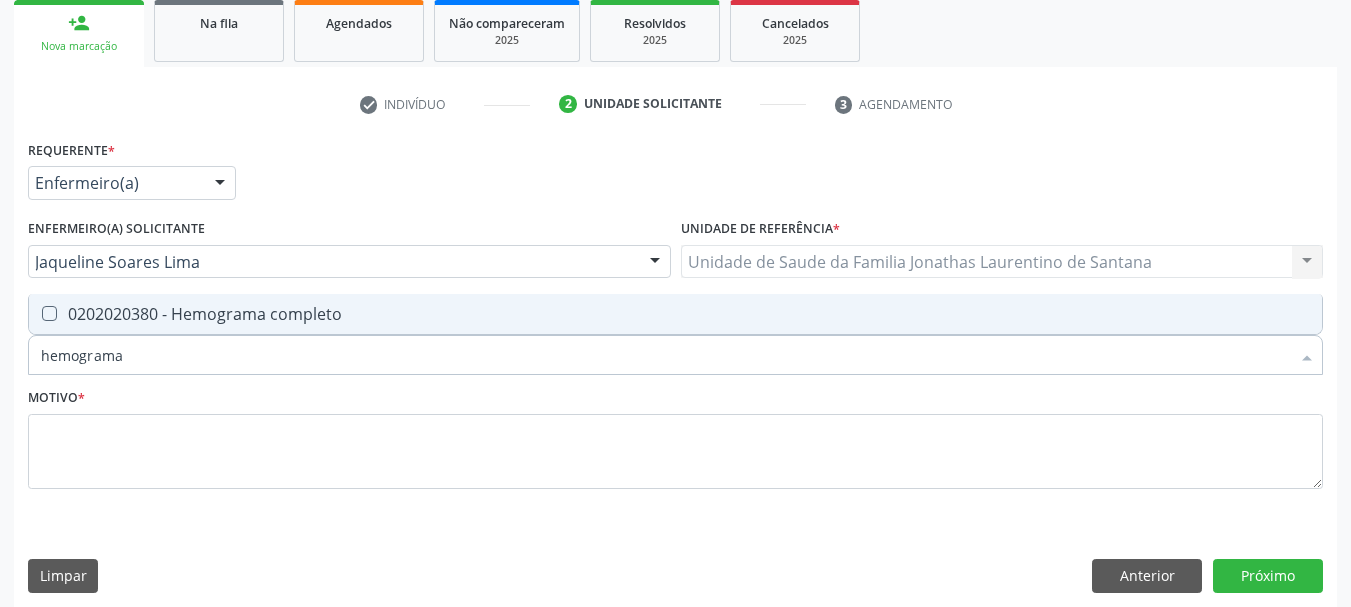 click on "0202020380 - Hemograma completo" at bounding box center (675, 314) 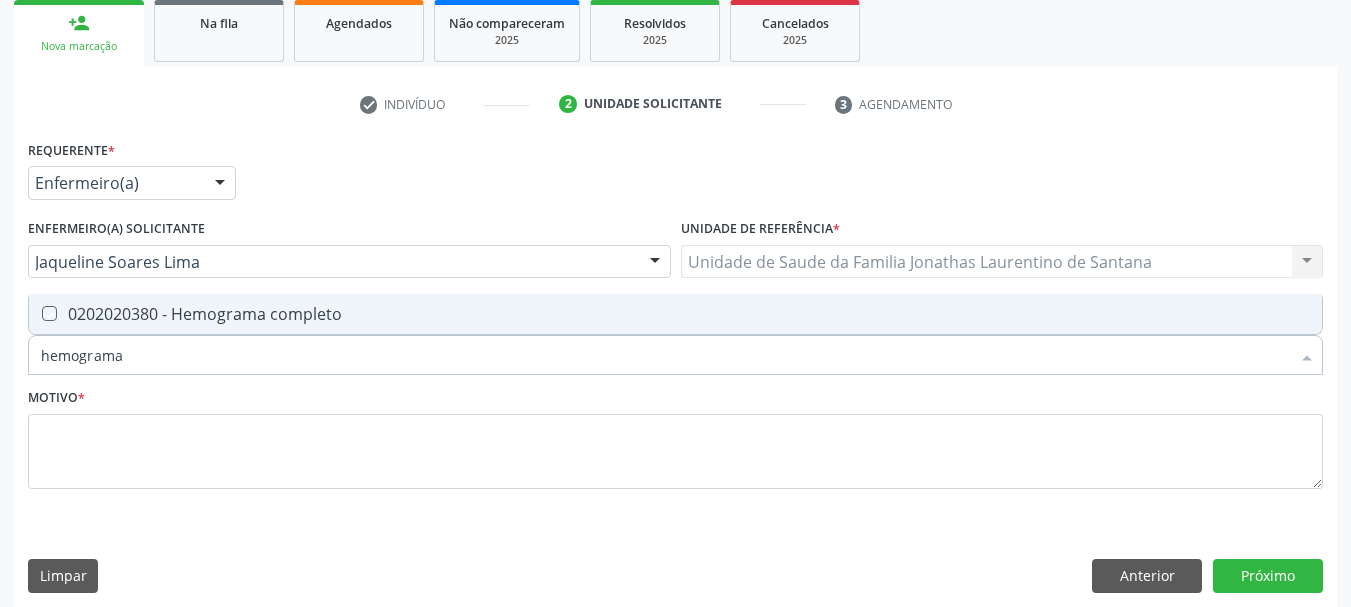 checkbox on "true" 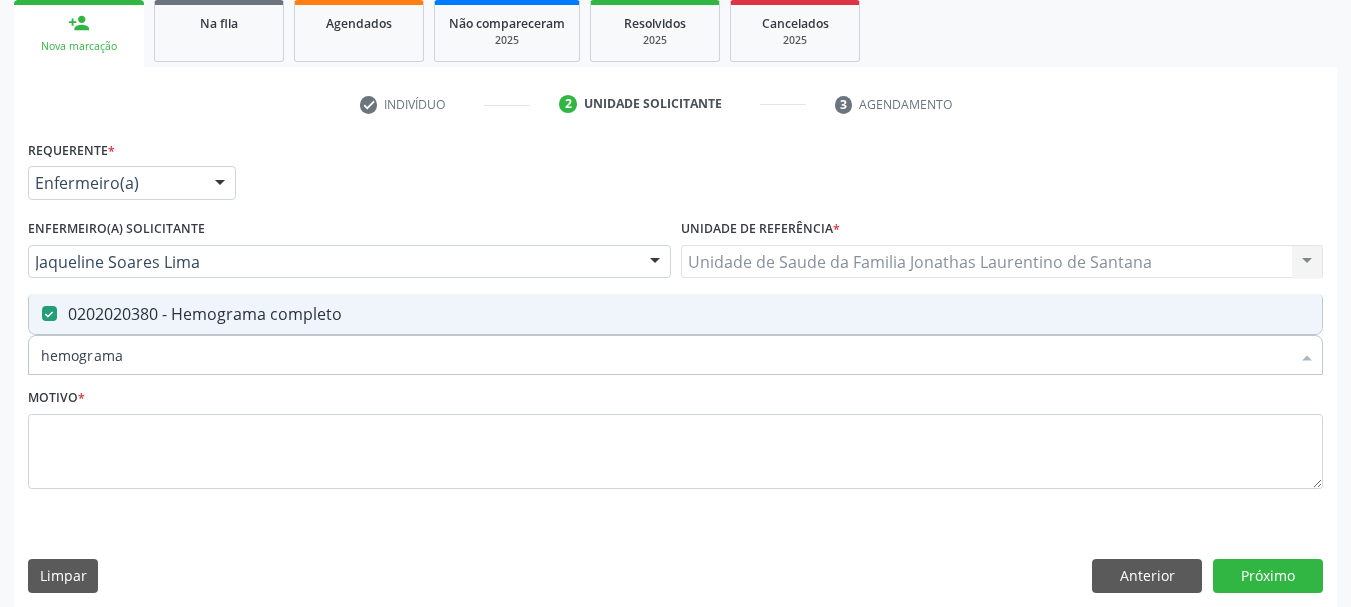drag, startPoint x: 146, startPoint y: 353, endPoint x: 0, endPoint y: 372, distance: 147.23111 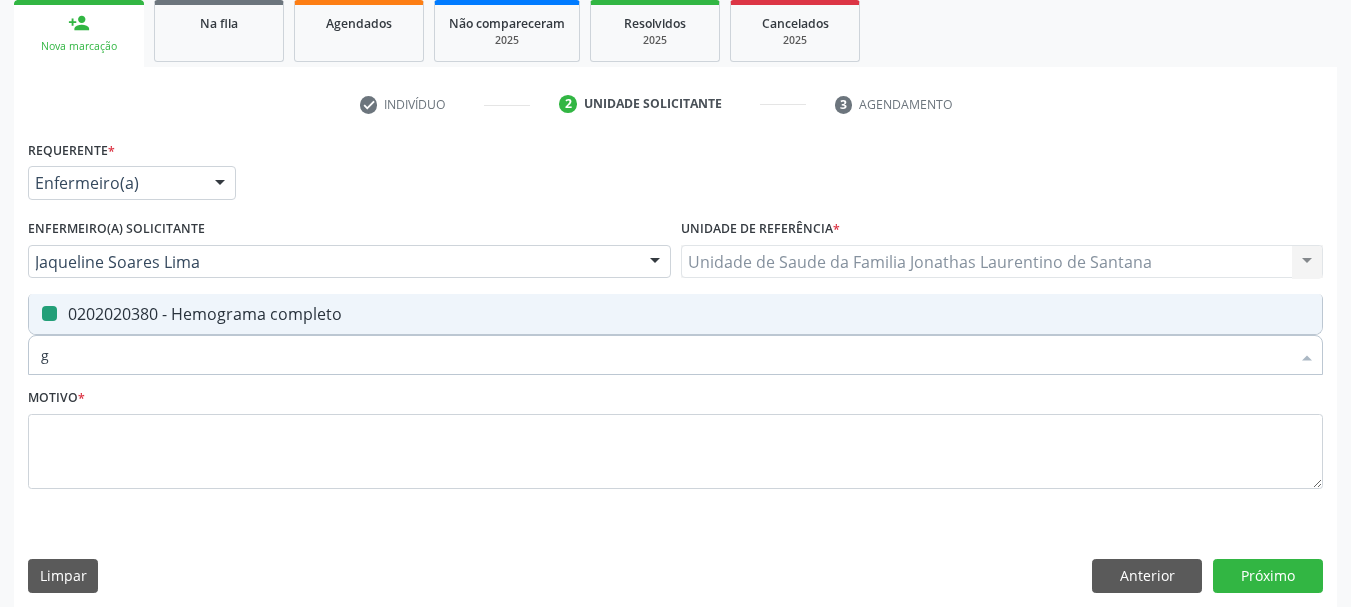 type on "gl" 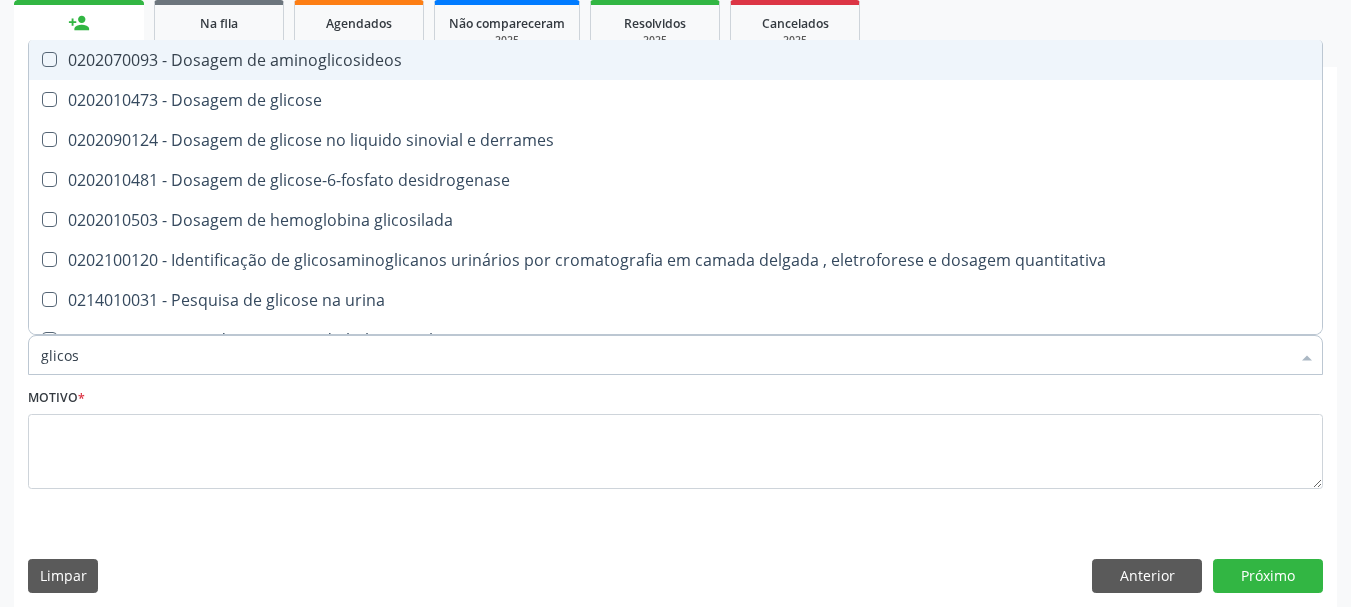 type on "glicose" 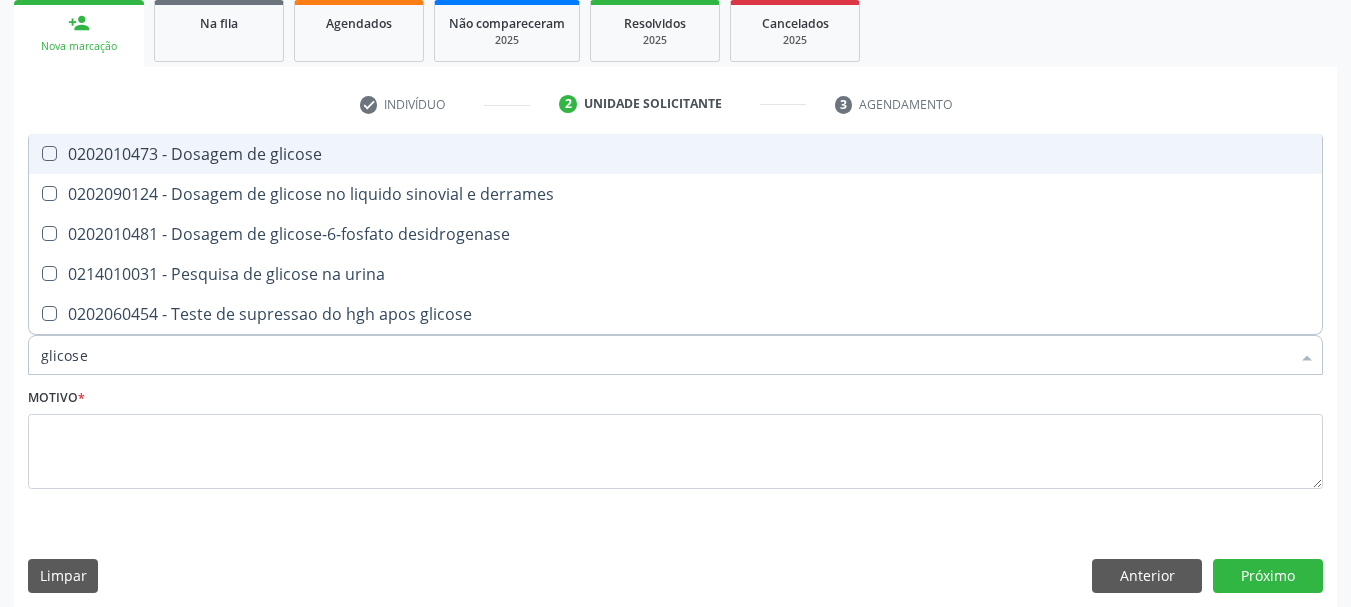 click on "0202010473 - Dosagem de glicose" at bounding box center [675, 154] 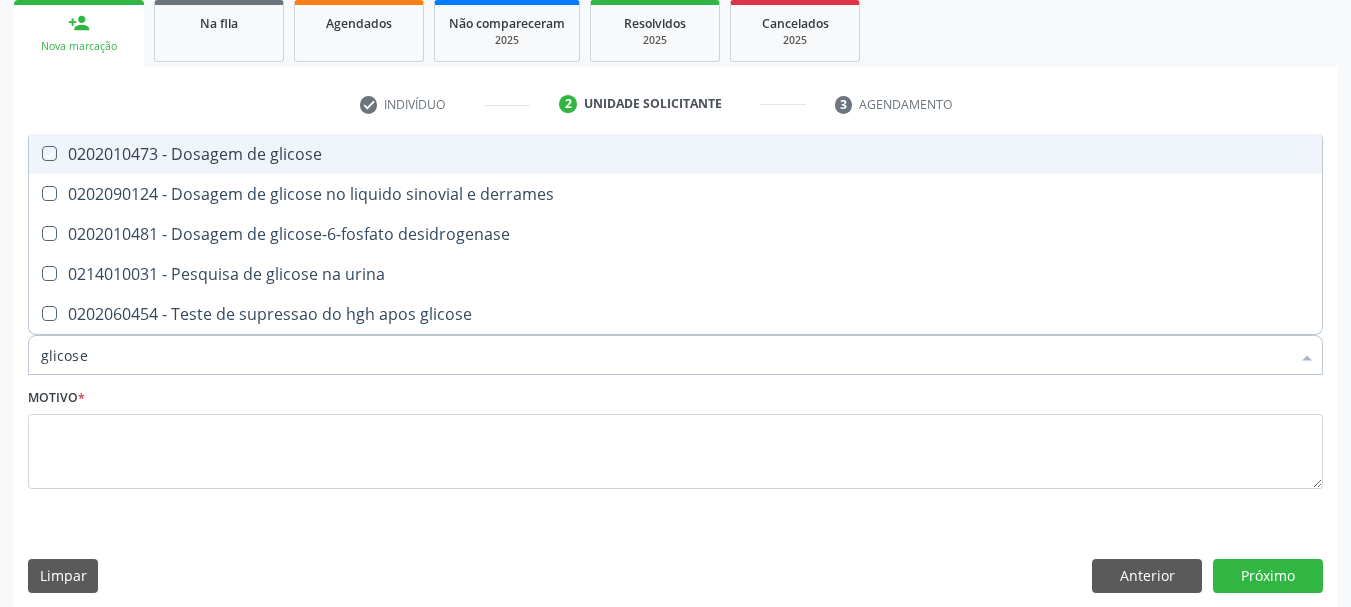 checkbox on "true" 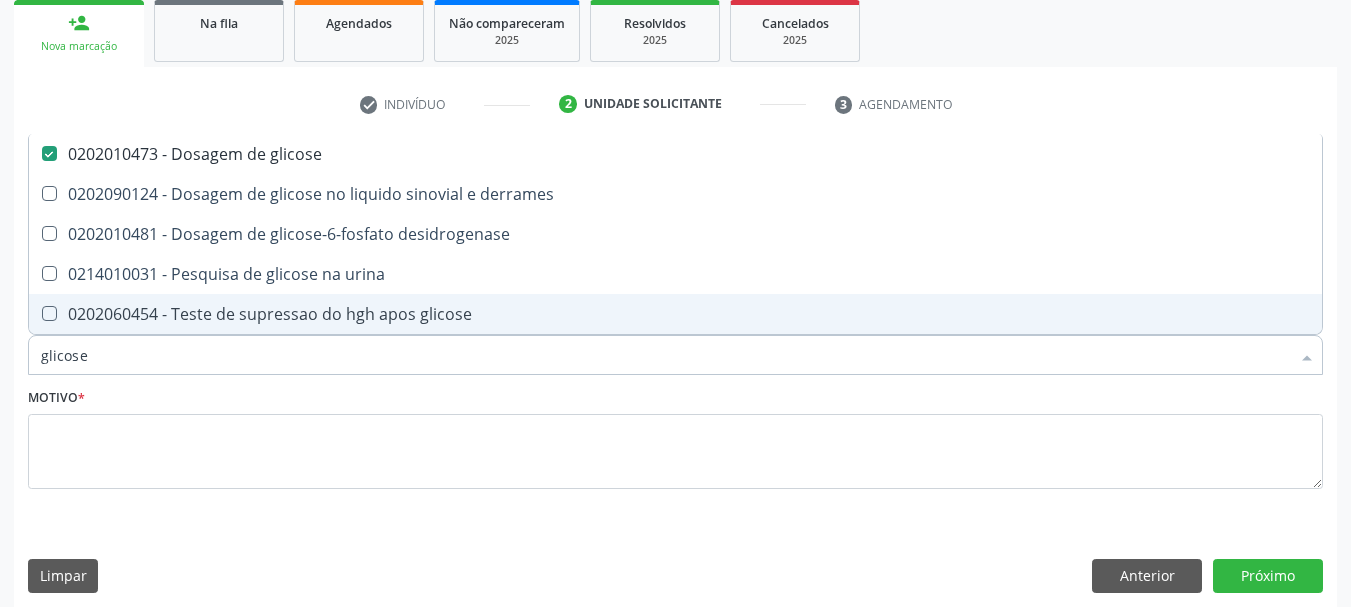 drag, startPoint x: 123, startPoint y: 363, endPoint x: 0, endPoint y: 359, distance: 123.065025 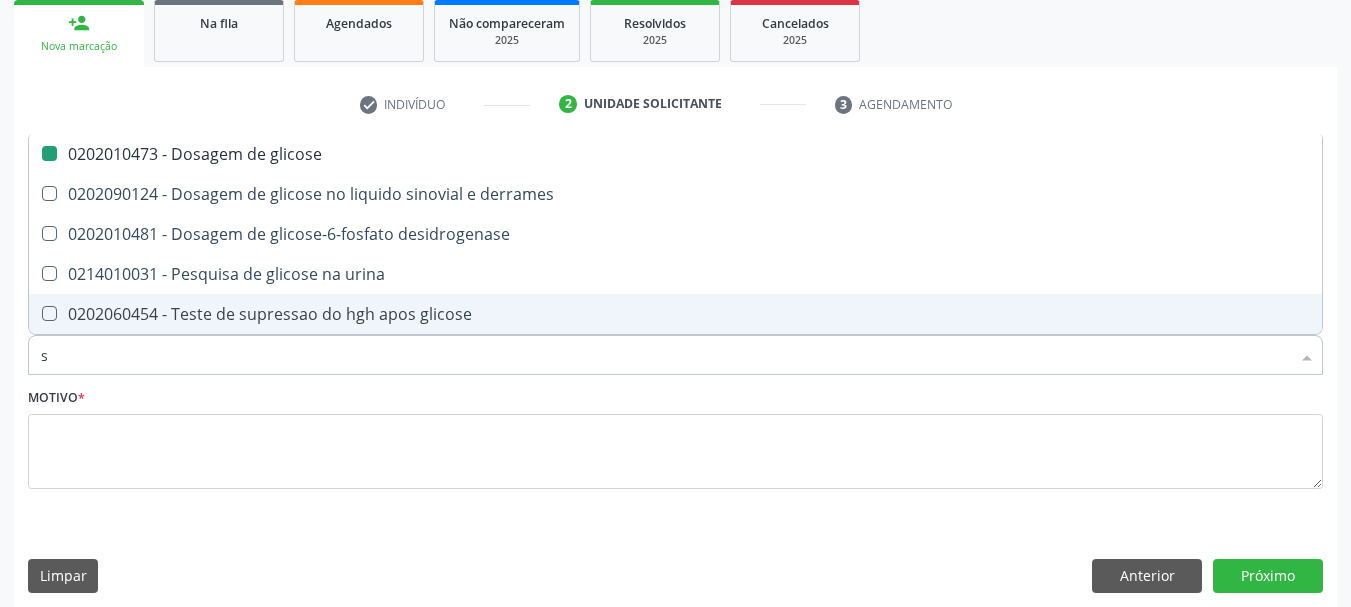 type on "si" 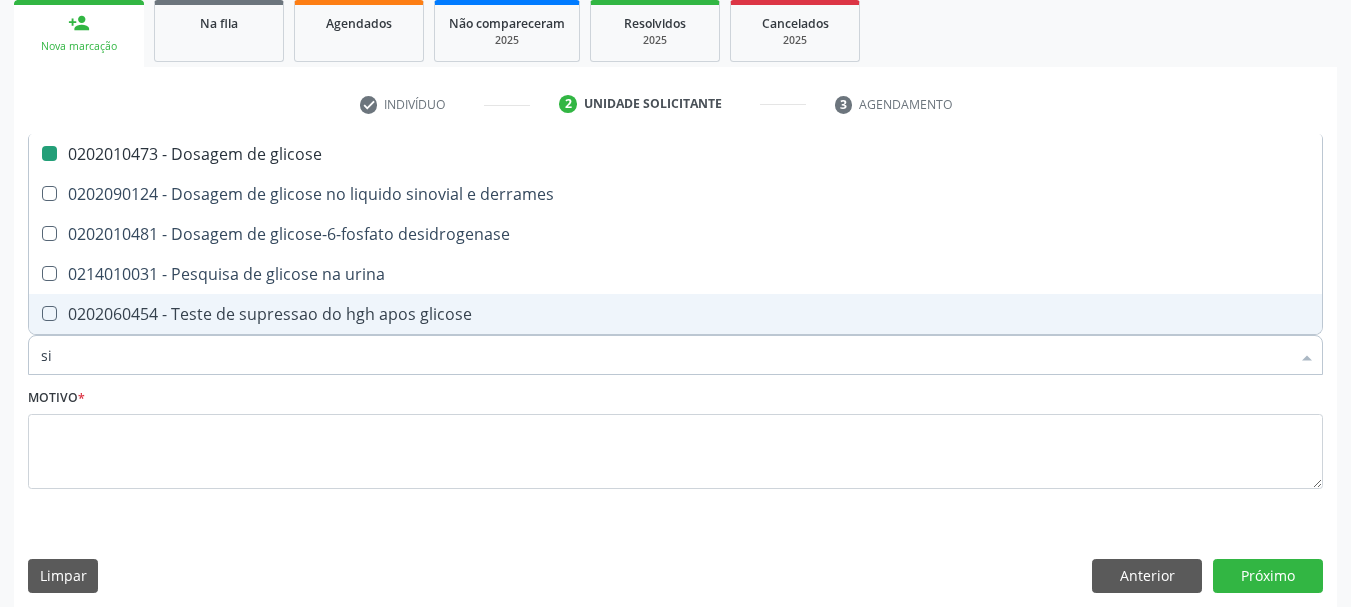 checkbox on "false" 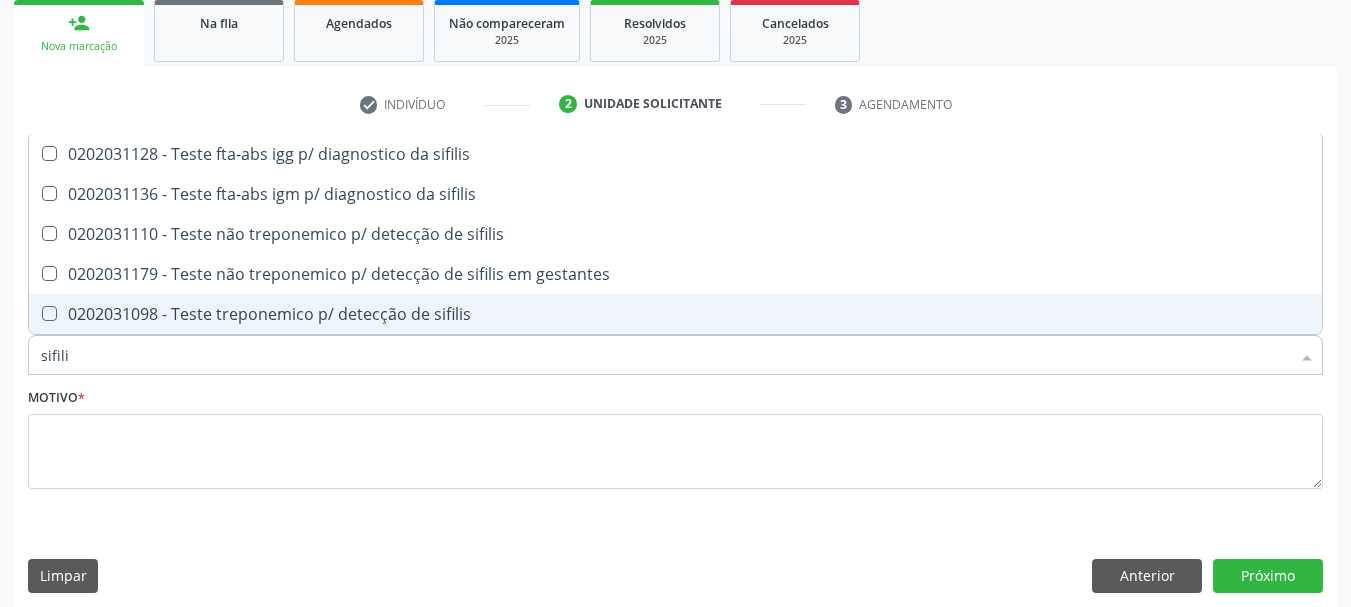 type on "sifilis" 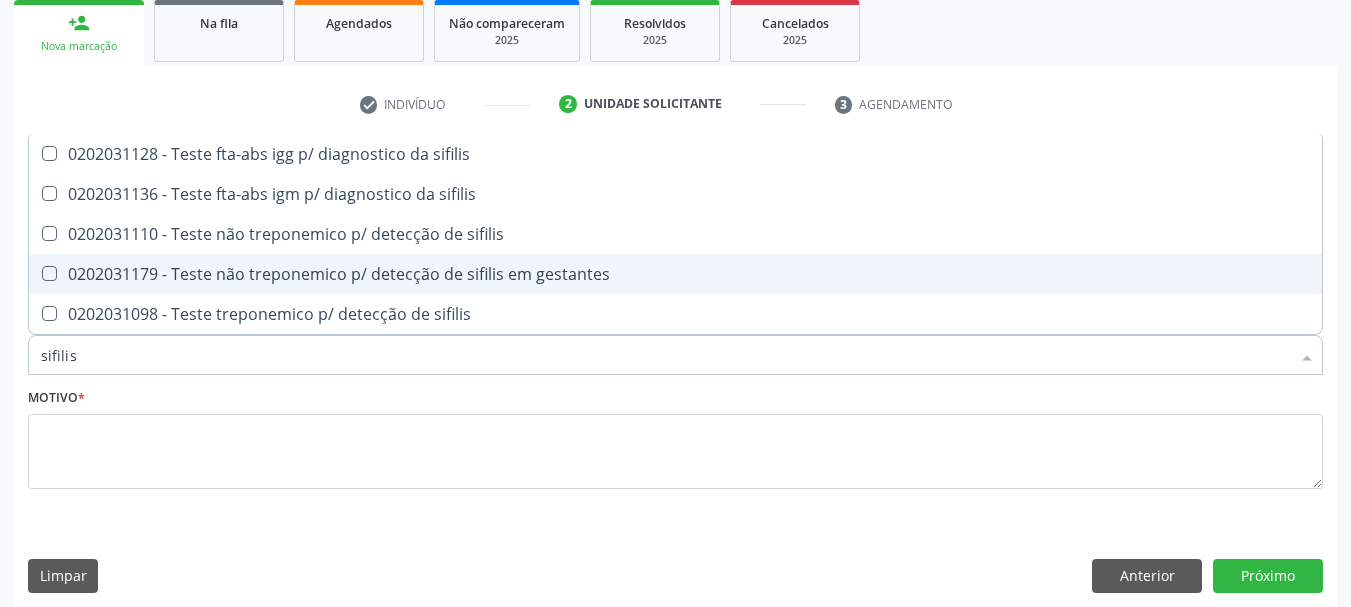 click on "0202031179 - Teste não treponemico p/ detecção de sifilis em gestantes" at bounding box center (675, 274) 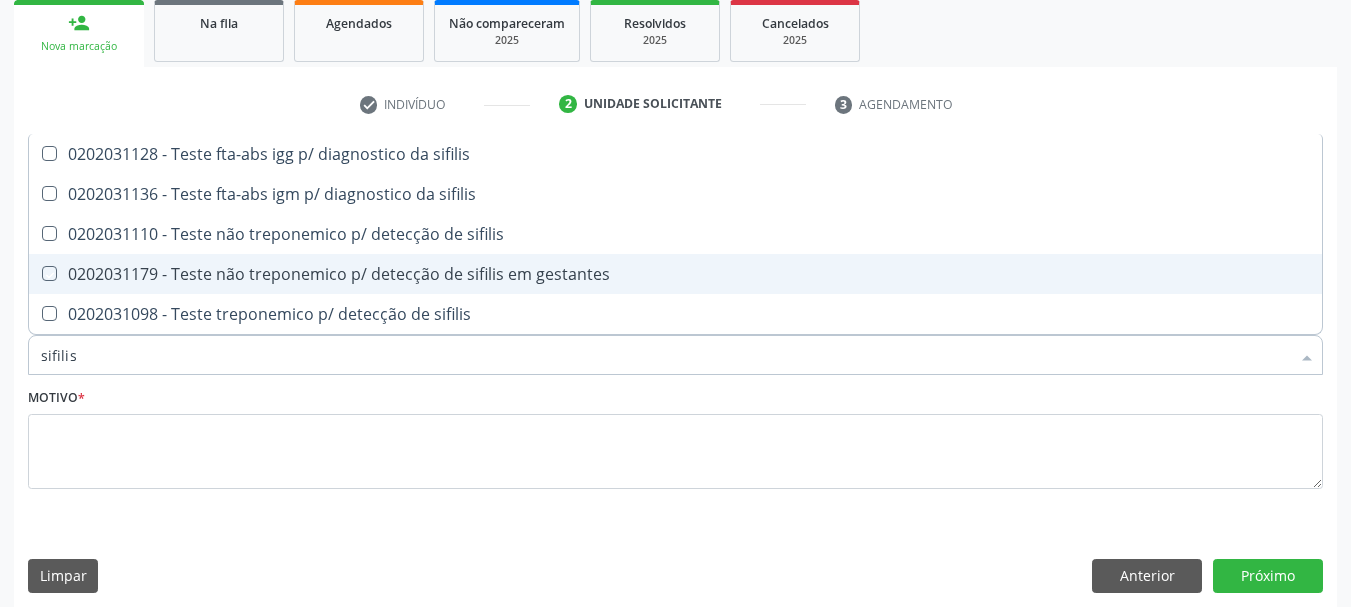 checkbox on "true" 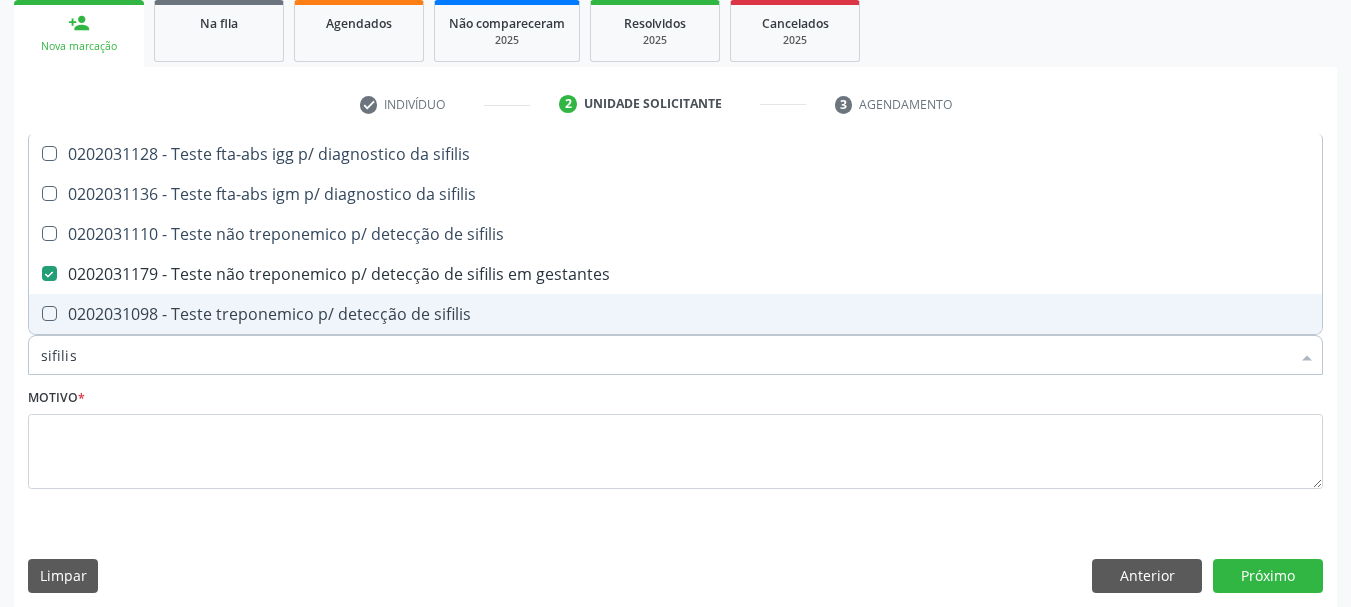 drag, startPoint x: 123, startPoint y: 351, endPoint x: 0, endPoint y: 355, distance: 123.065025 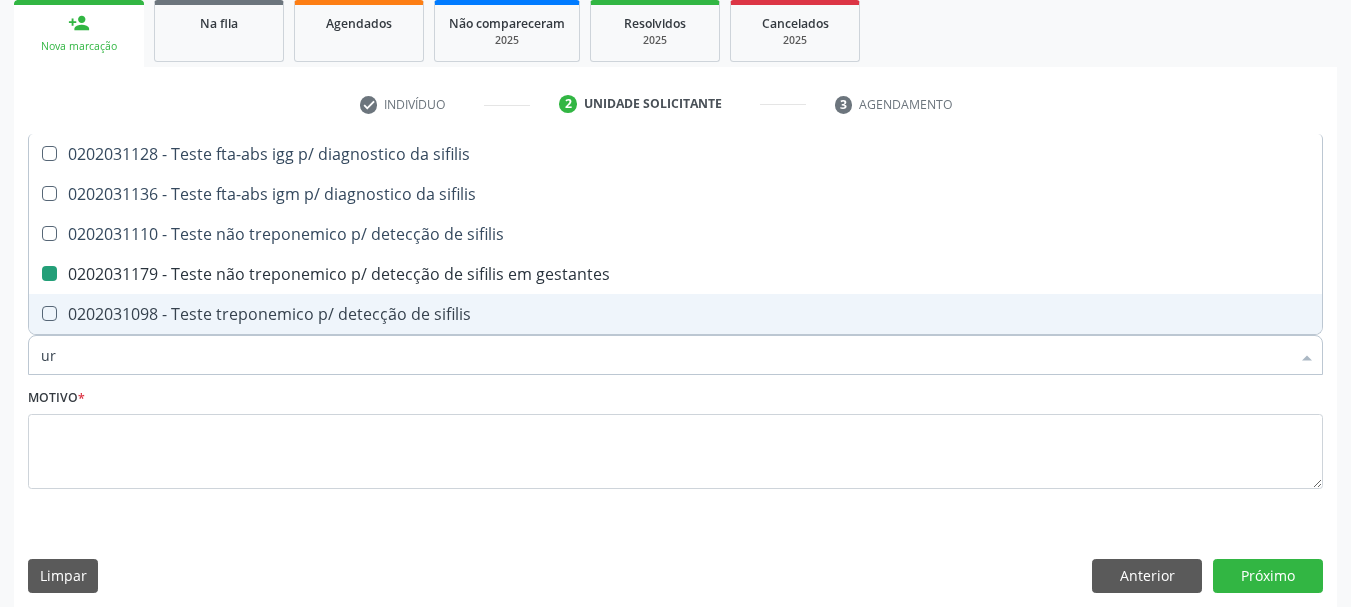 type on "uri" 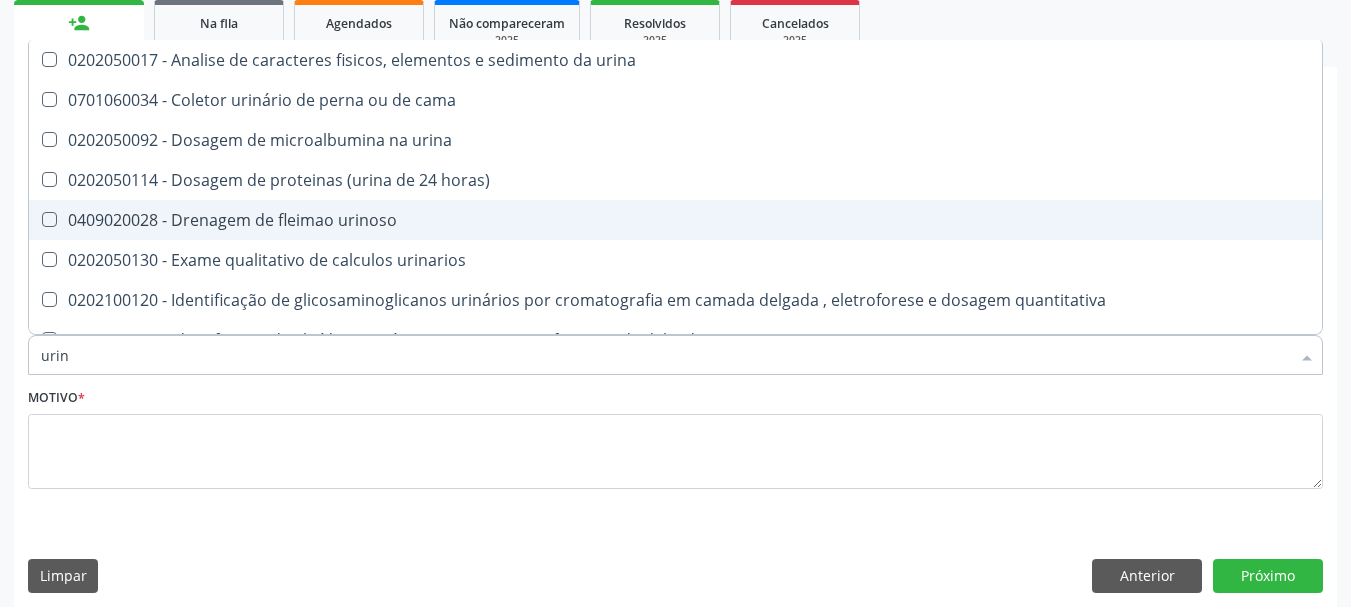 type on "urina" 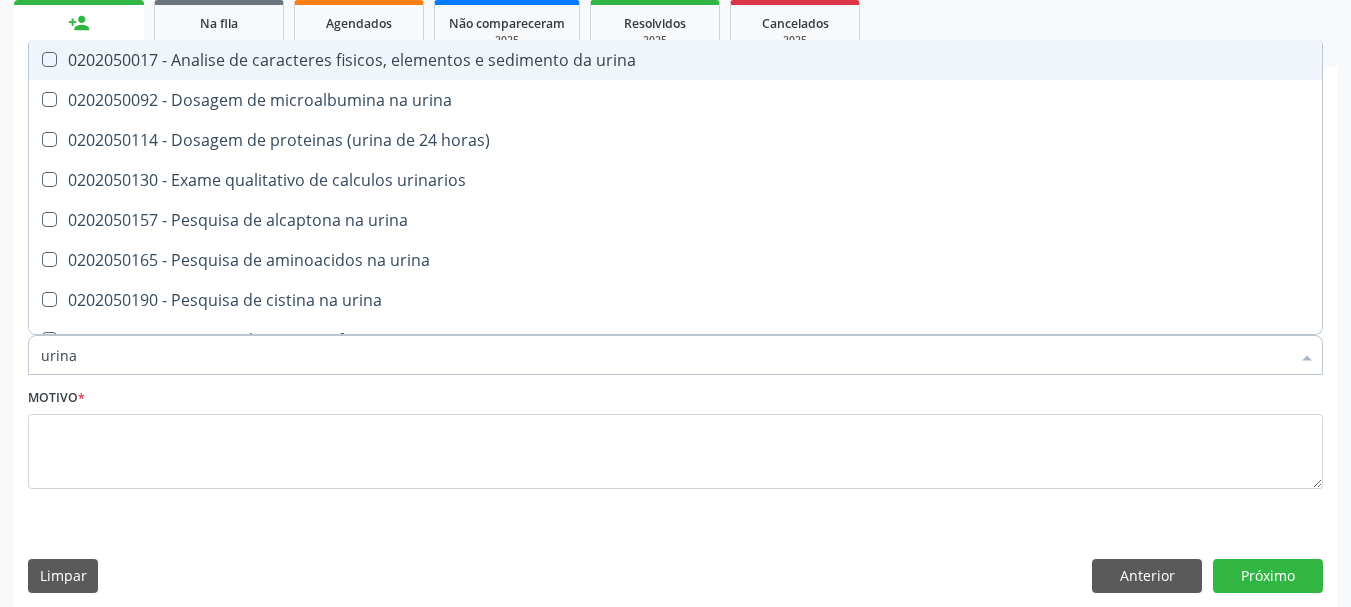 click on "0202050017 - Analise de caracteres fisicos, elementos e sedimento da urina" at bounding box center [675, 60] 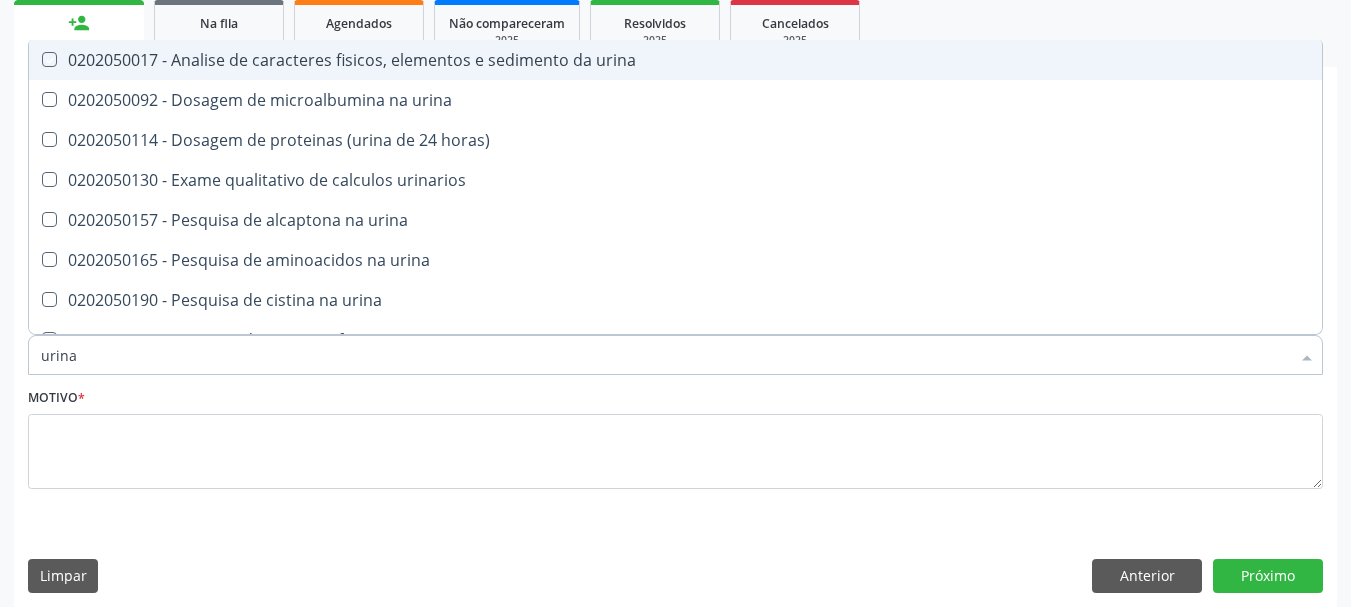 checkbox on "true" 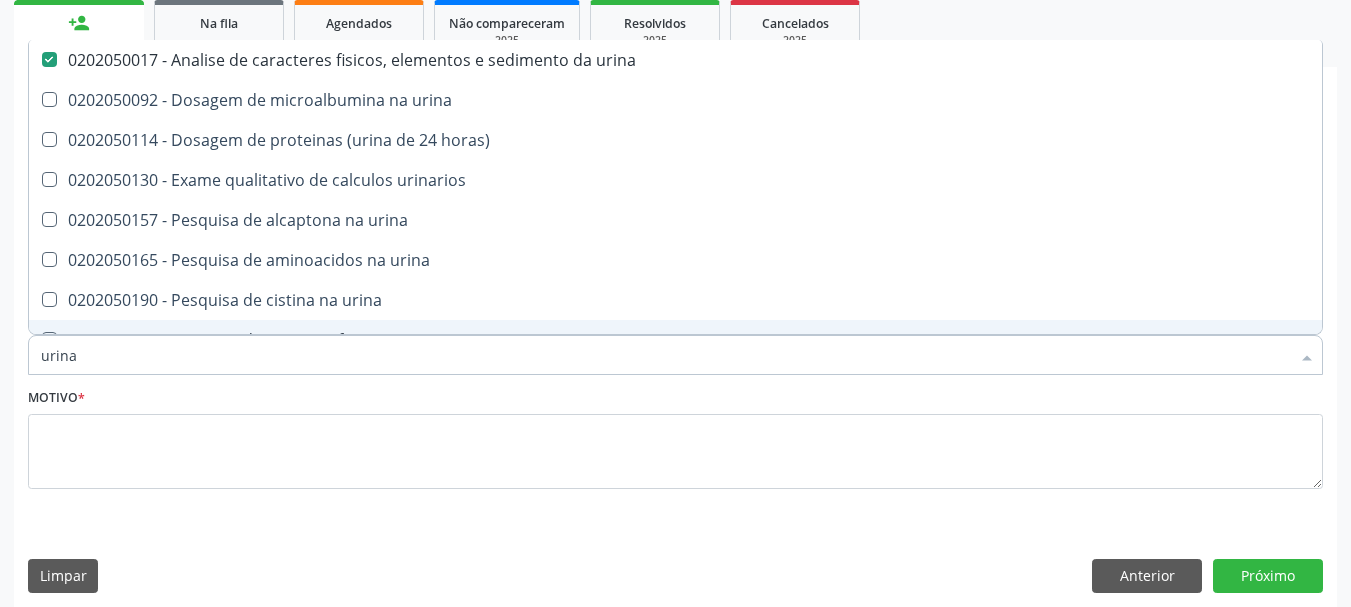 drag, startPoint x: 107, startPoint y: 342, endPoint x: 0, endPoint y: 367, distance: 109.88175 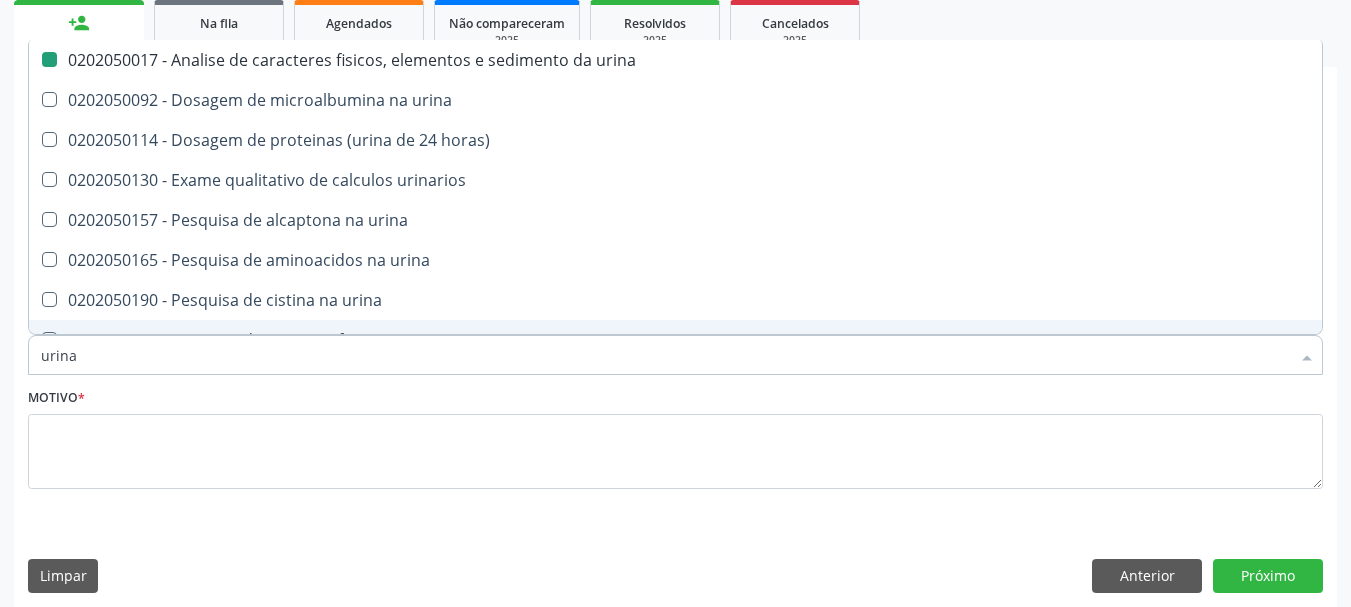 type 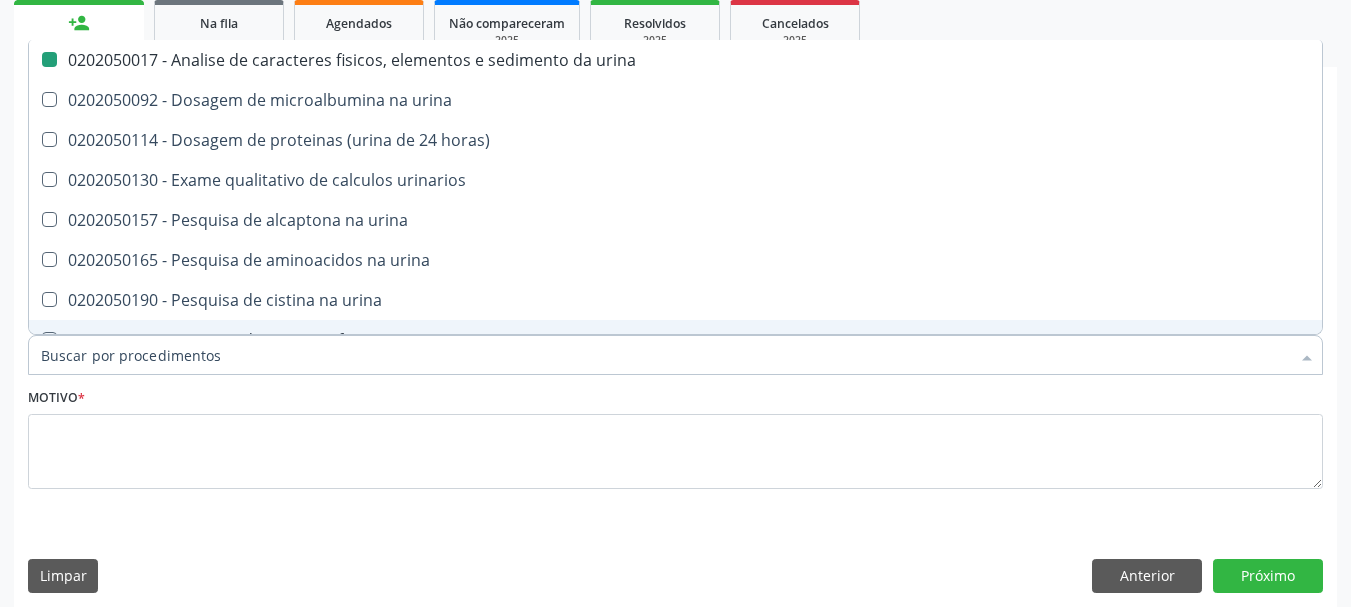 checkbox on "false" 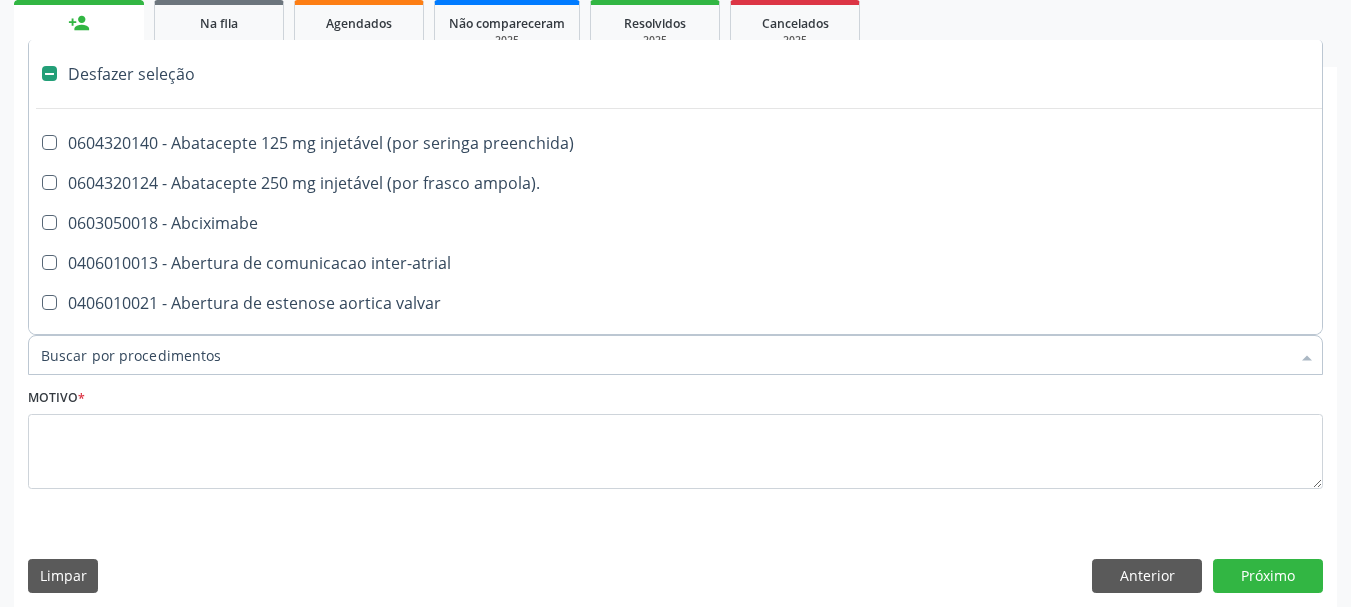 type on "c" 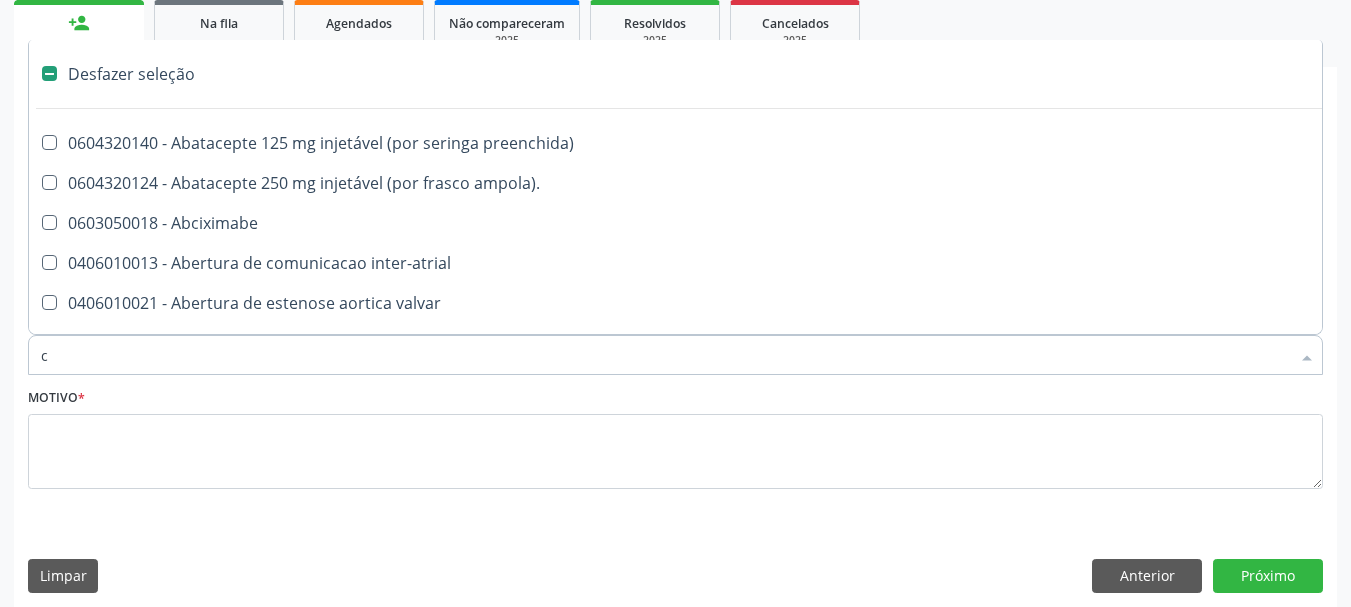 checkbox on "true" 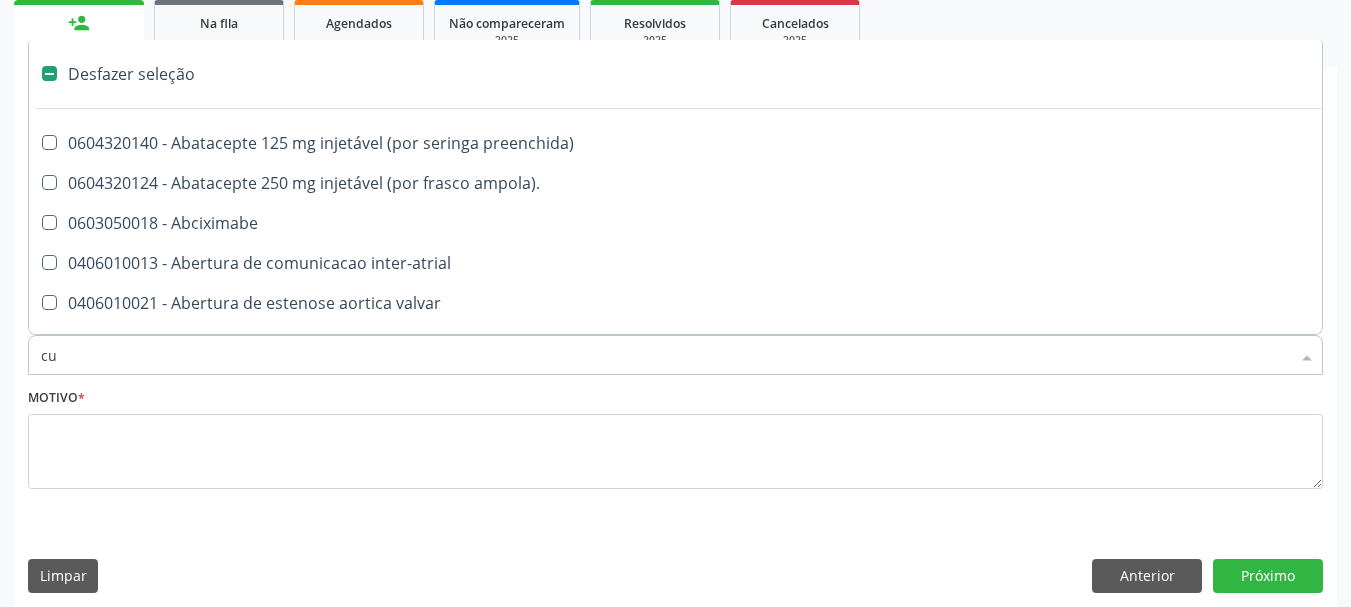 checkbox on "false" 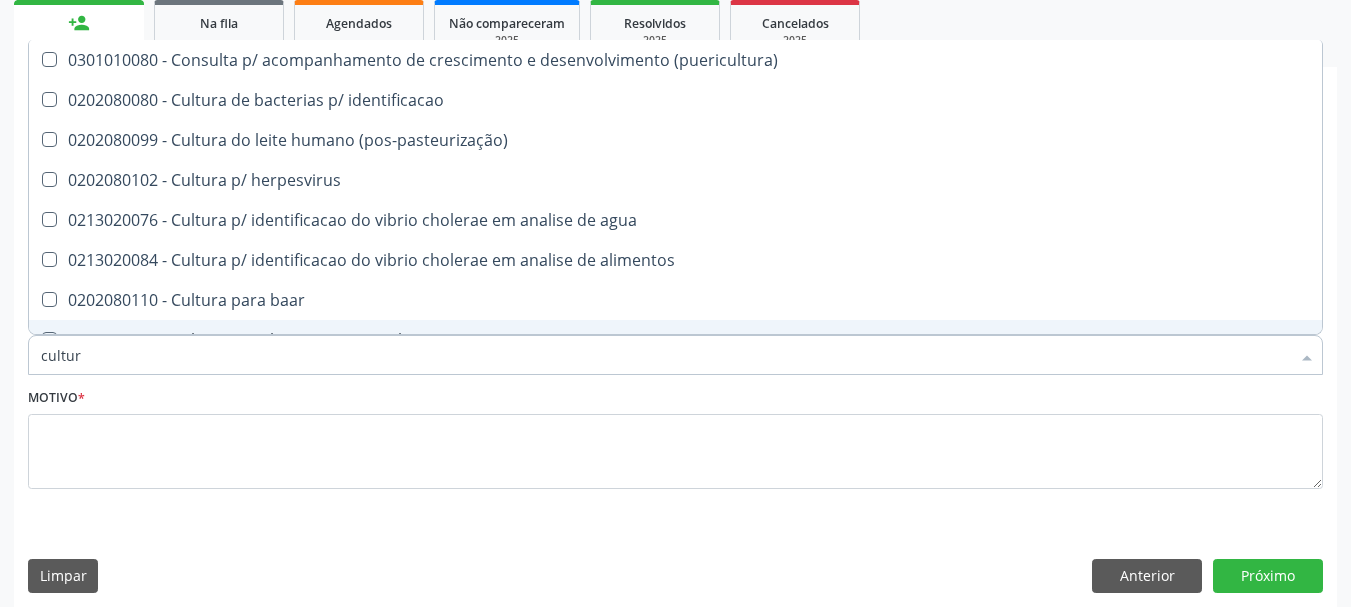 type on "cultura" 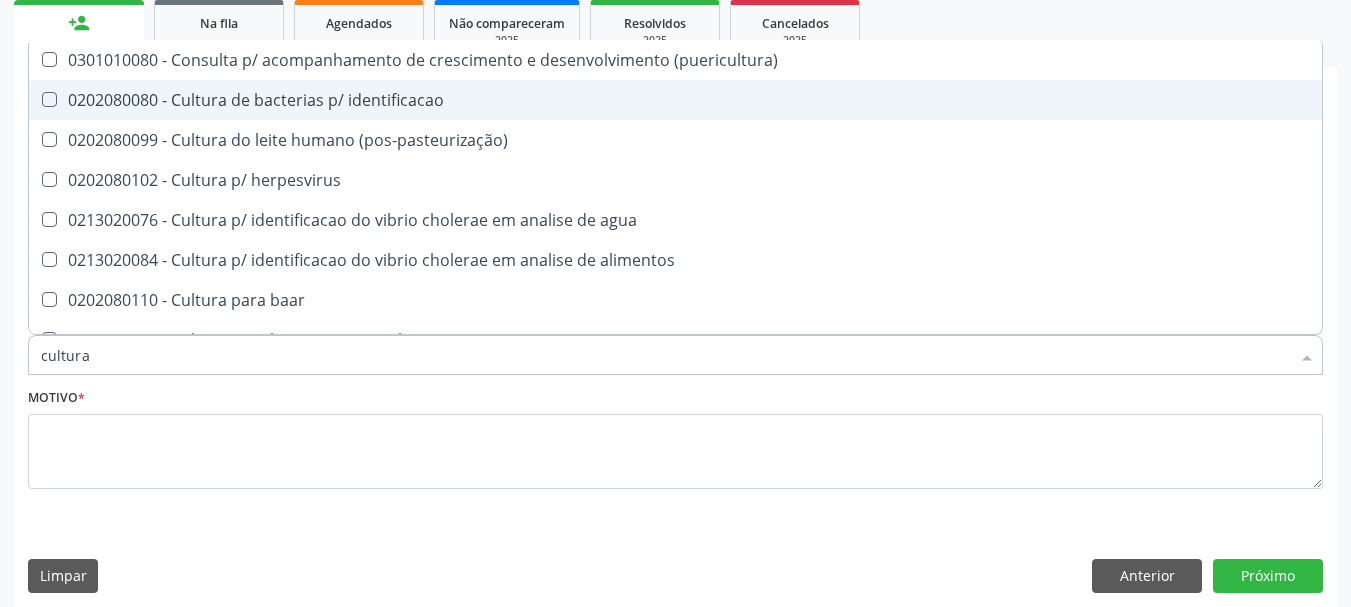 click on "0202080080 - Cultura de bacterias p/ identificacao" at bounding box center (675, 100) 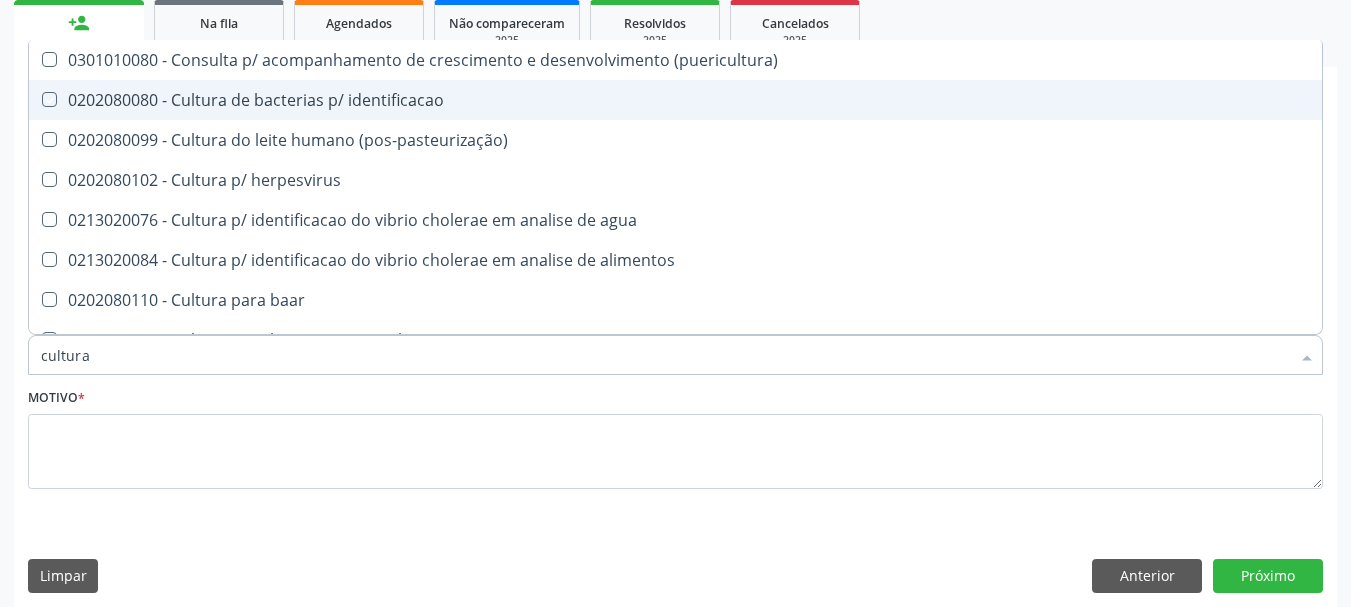 checkbox on "true" 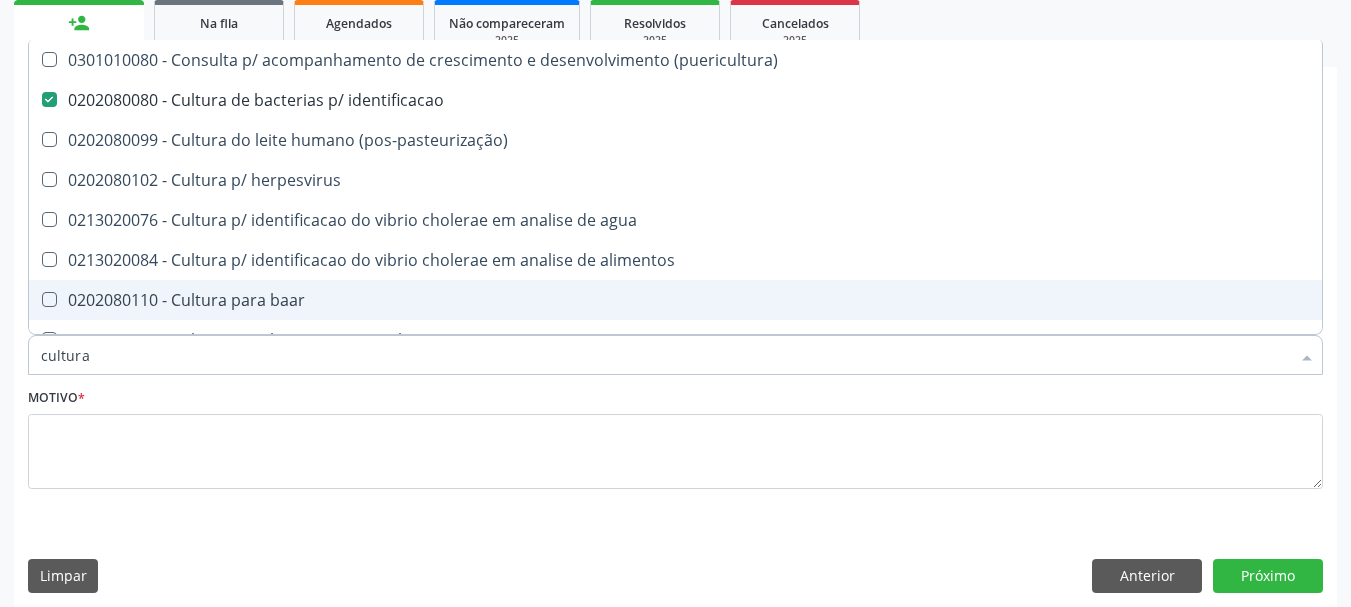 drag, startPoint x: 149, startPoint y: 363, endPoint x: 0, endPoint y: 380, distance: 149.96666 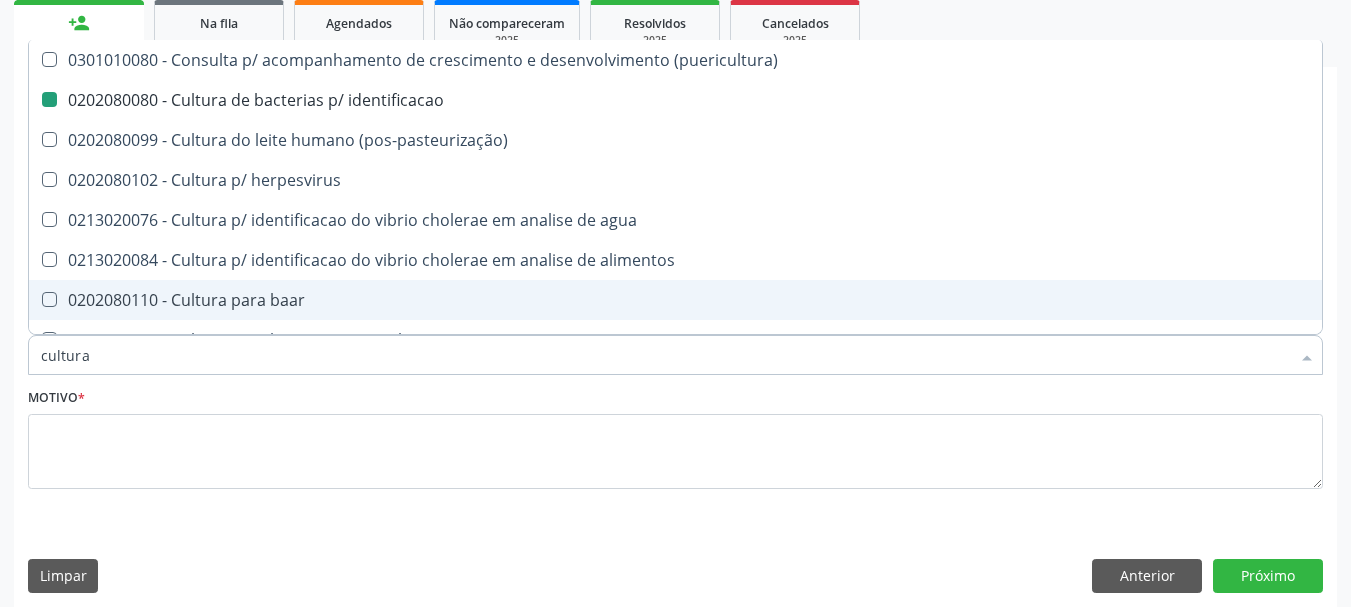 type 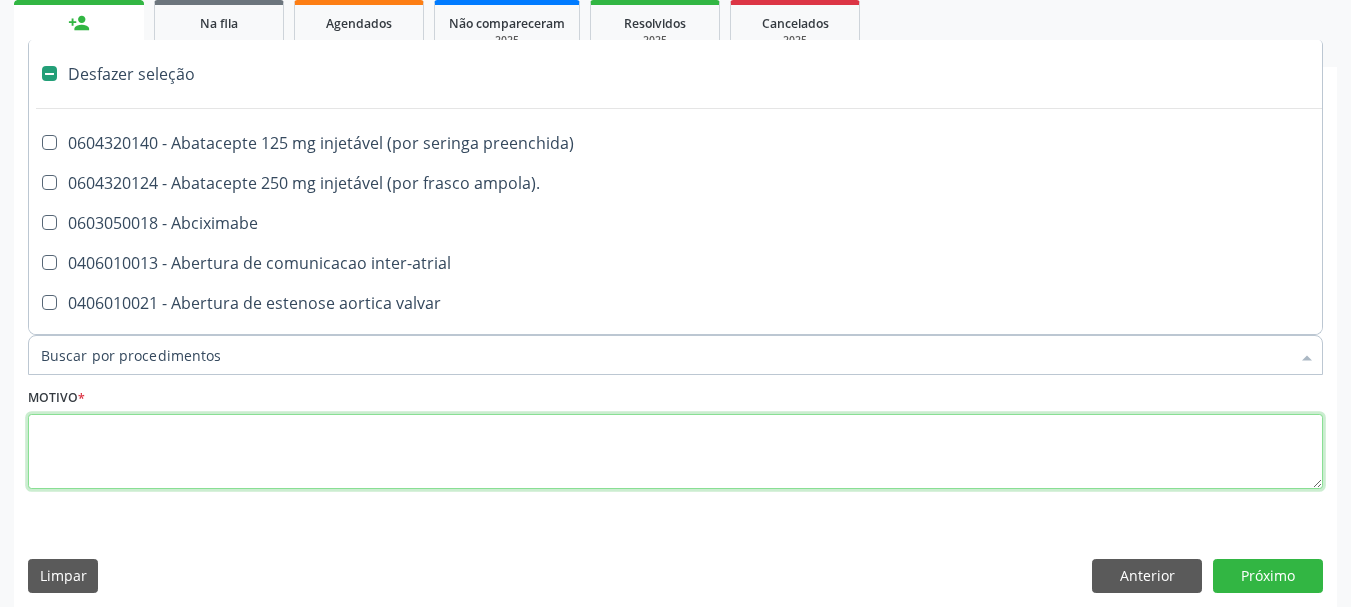 click at bounding box center (675, 452) 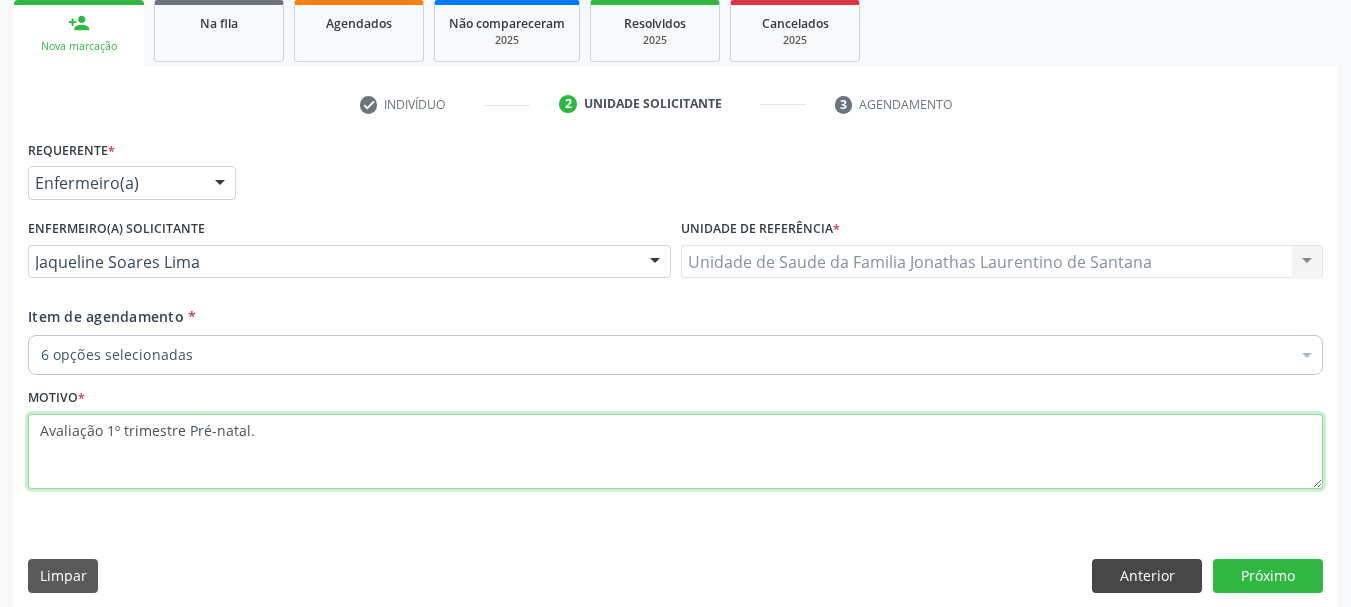 type on "Avaliação 1º trimestre Pré-natal." 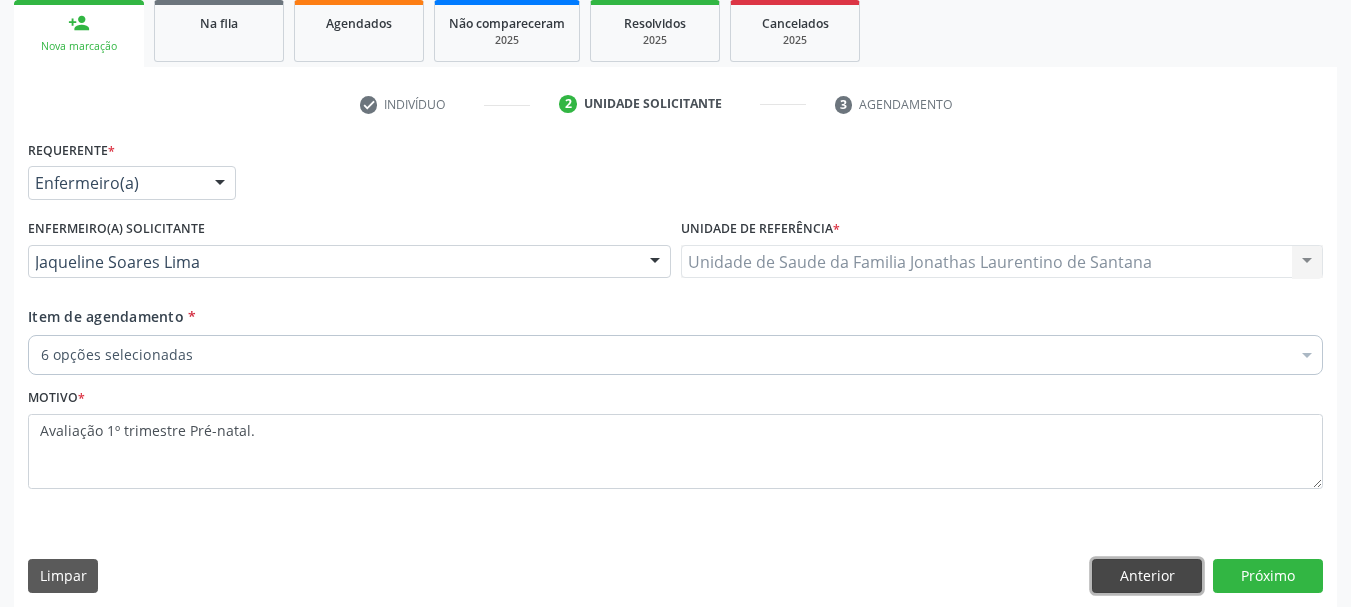 click on "Anterior" at bounding box center (1147, 576) 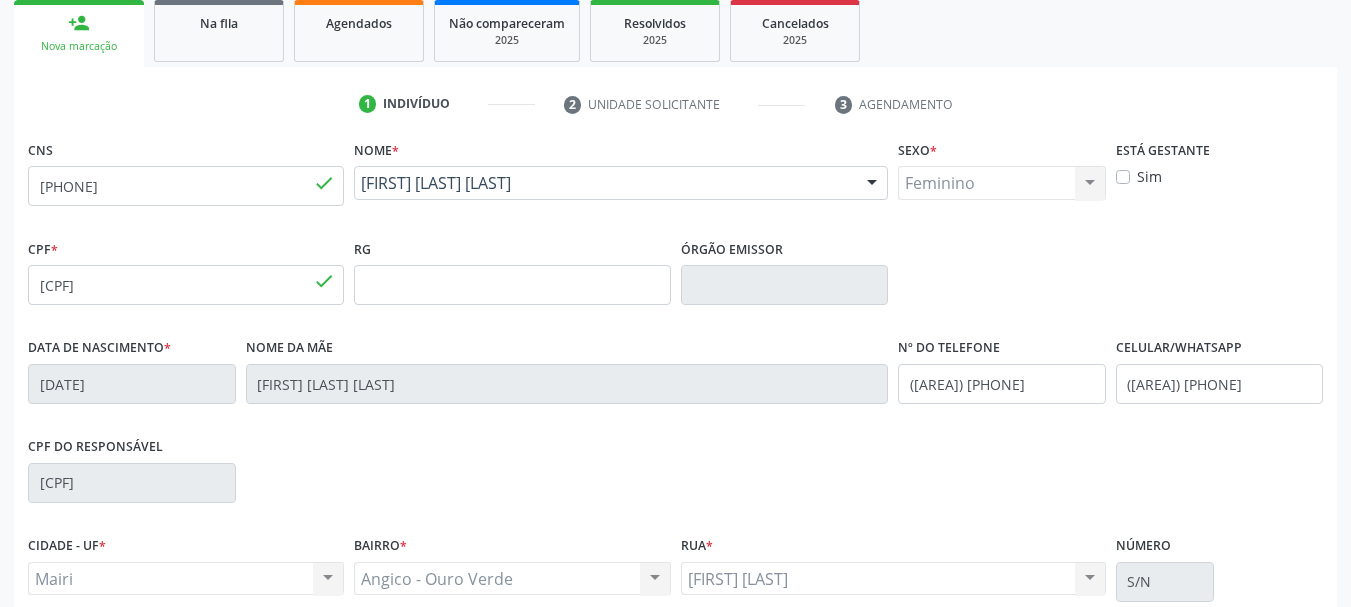 click on "Sim" at bounding box center [1149, 176] 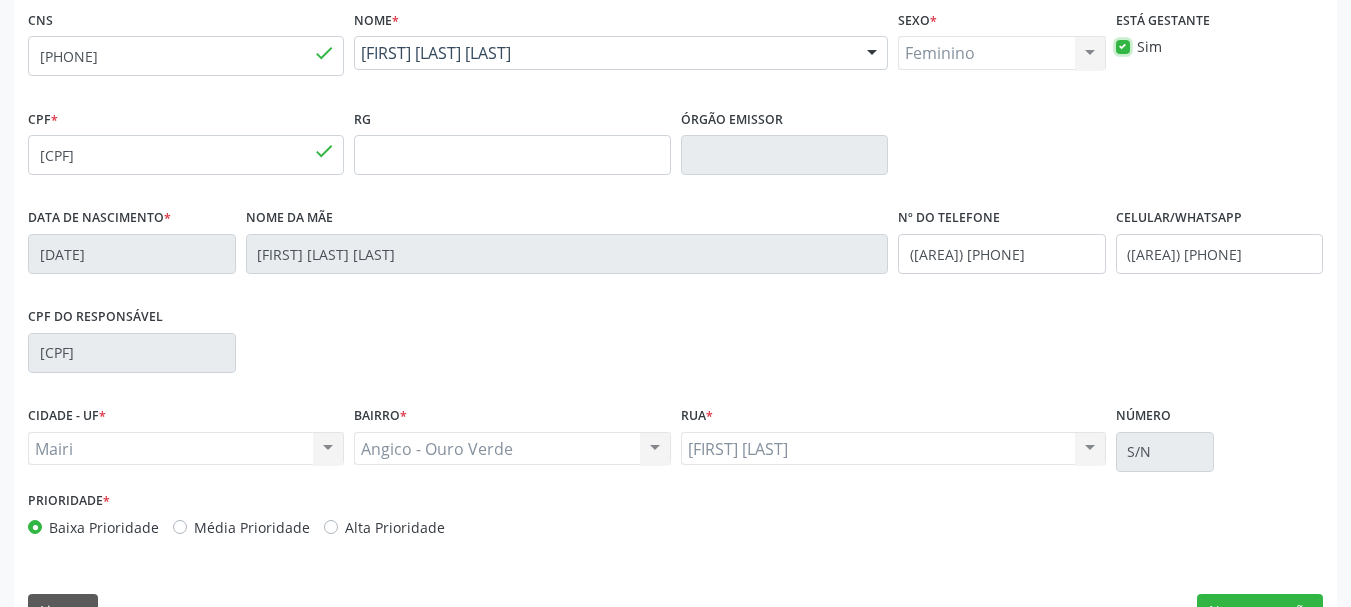 scroll, scrollTop: 477, scrollLeft: 0, axis: vertical 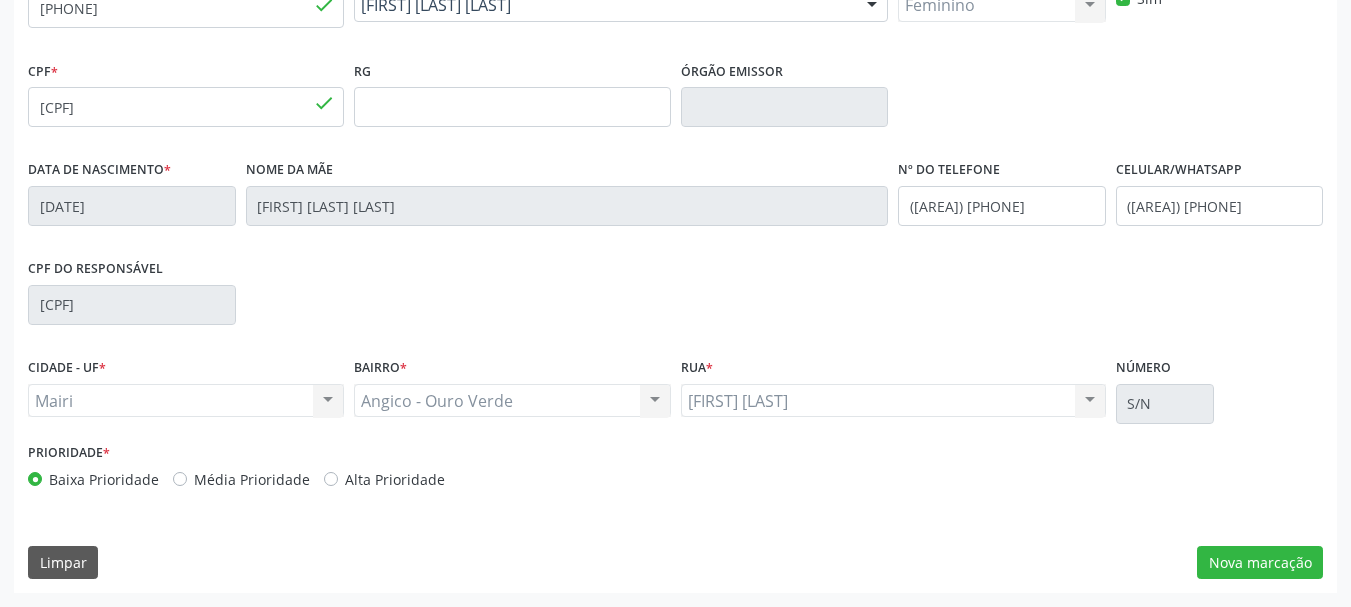 click on "Alta Prioridade" at bounding box center (395, 479) 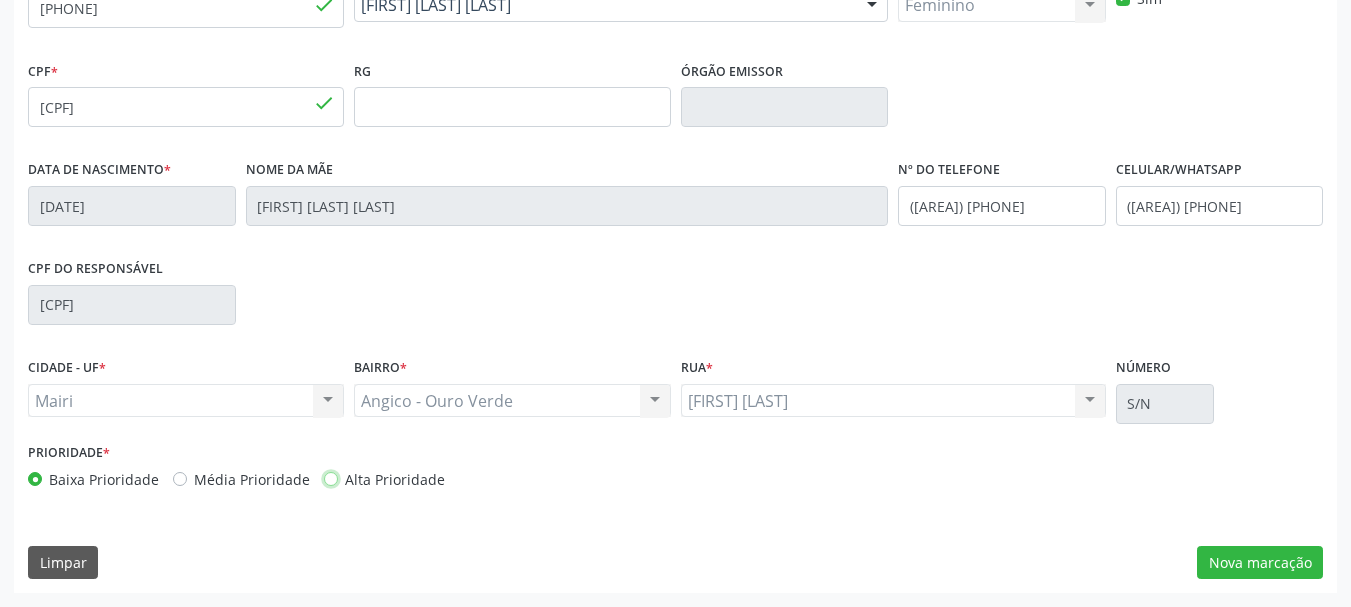 click on "Alta Prioridade" at bounding box center (331, 478) 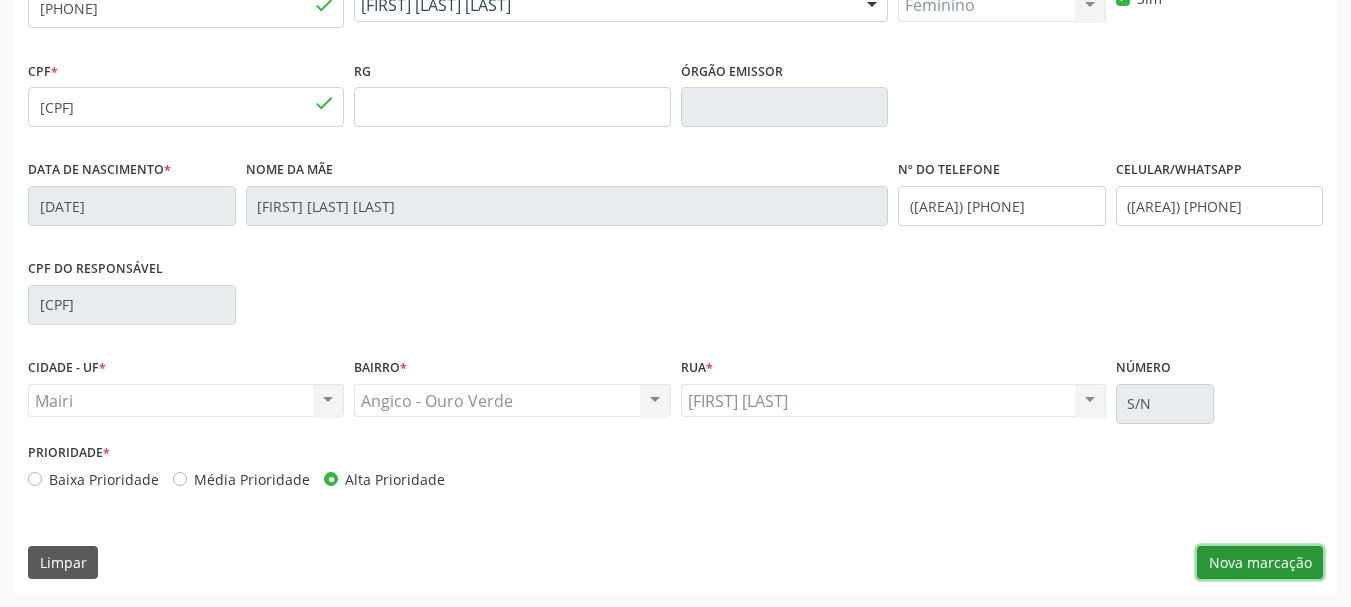 click on "Nova marcação" at bounding box center (1260, 563) 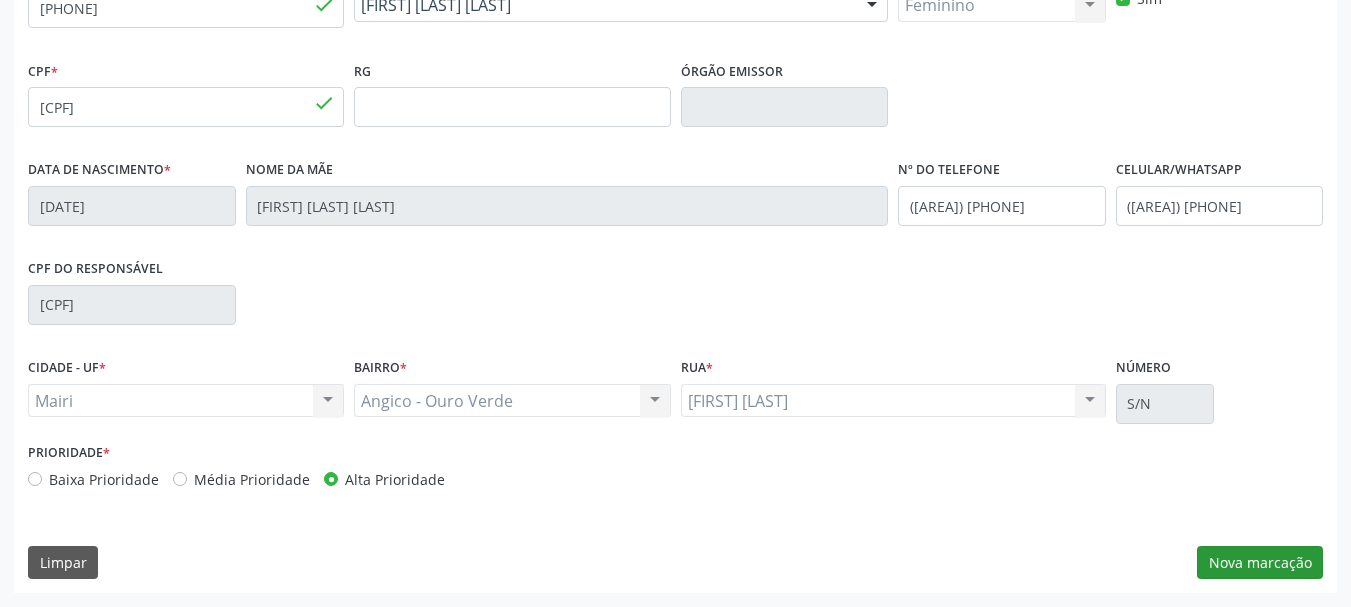 scroll, scrollTop: 313, scrollLeft: 0, axis: vertical 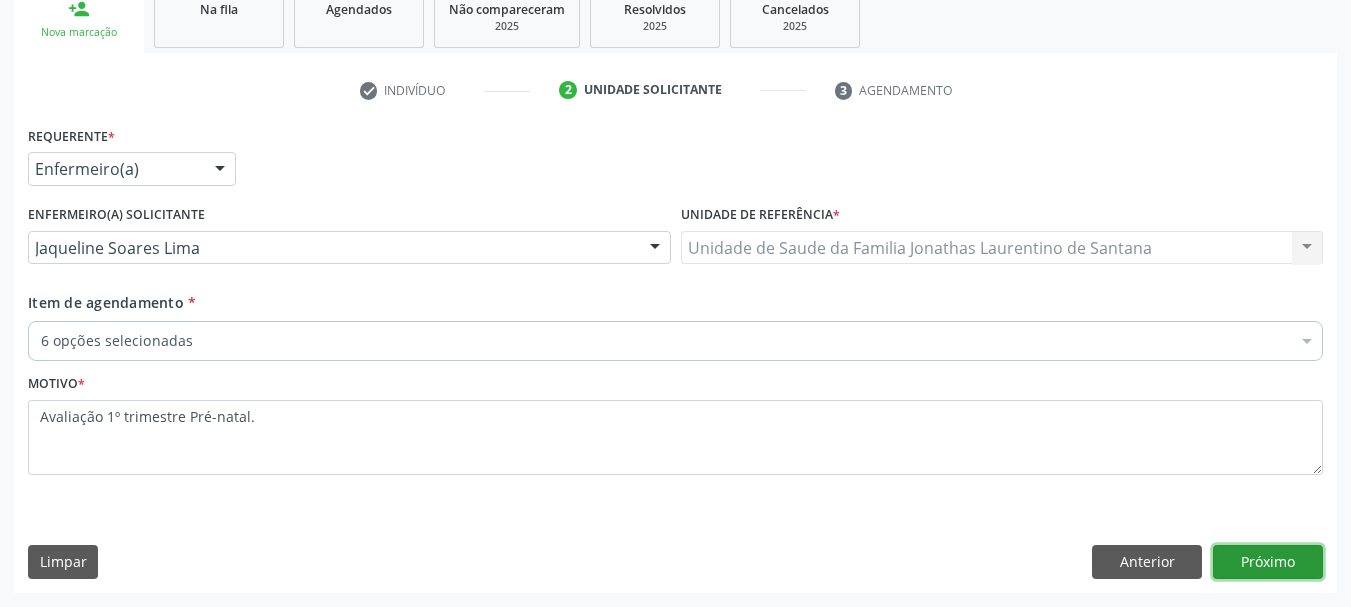 click on "Próximo" at bounding box center [1268, 562] 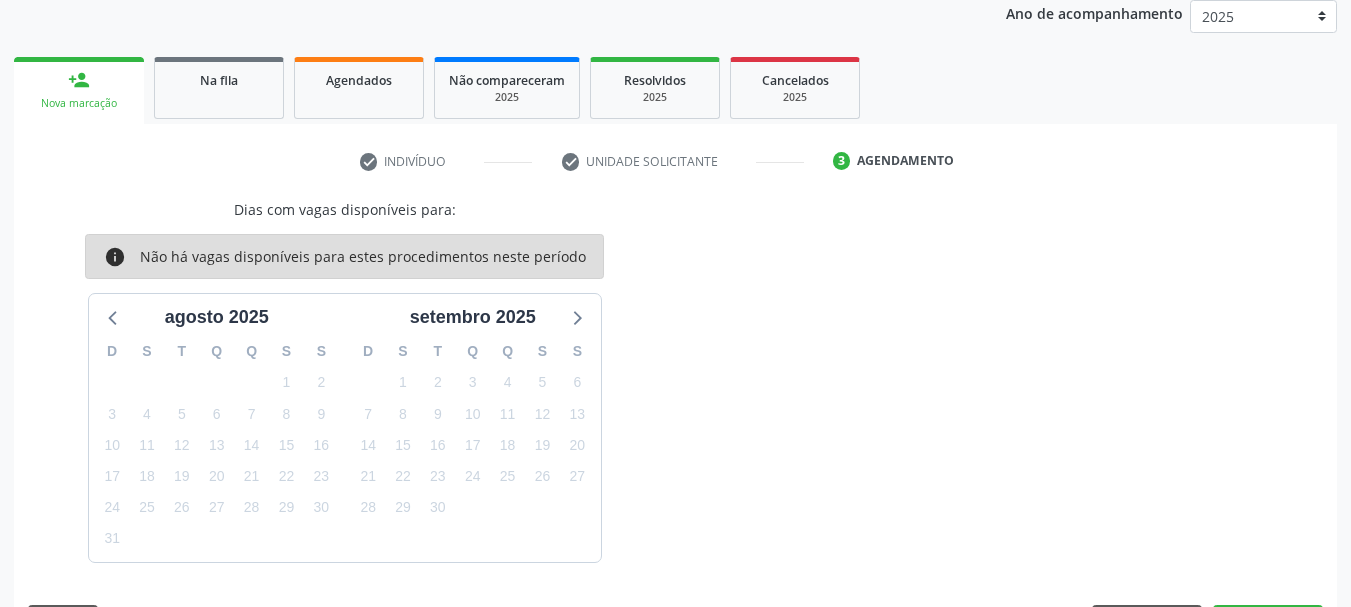 scroll, scrollTop: 301, scrollLeft: 0, axis: vertical 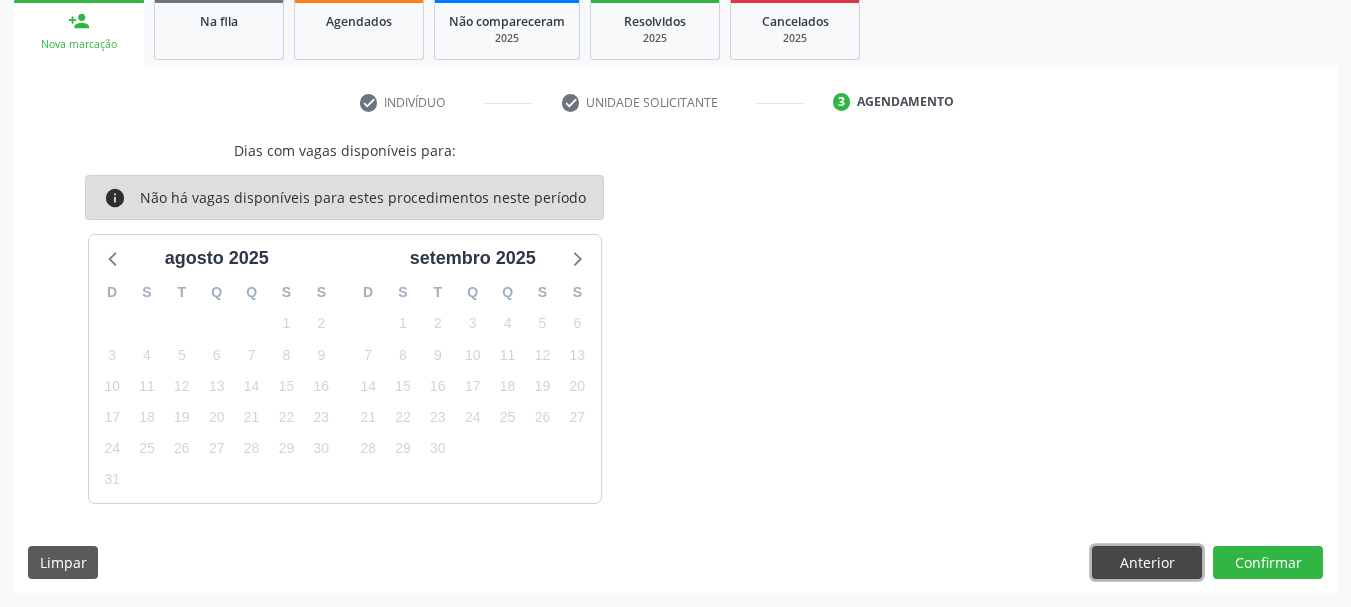 click on "Anterior" at bounding box center [1147, 563] 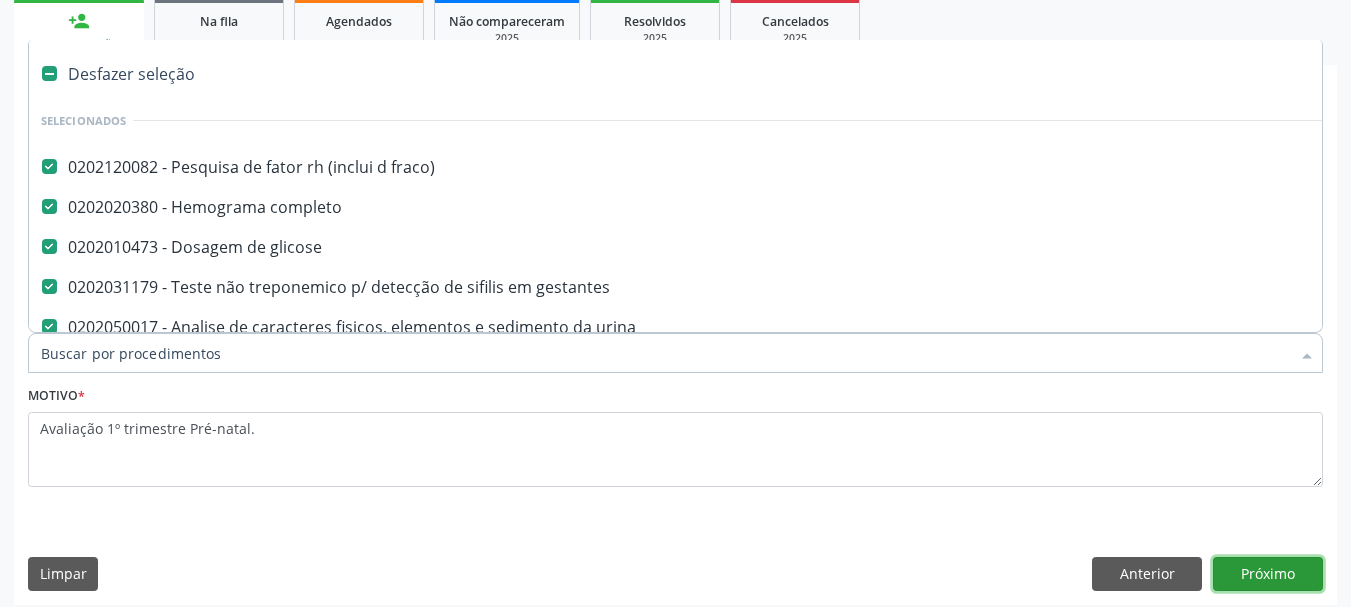 click on "Próximo" at bounding box center (1268, 574) 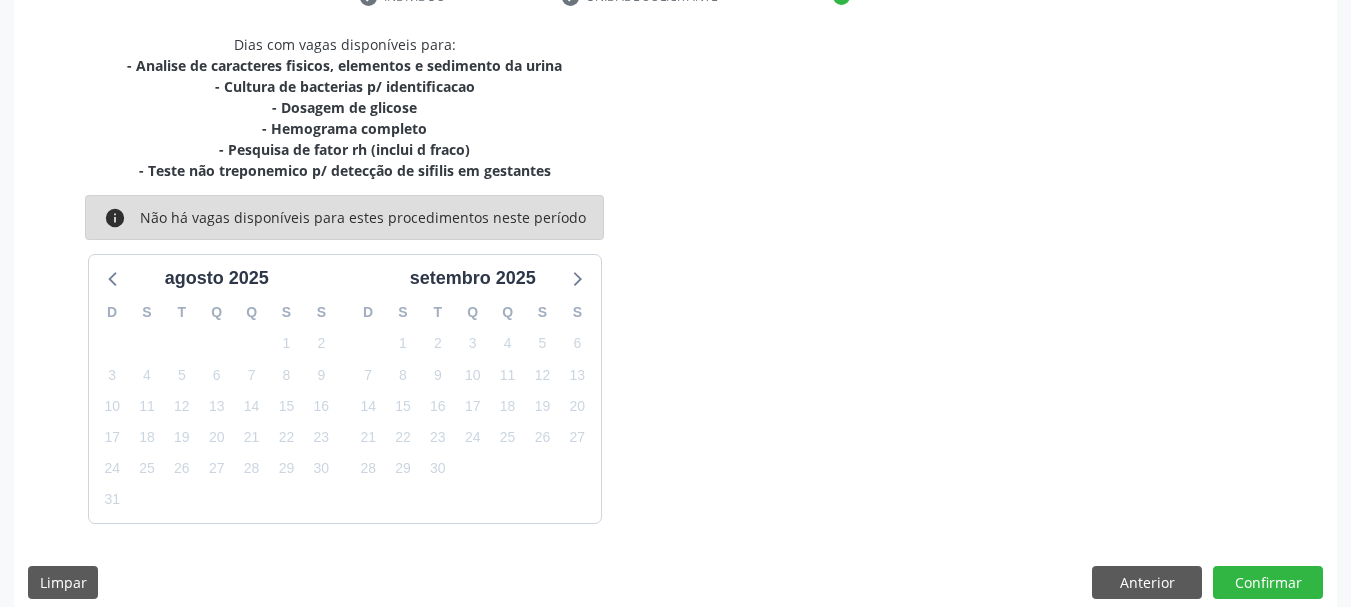 scroll, scrollTop: 427, scrollLeft: 0, axis: vertical 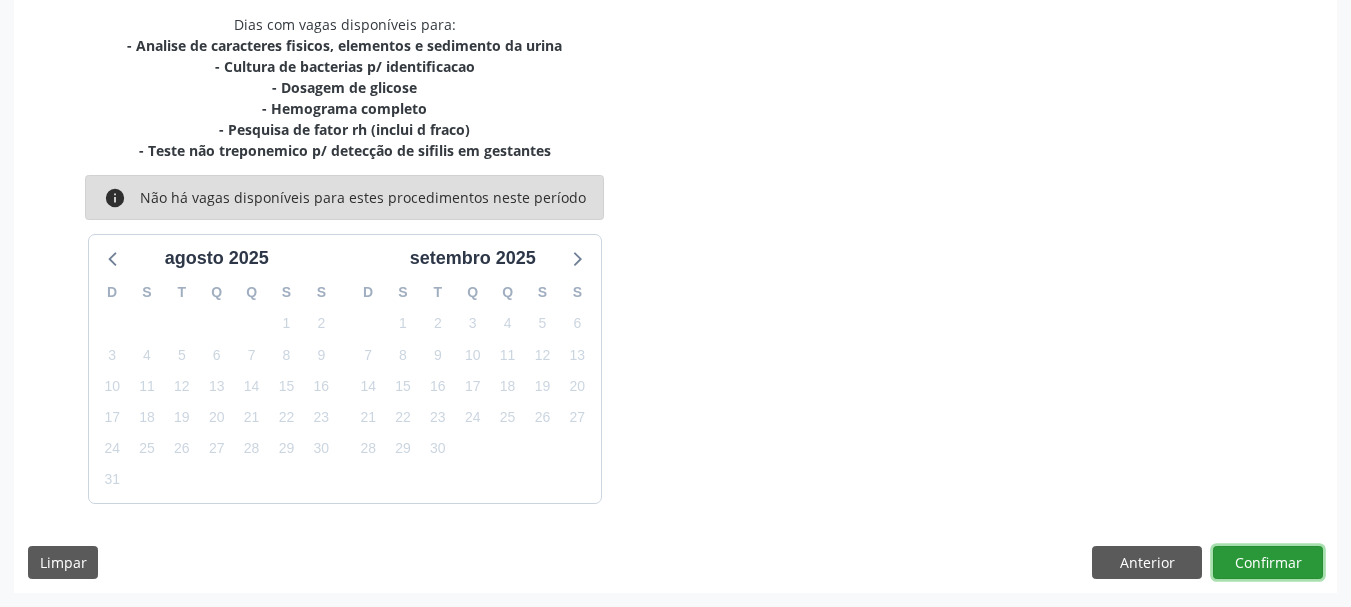 click on "Confirmar" at bounding box center [1268, 563] 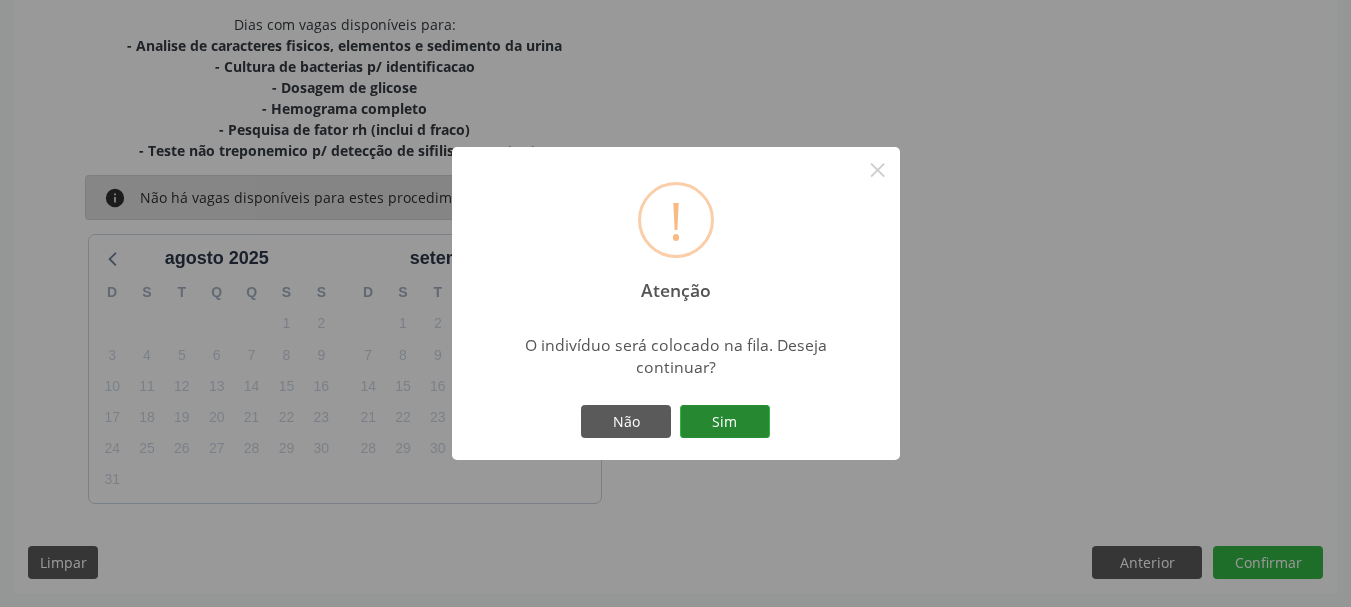 click on "Sim" at bounding box center [725, 422] 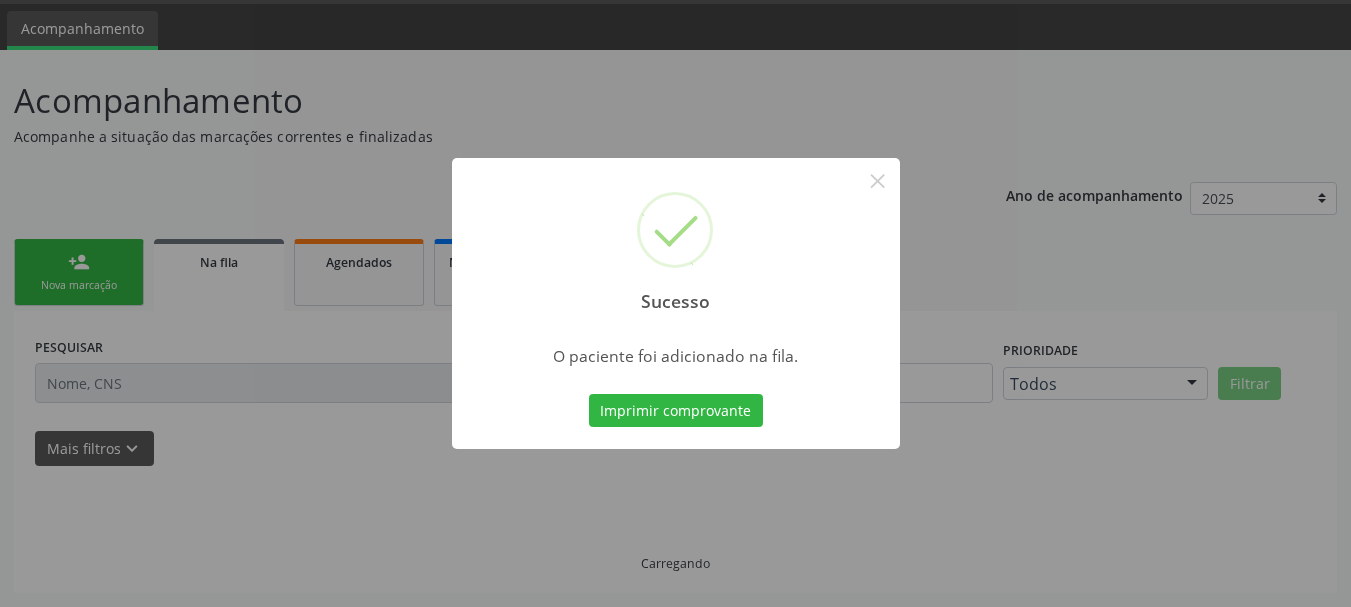 scroll, scrollTop: 60, scrollLeft: 0, axis: vertical 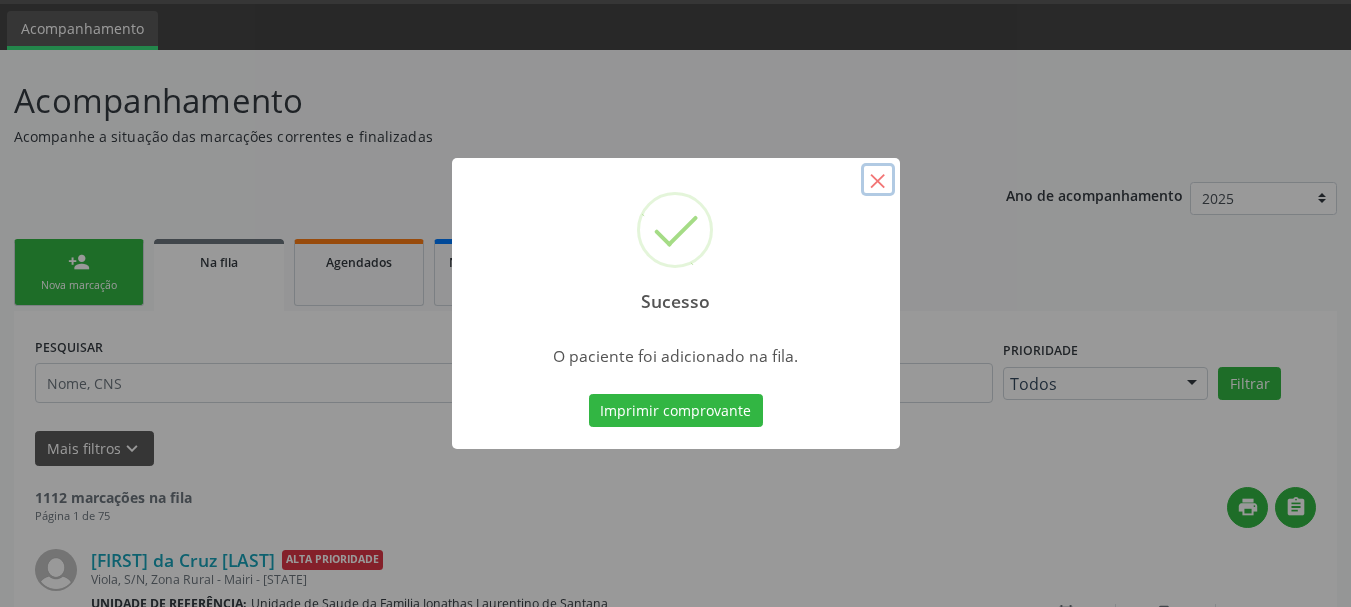 click on "×" at bounding box center (878, 180) 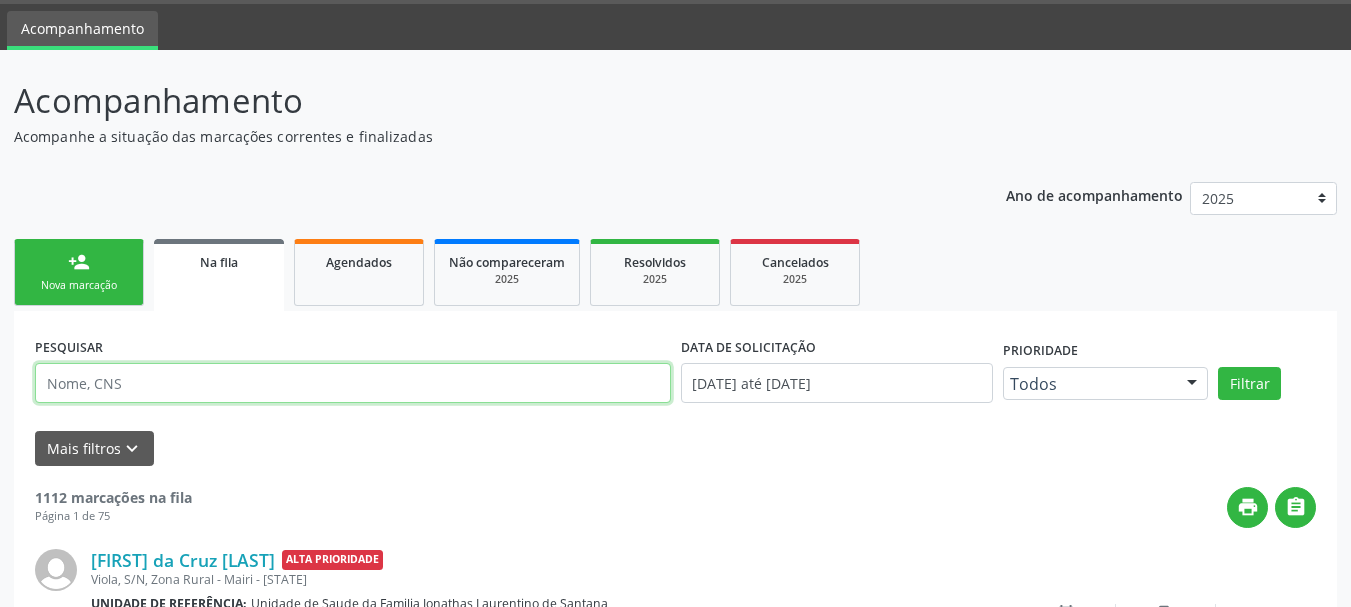 click at bounding box center [353, 383] 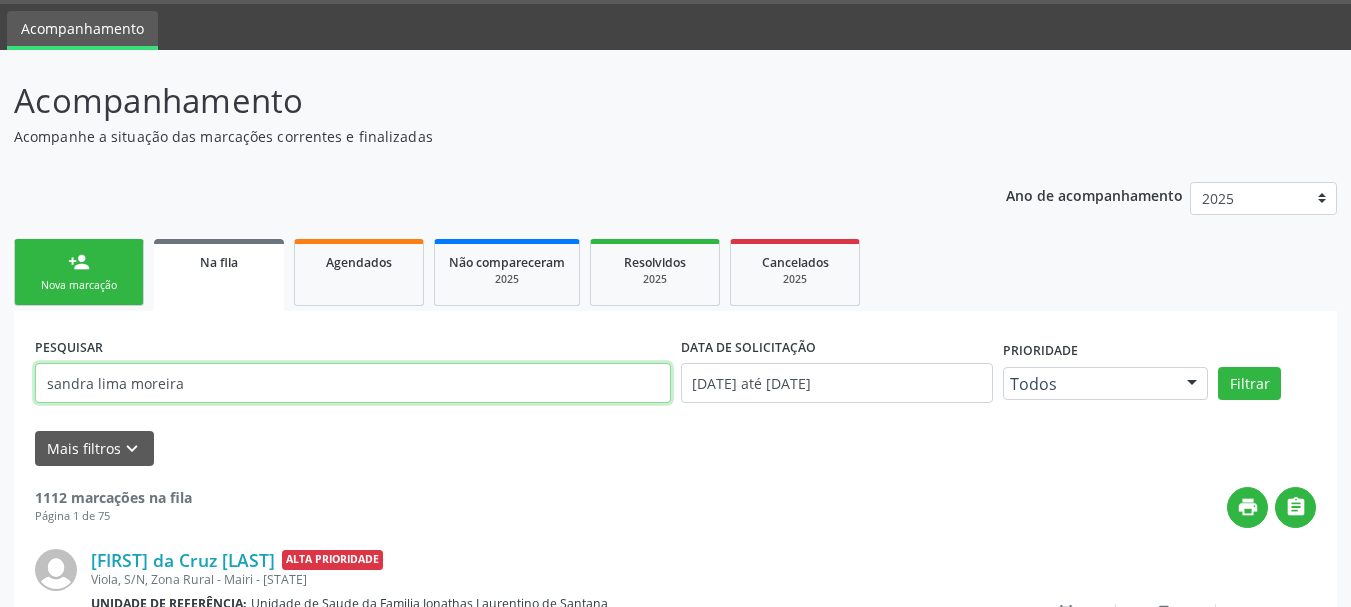 type on "sandra lima moreira" 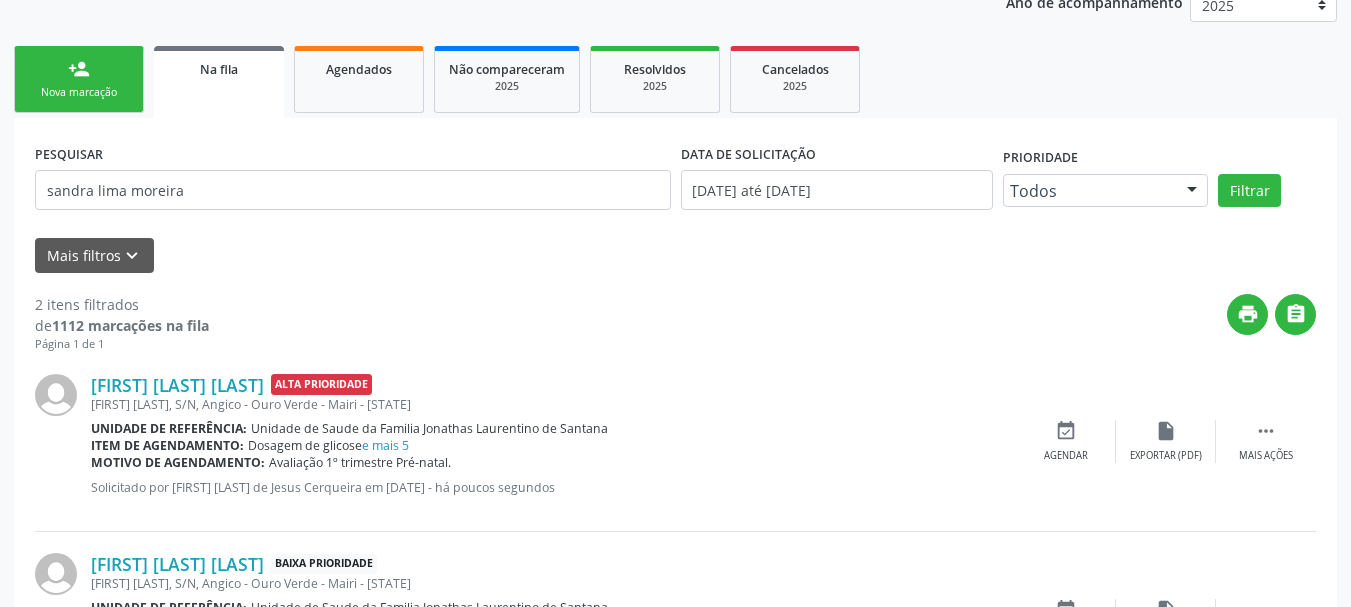 scroll, scrollTop: 391, scrollLeft: 0, axis: vertical 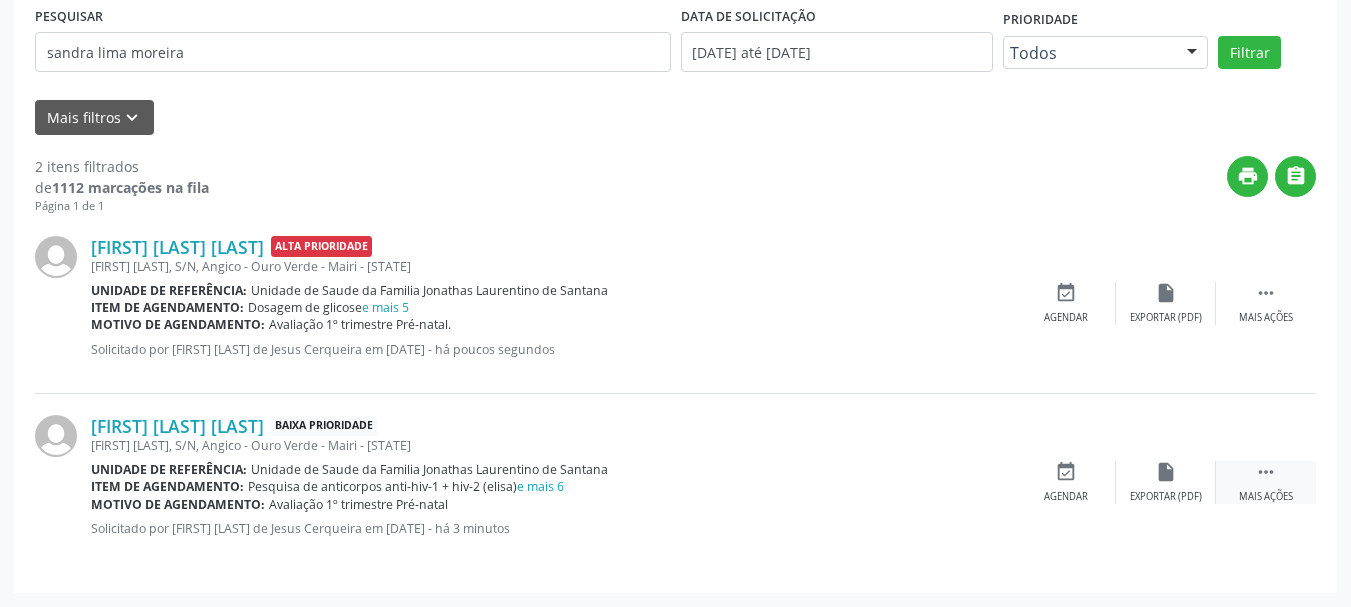 click on "
Mais ações" at bounding box center (1266, 482) 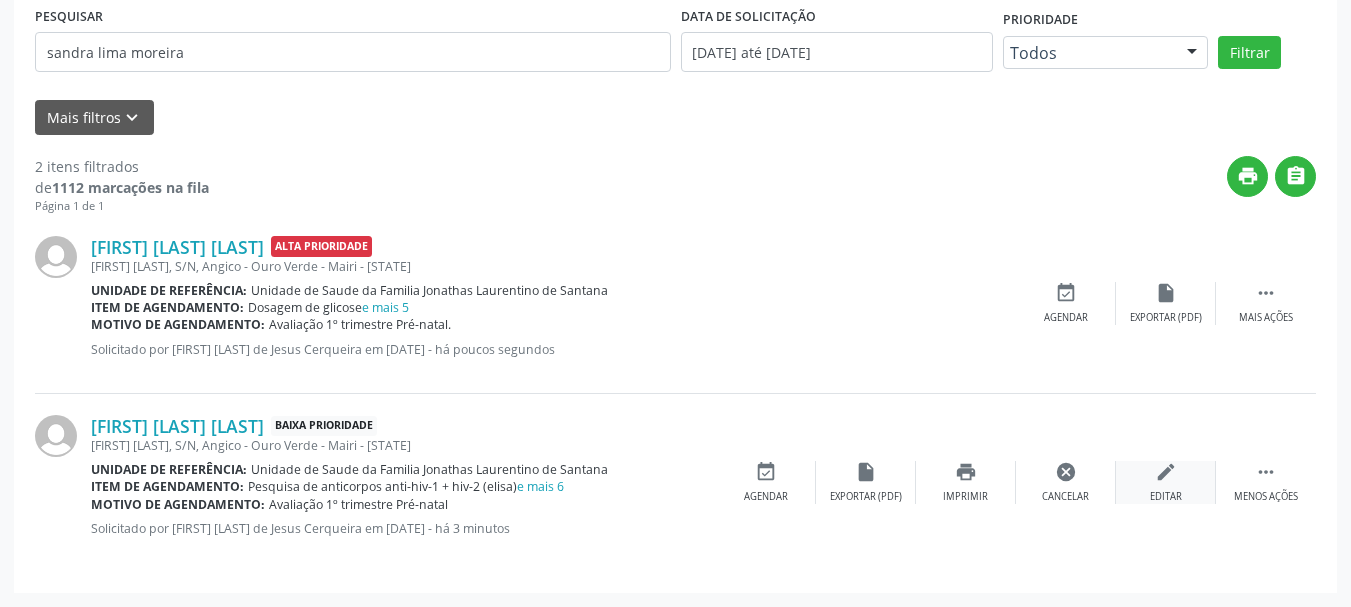 click on "edit
Editar" at bounding box center [1166, 482] 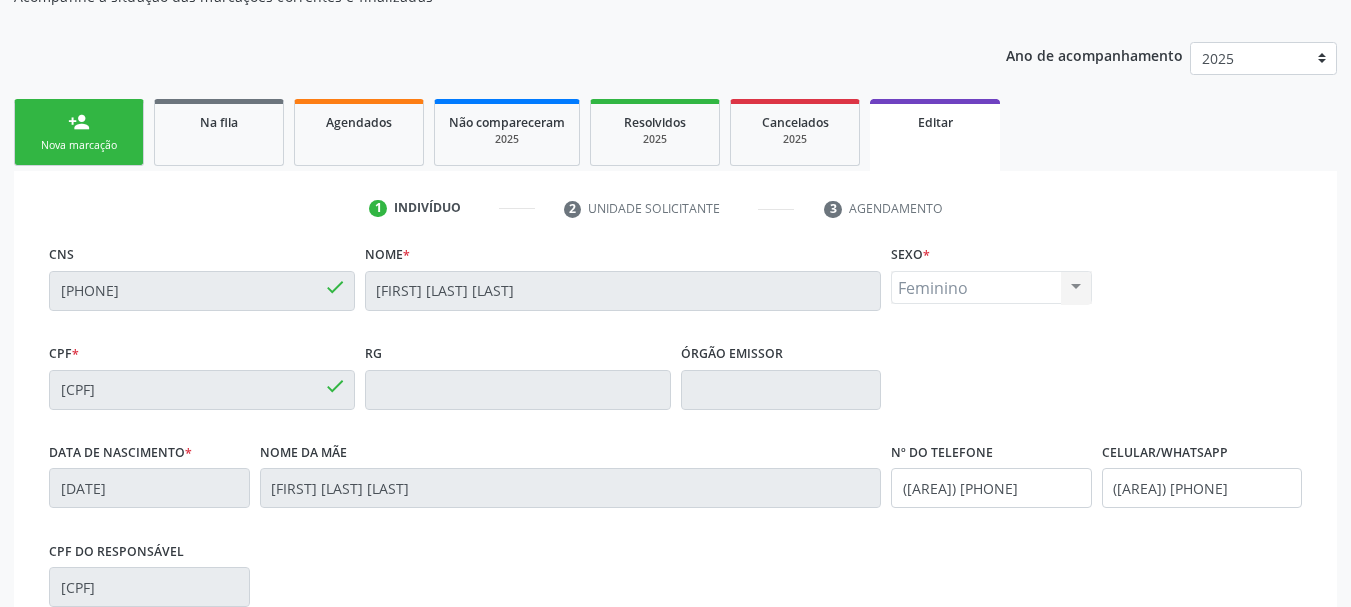 scroll, scrollTop: 504, scrollLeft: 0, axis: vertical 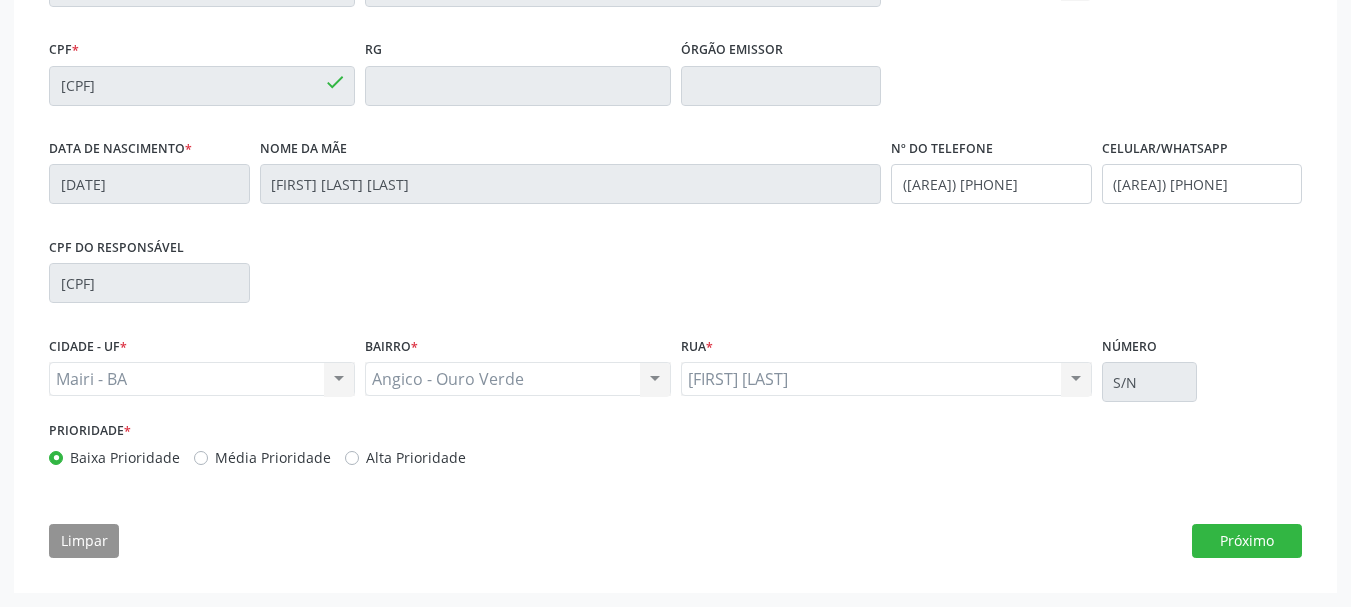 click on "Alta Prioridade" at bounding box center [416, 457] 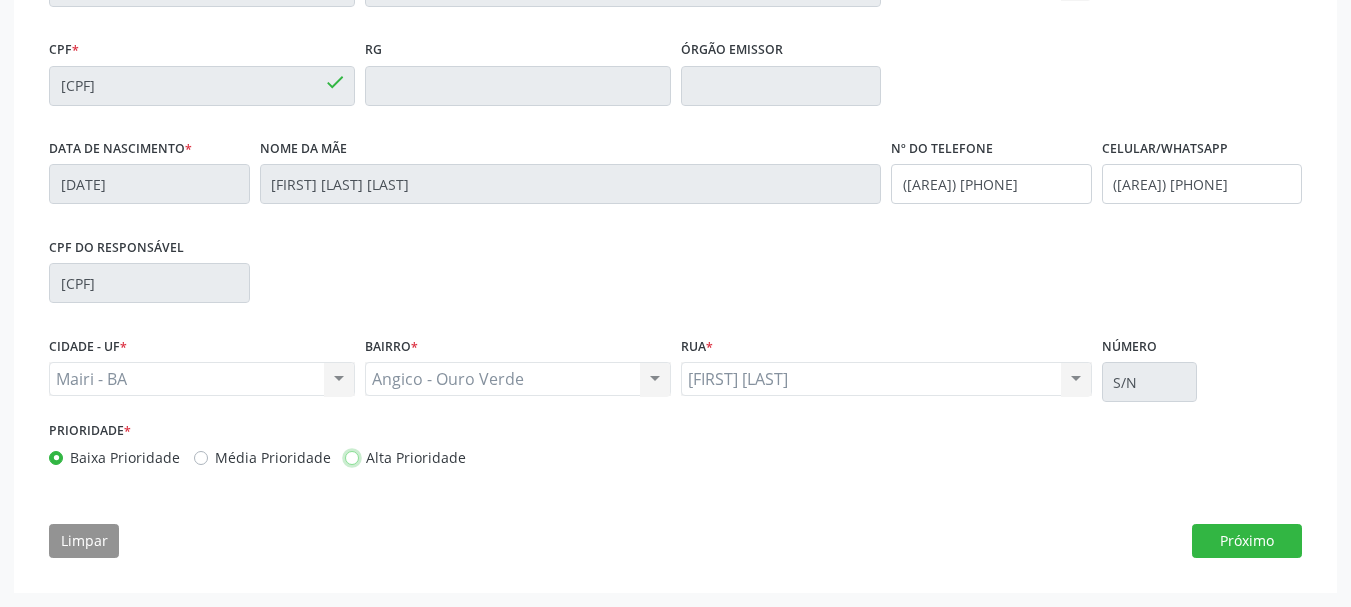 radio on "true" 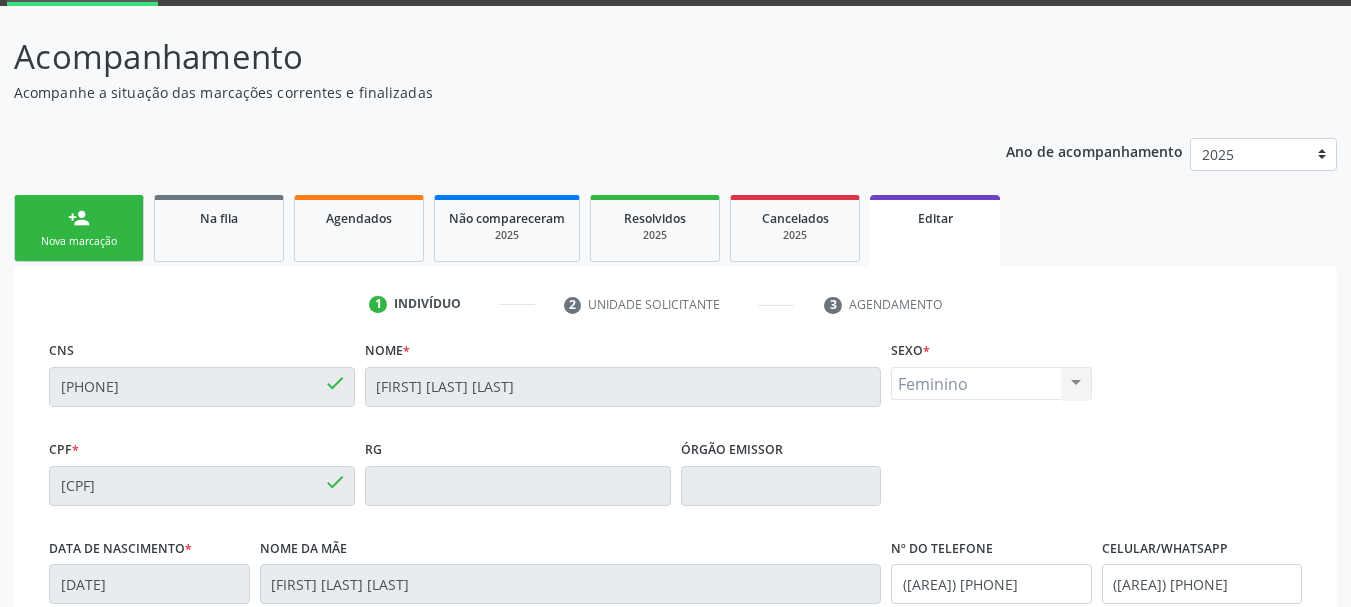 scroll, scrollTop: 504, scrollLeft: 0, axis: vertical 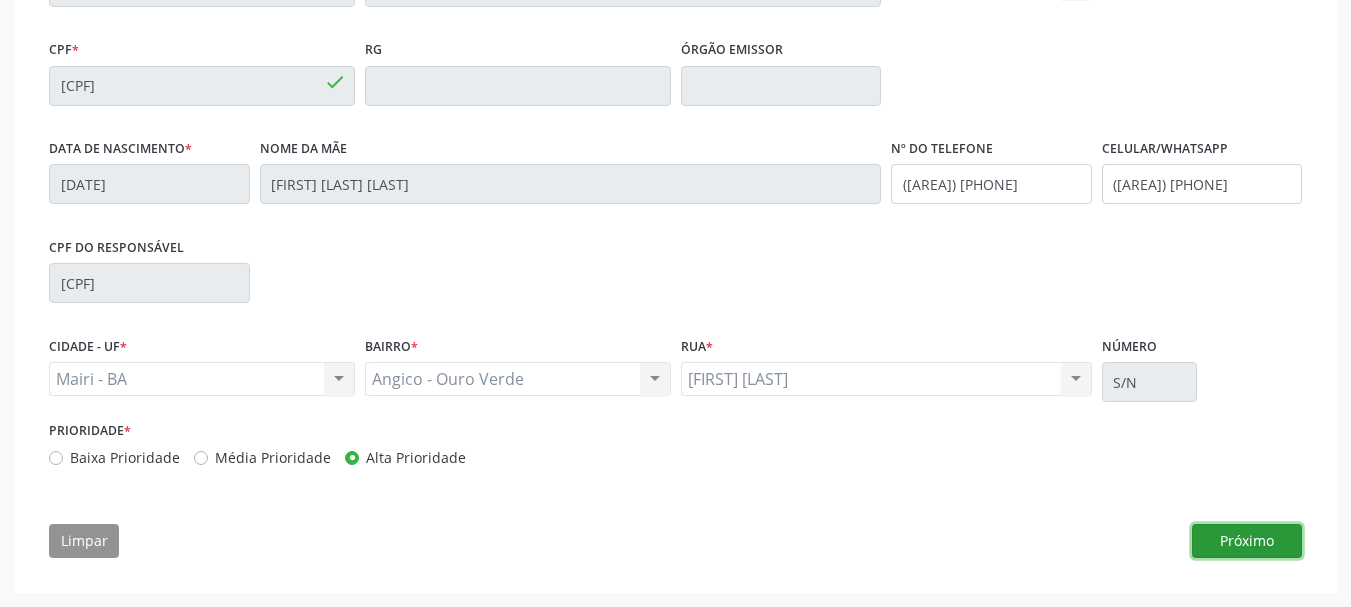 click on "Próximo" at bounding box center [1247, 541] 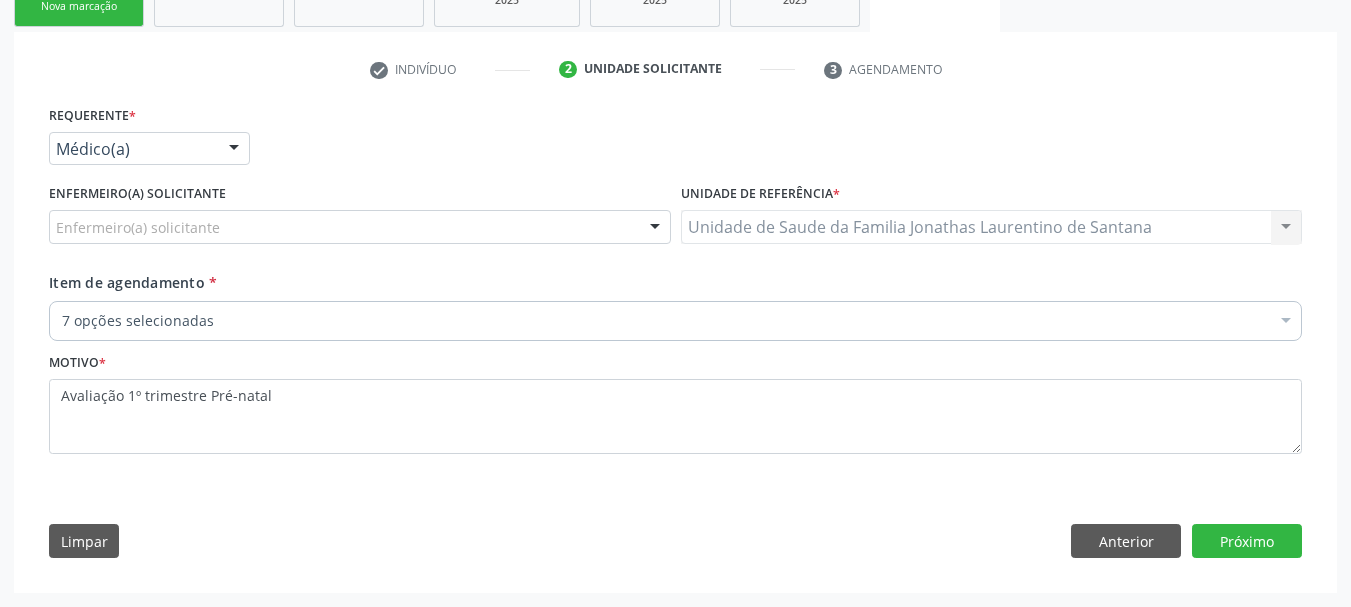 scroll, scrollTop: 339, scrollLeft: 0, axis: vertical 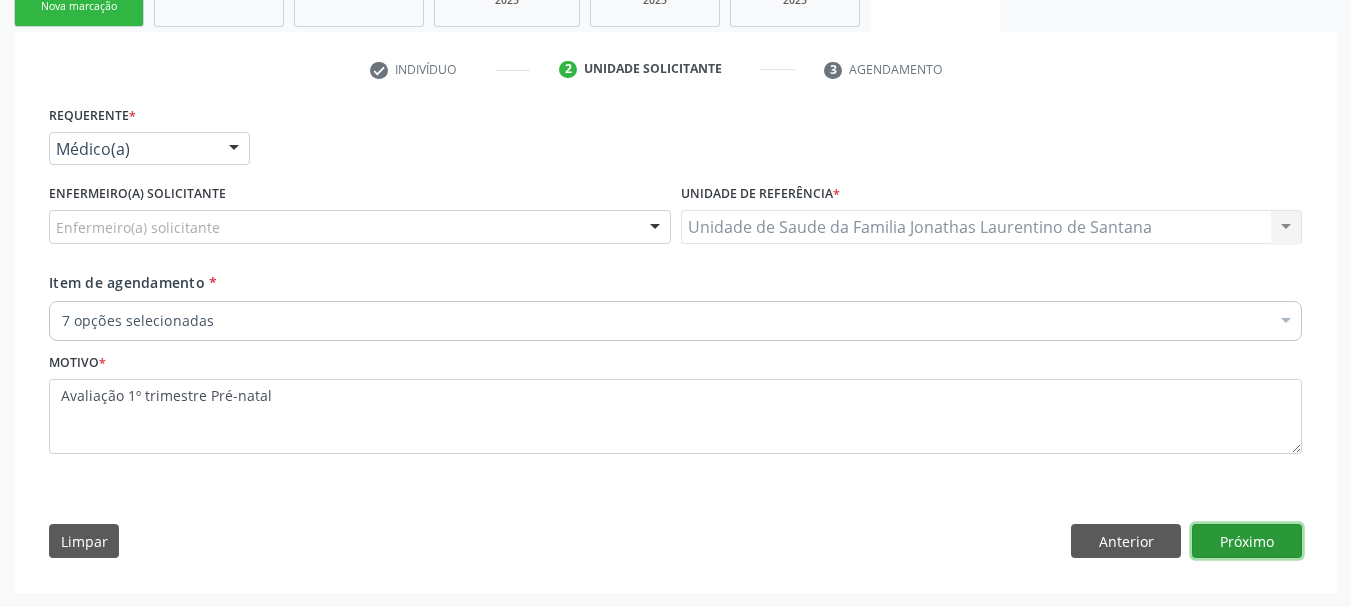 click on "Próximo" at bounding box center [1247, 541] 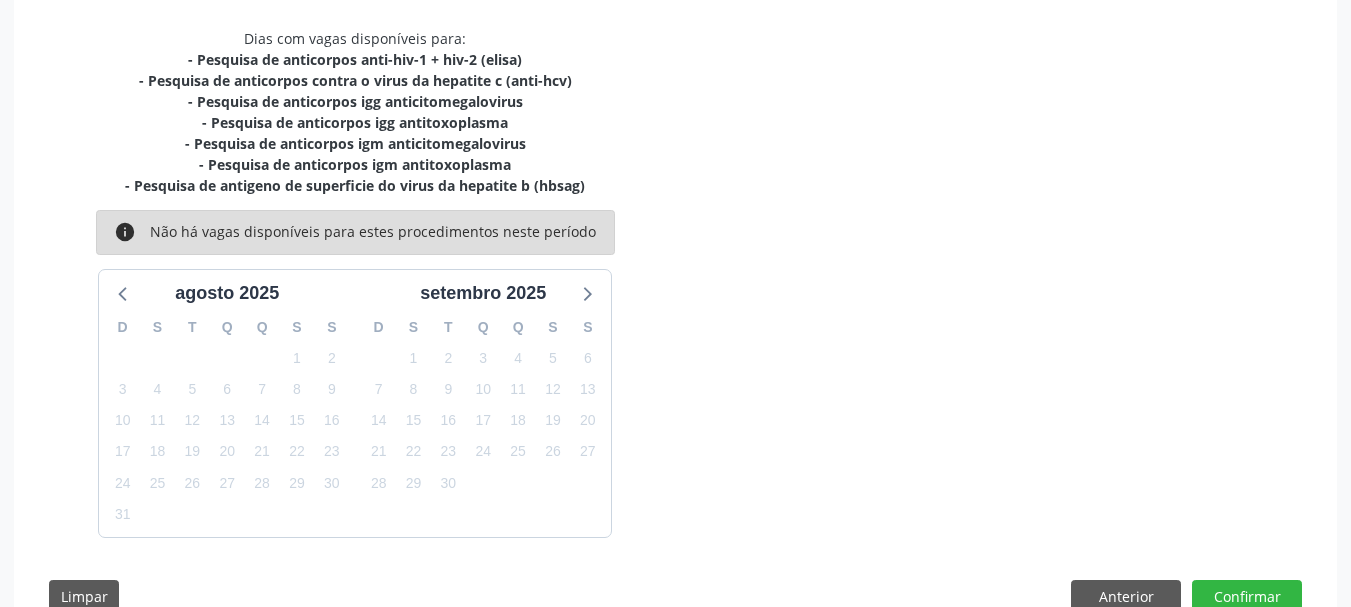 scroll, scrollTop: 474, scrollLeft: 0, axis: vertical 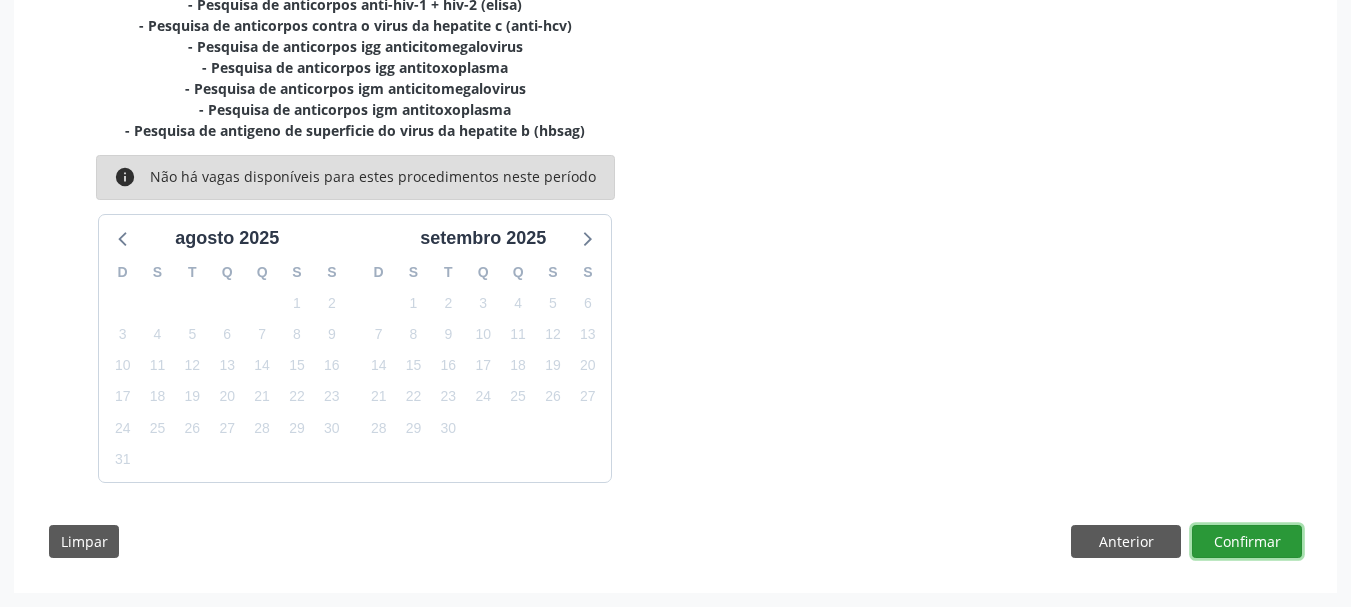 click on "Confirmar" at bounding box center [1247, 542] 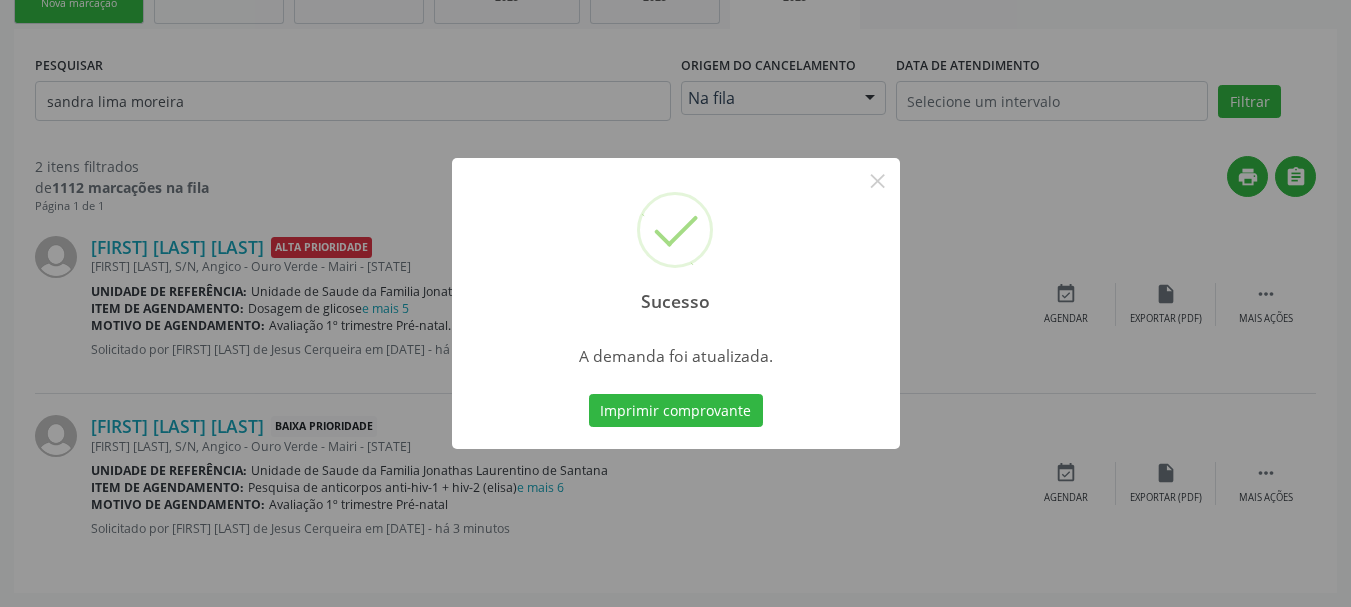 scroll, scrollTop: 0, scrollLeft: 0, axis: both 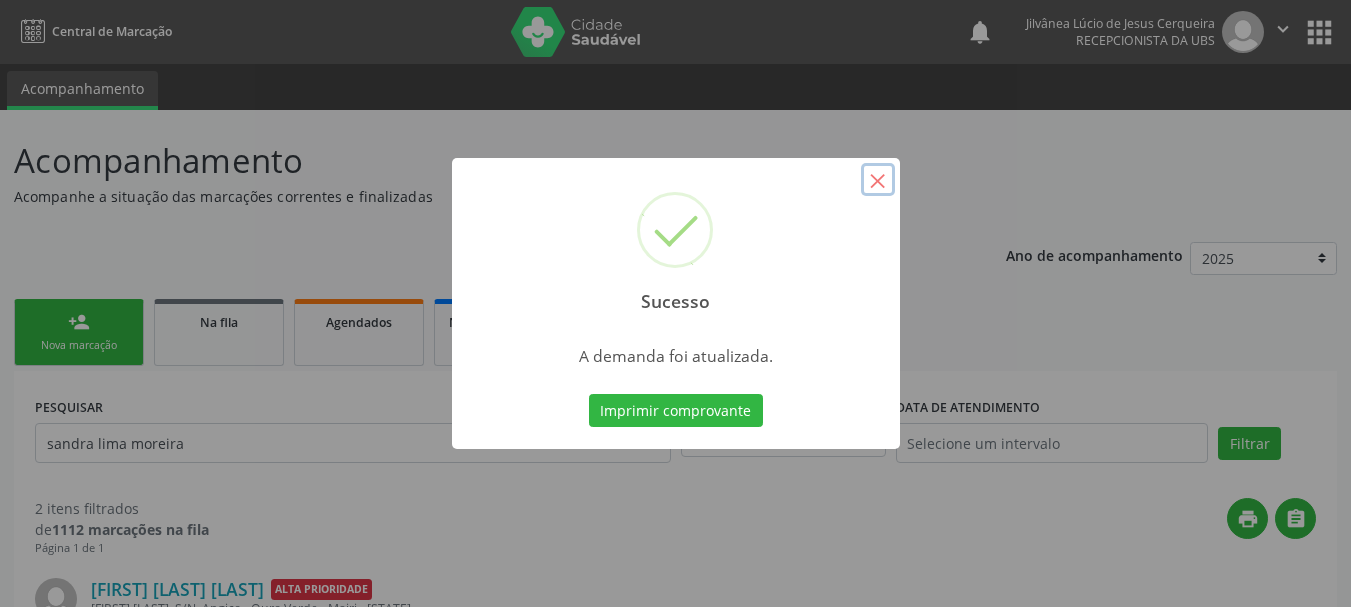 click on "×" at bounding box center (878, 180) 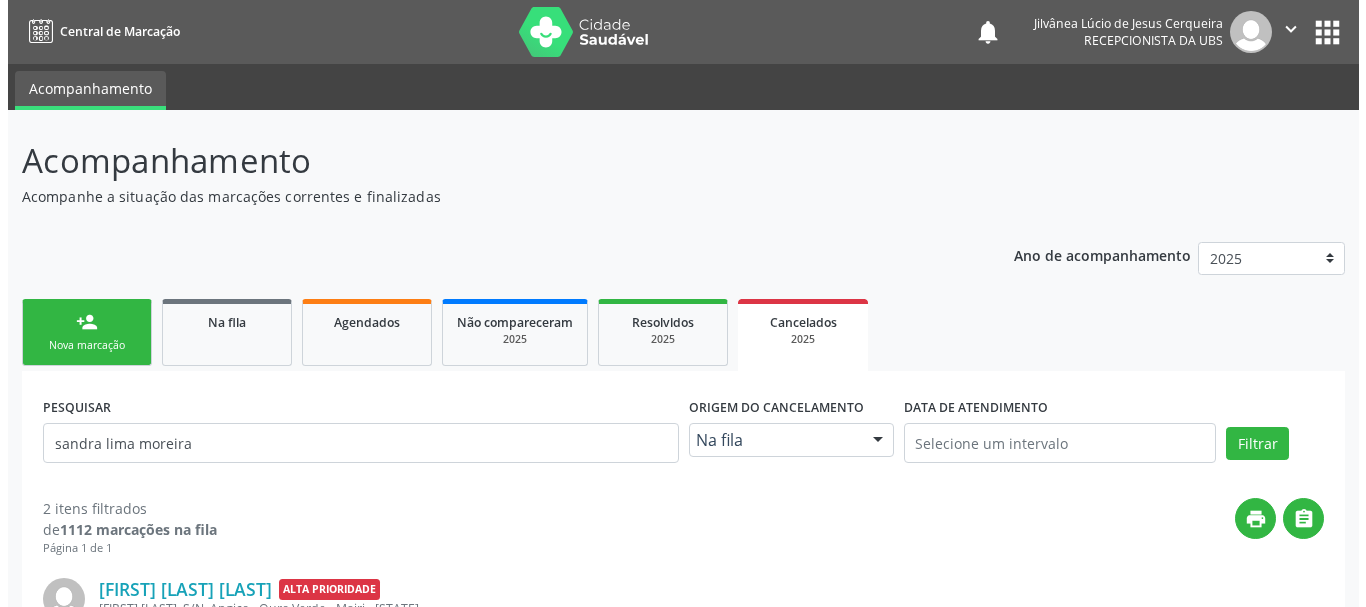 scroll, scrollTop: 342, scrollLeft: 0, axis: vertical 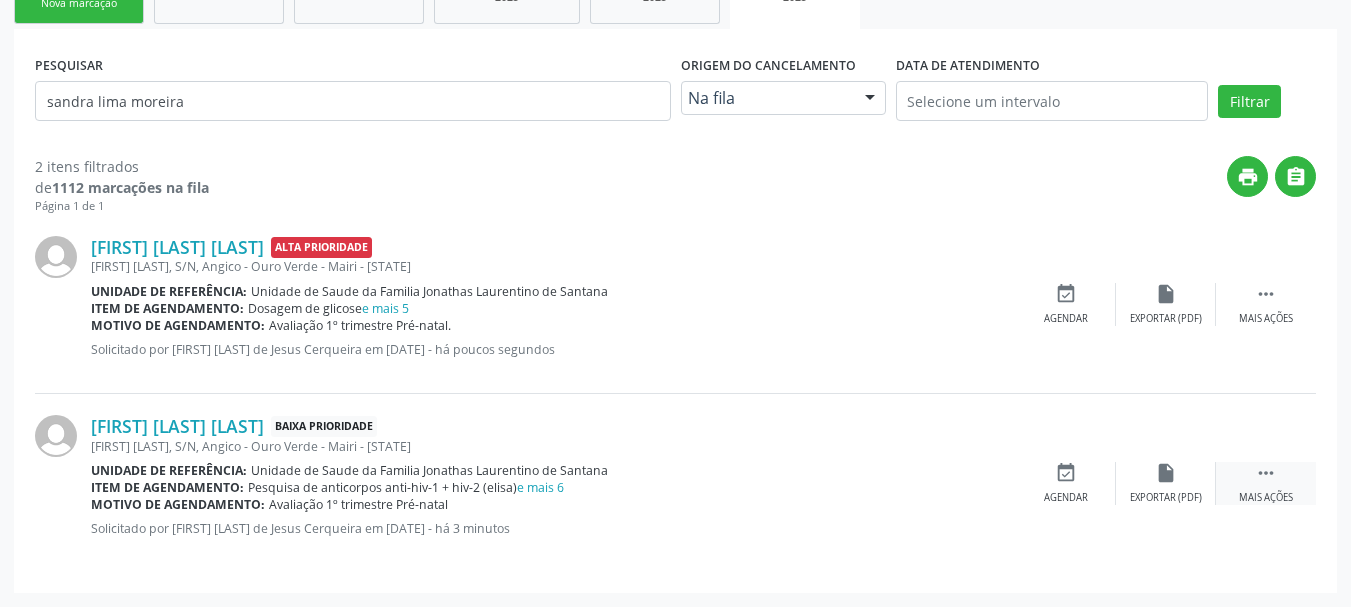 click on "
Mais ações" at bounding box center (1266, 483) 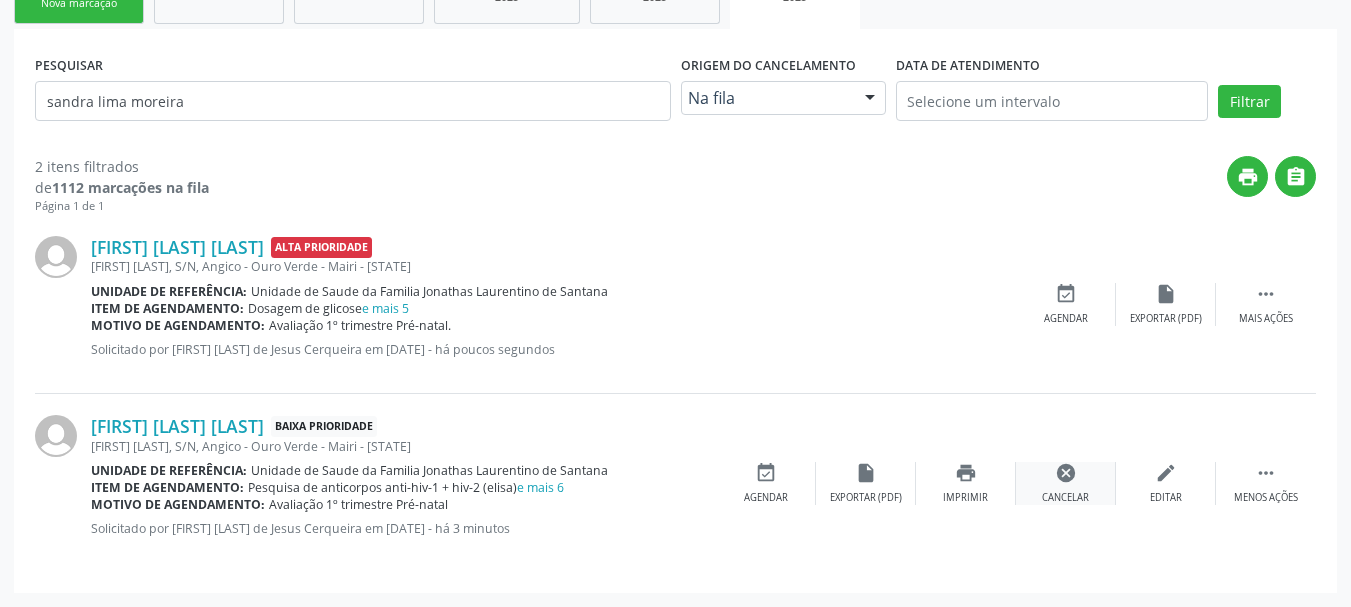 click on "cancel" at bounding box center [1066, 473] 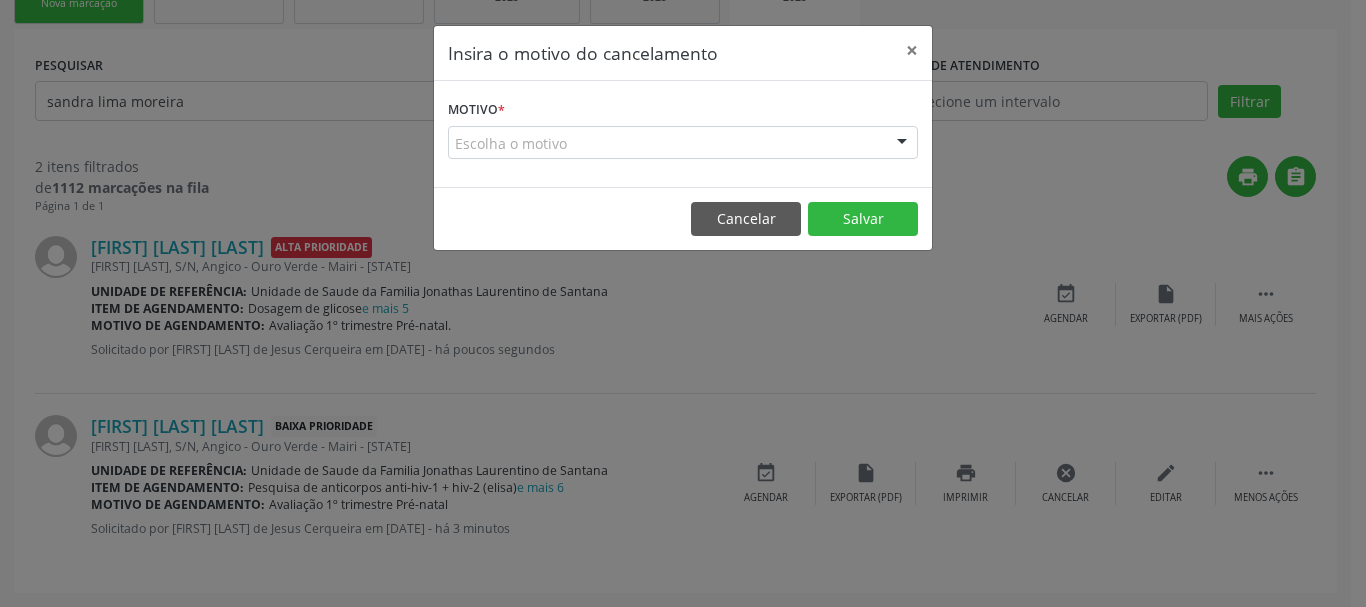click on "Escolha o motivo" at bounding box center [683, 143] 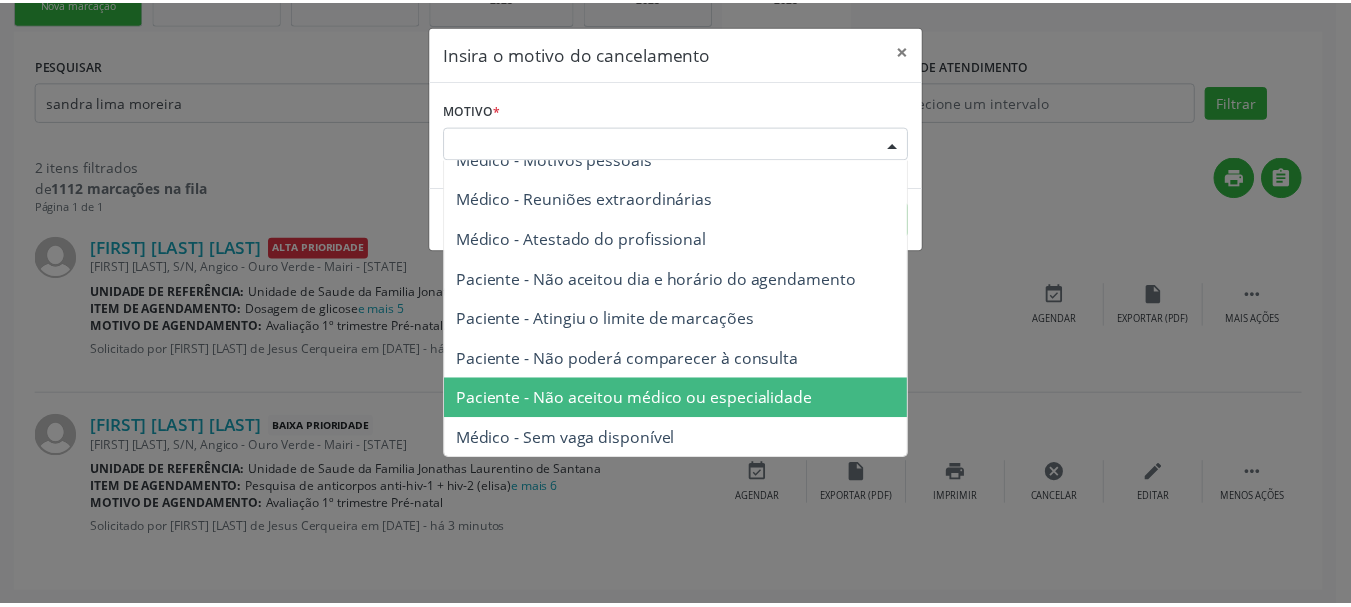 scroll, scrollTop: 101, scrollLeft: 0, axis: vertical 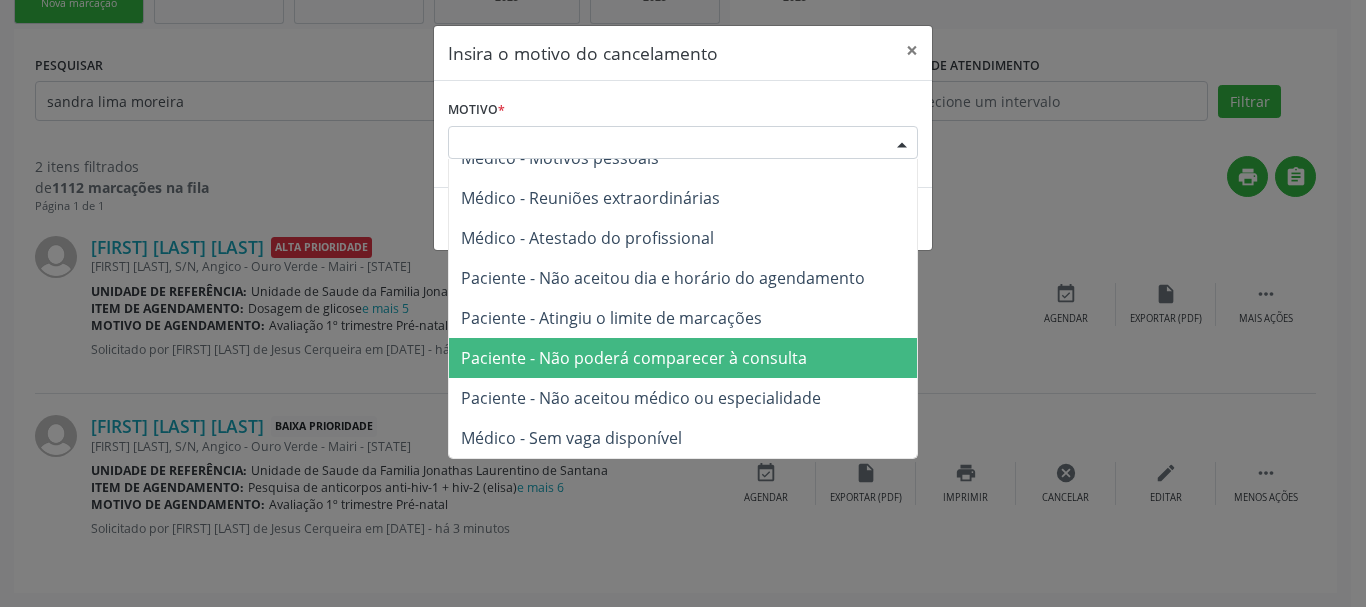 click on "Paciente - Não poderá comparecer à consulta" at bounding box center (634, 358) 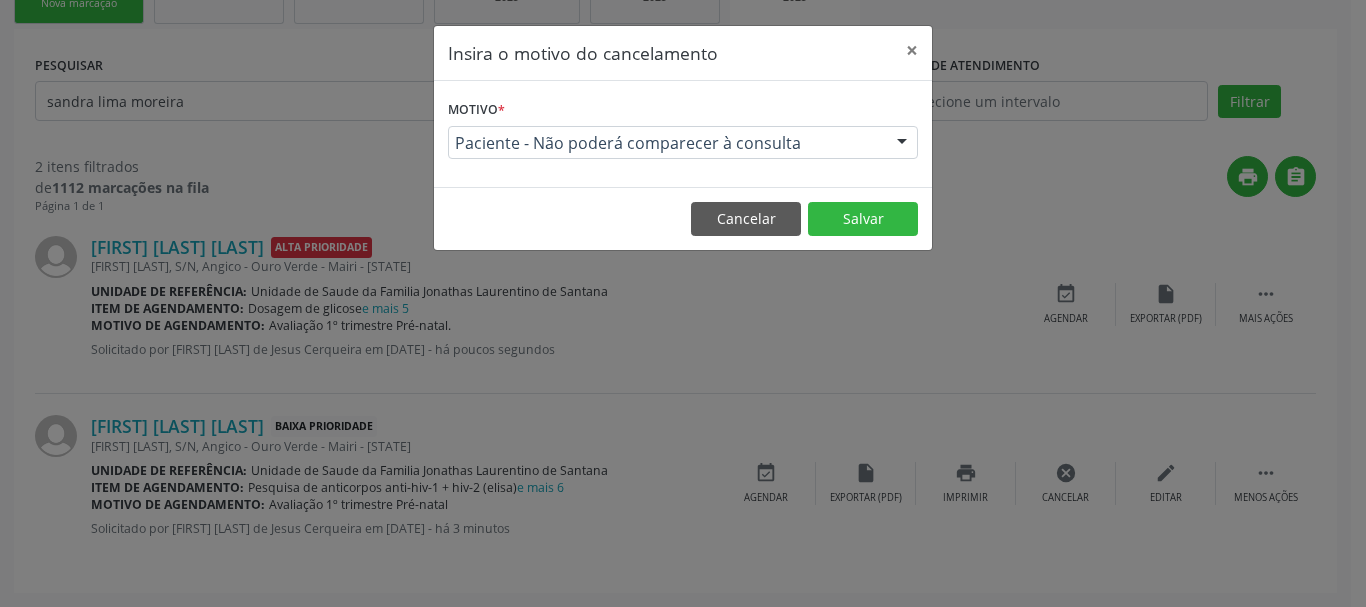 click on "Insira o motivo do cancelamento ×
Motivo
*
Paciente - Não poderá comparecer à consulta         Outro   Médico - Participação em eventos (ex: congresso)   Médico - Motivos pessoais   Médico - Reuniões extraordinárias   Médico - Atestado do profissional   Paciente - Não aceitou dia e horário do agendamento   Paciente - Atingiu o limite de marcações   Paciente - Não poderá comparecer à consulta   Paciente - Não aceitou médico ou especialidade   Médico - Sem vaga disponível
Nenhum resultado encontrado para: "   "
Não há nenhuma opção para ser exibida.
Cancelar Salvar" at bounding box center (683, 303) 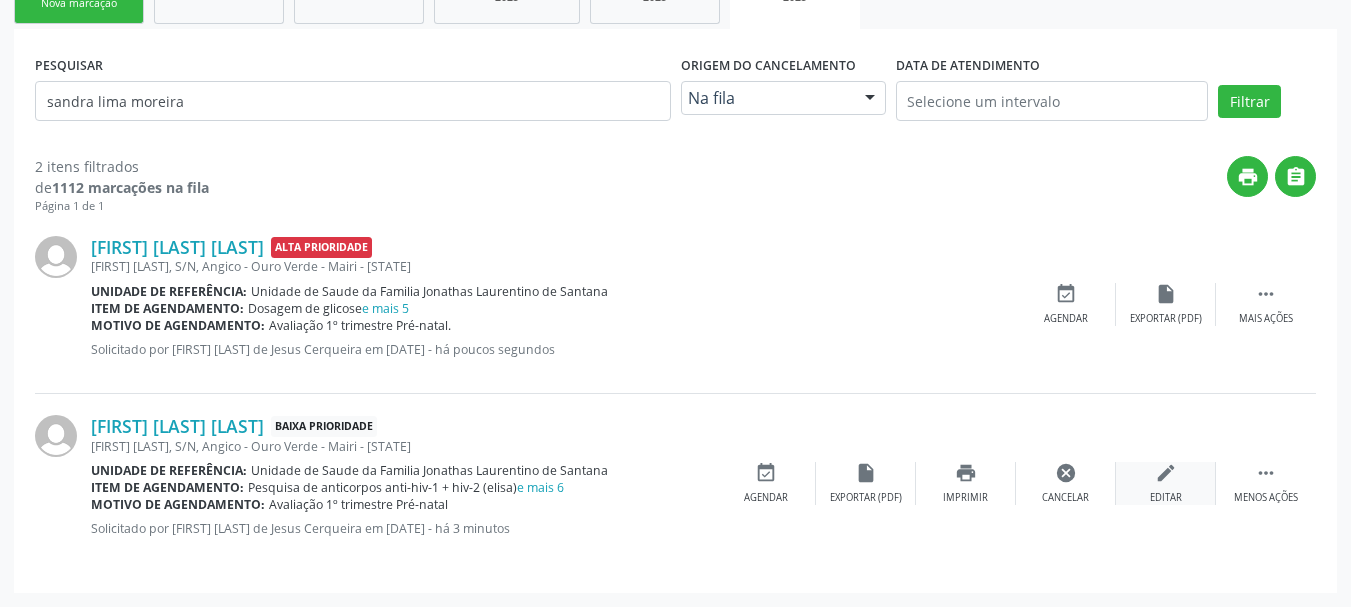 click on "edit" at bounding box center [1166, 473] 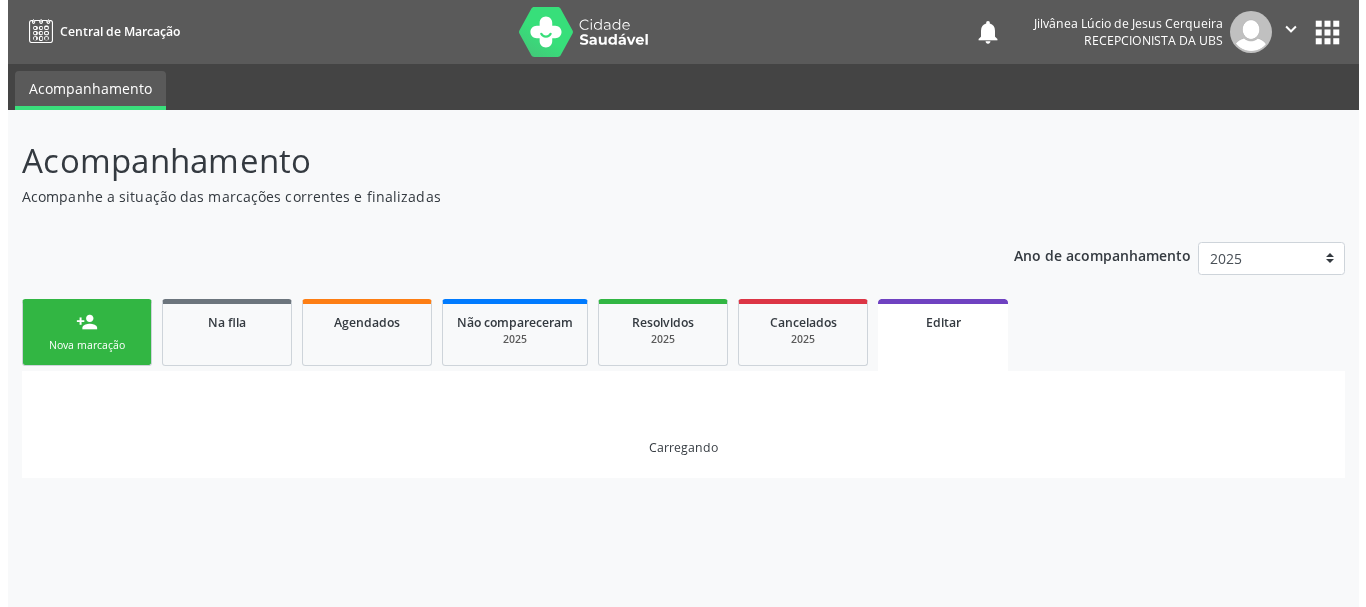scroll, scrollTop: 0, scrollLeft: 0, axis: both 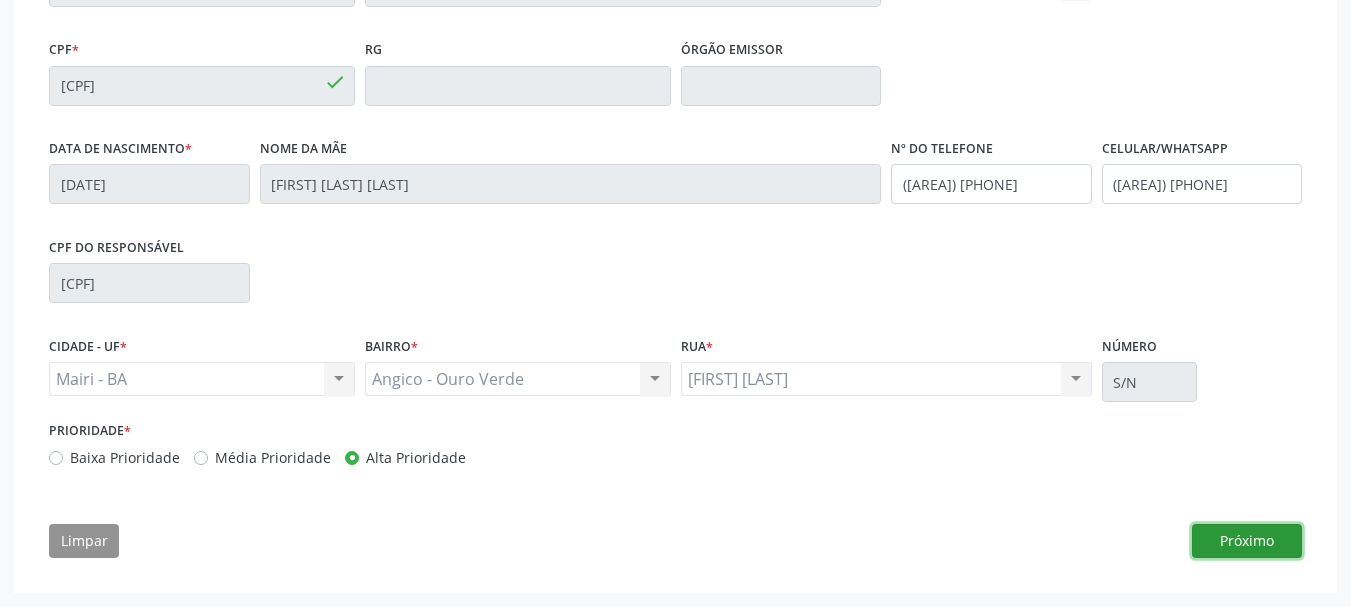 click on "Próximo" at bounding box center [1247, 541] 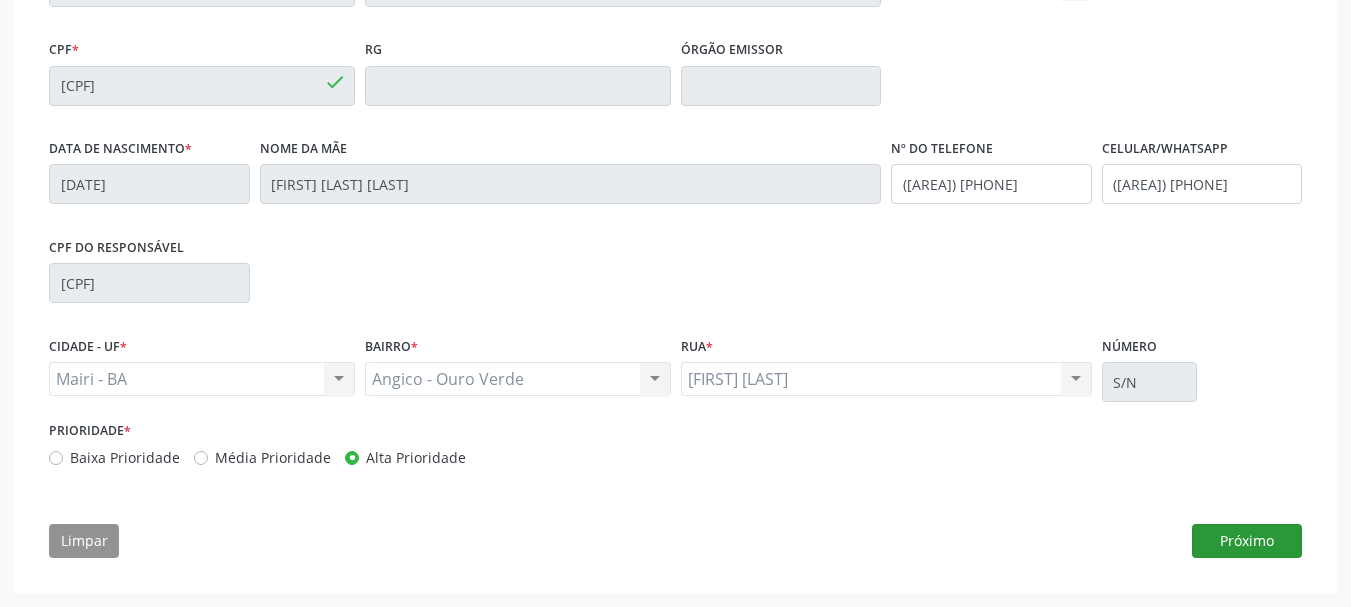 scroll, scrollTop: 339, scrollLeft: 0, axis: vertical 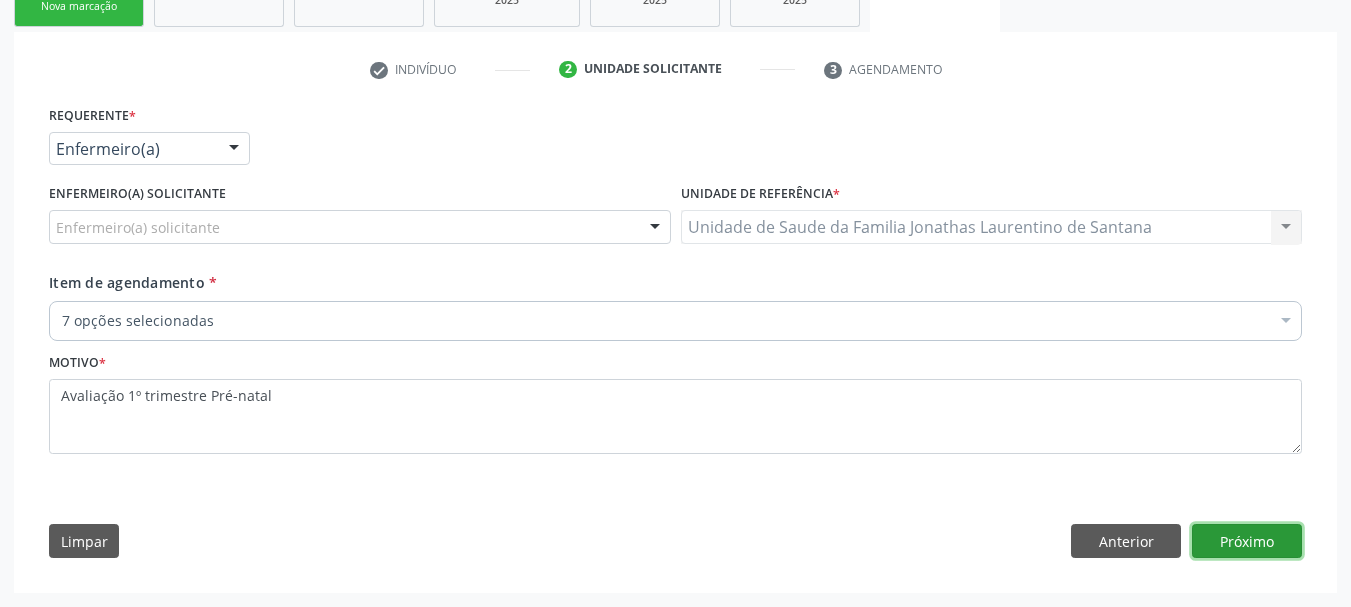 click on "Próximo" at bounding box center (1247, 541) 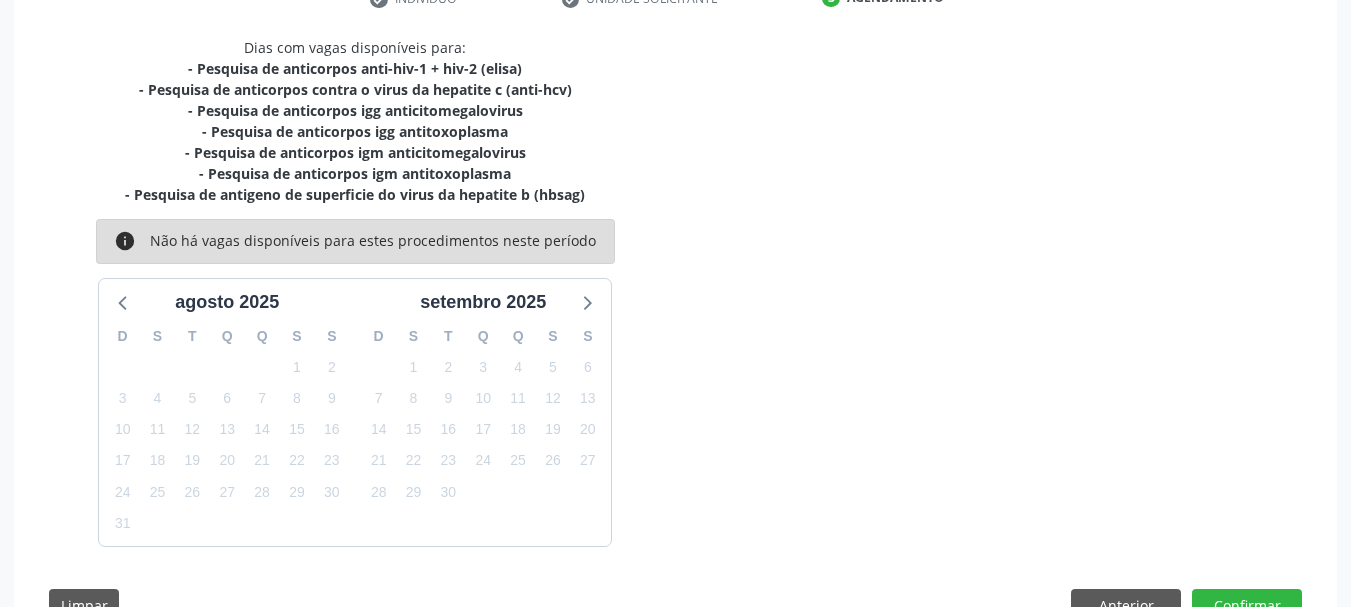 scroll, scrollTop: 474, scrollLeft: 0, axis: vertical 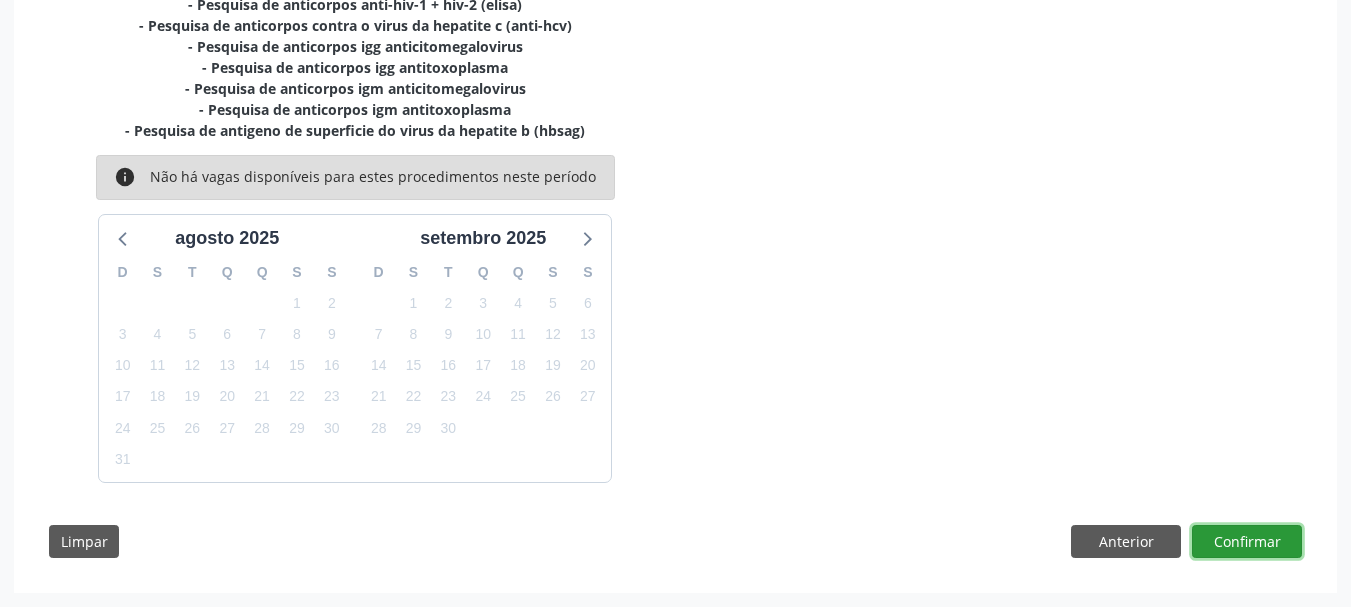 click on "Confirmar" at bounding box center [1247, 542] 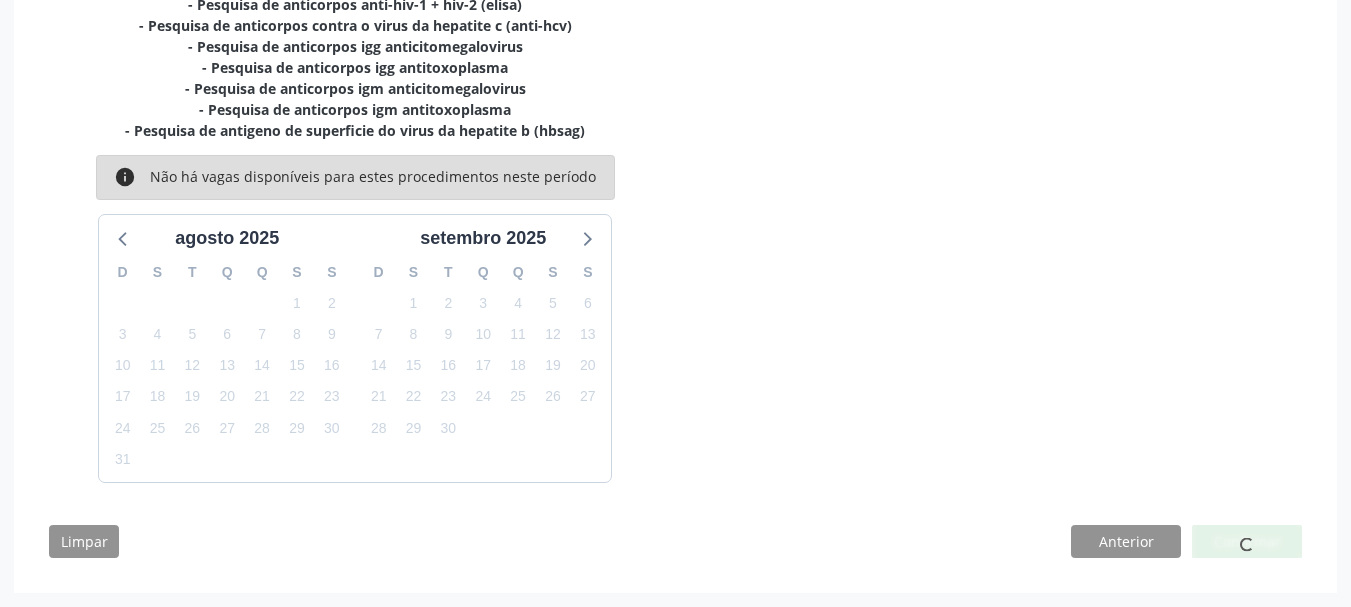 scroll, scrollTop: 0, scrollLeft: 0, axis: both 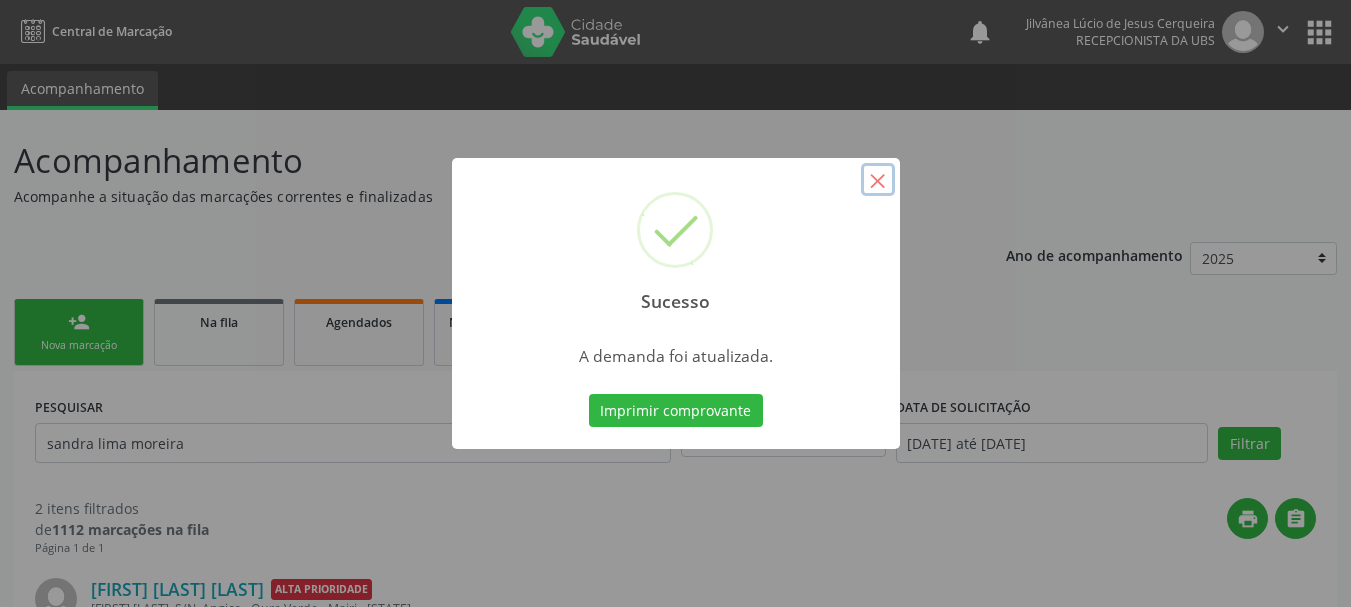 click on "×" at bounding box center [878, 180] 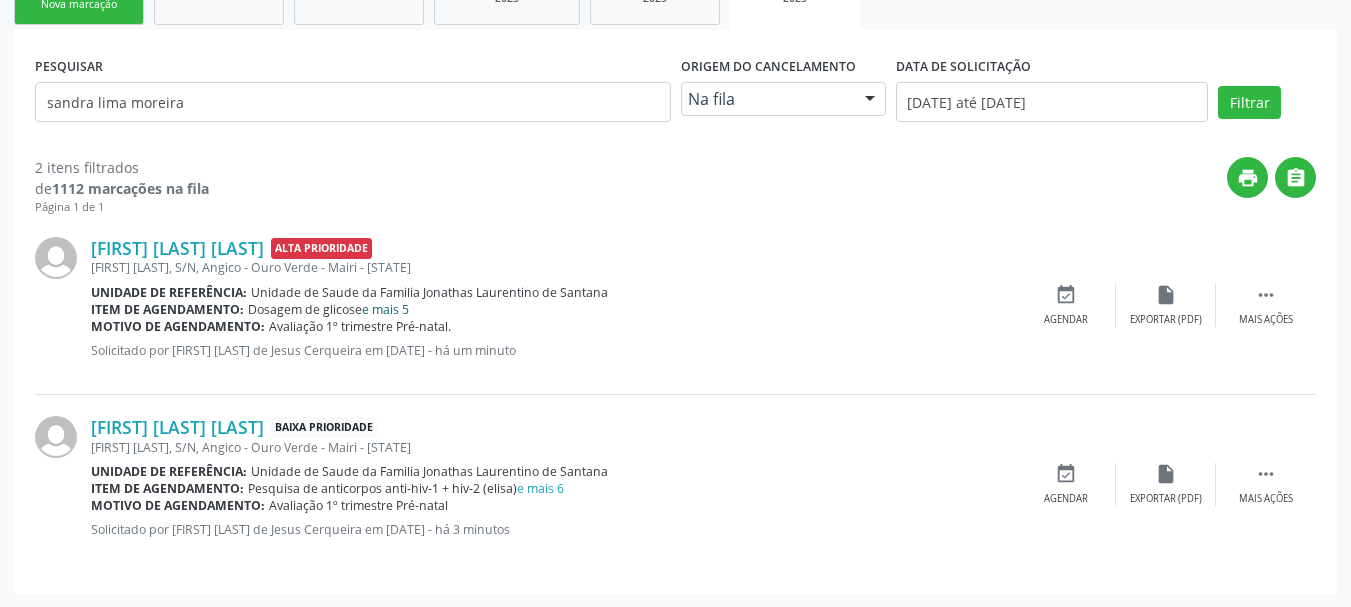 scroll, scrollTop: 342, scrollLeft: 0, axis: vertical 